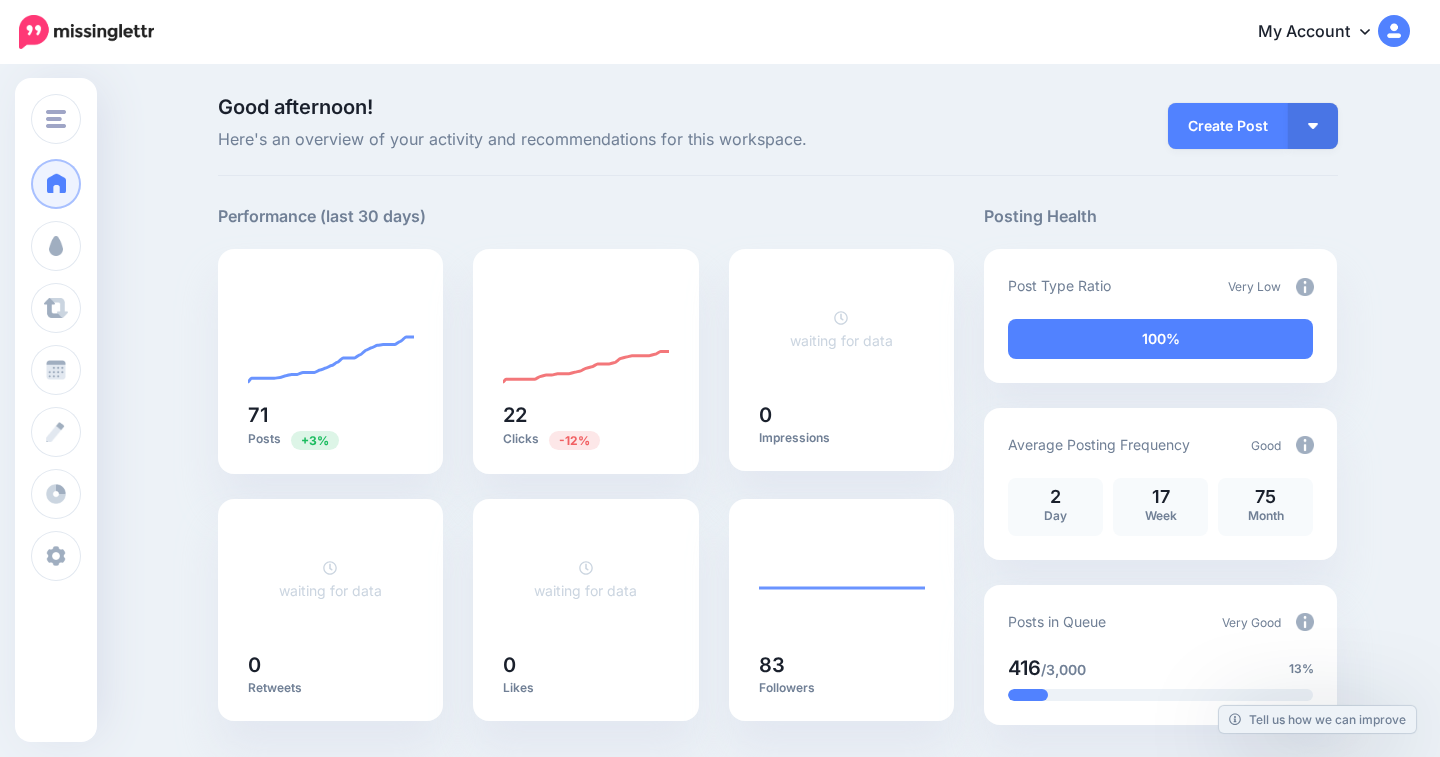 scroll, scrollTop: 0, scrollLeft: 0, axis: both 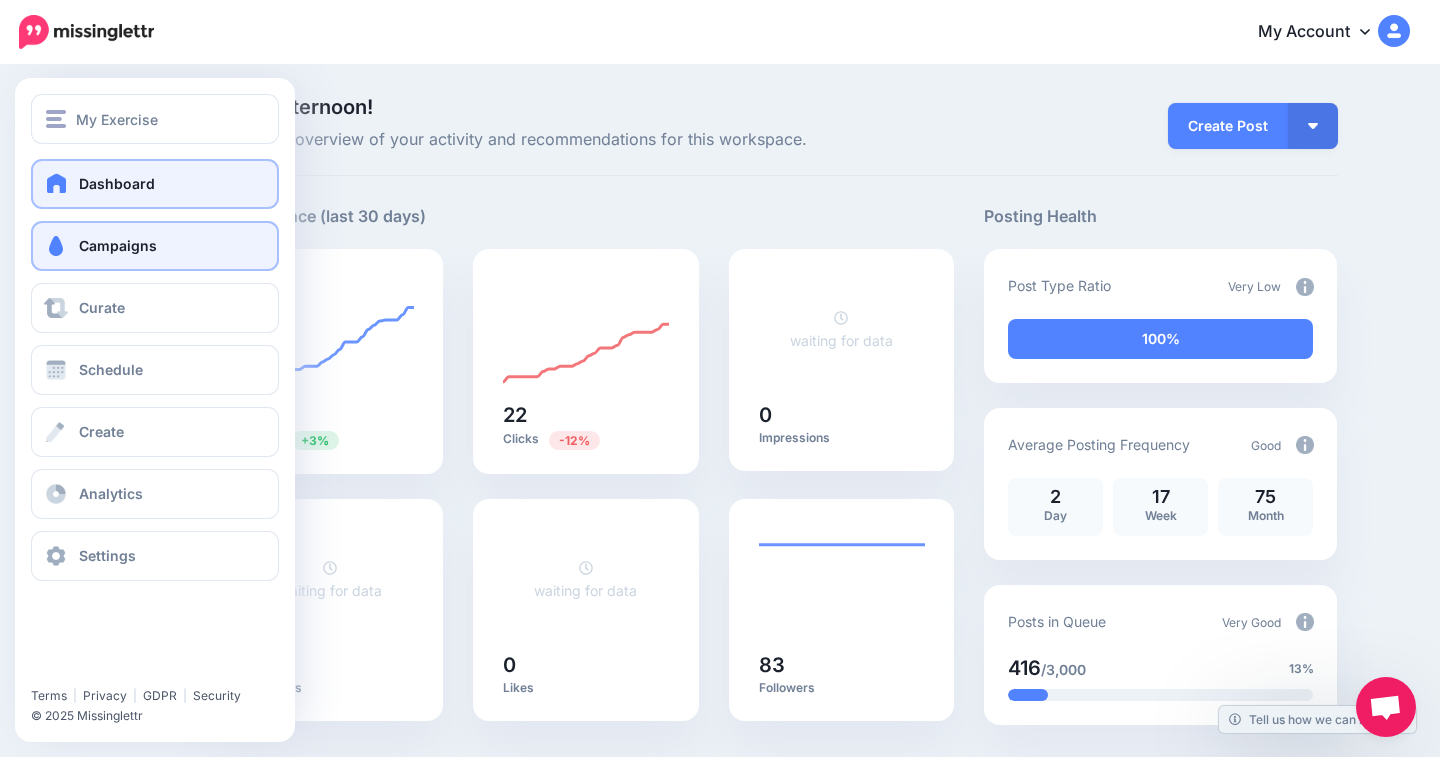click on "Campaigns" at bounding box center (118, 245) 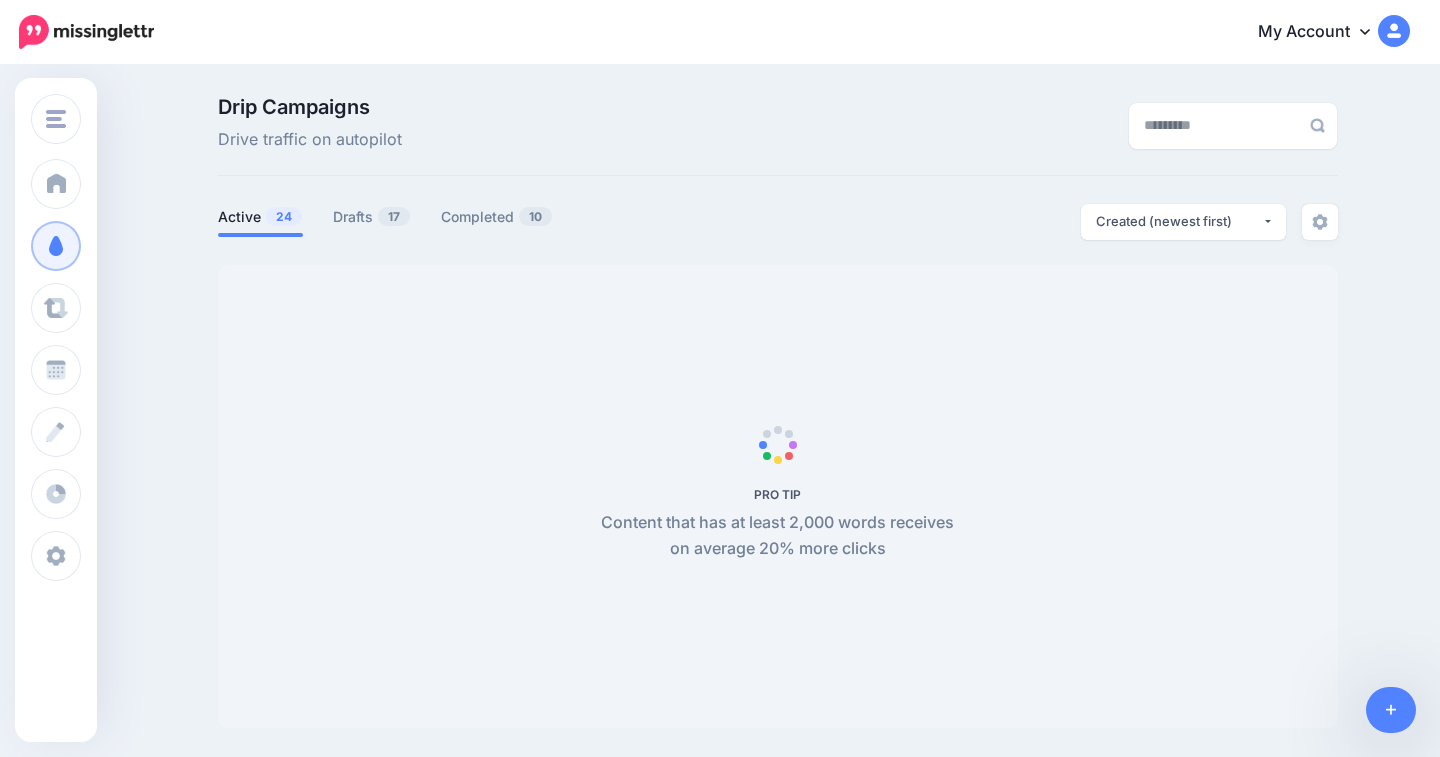 scroll, scrollTop: 0, scrollLeft: 0, axis: both 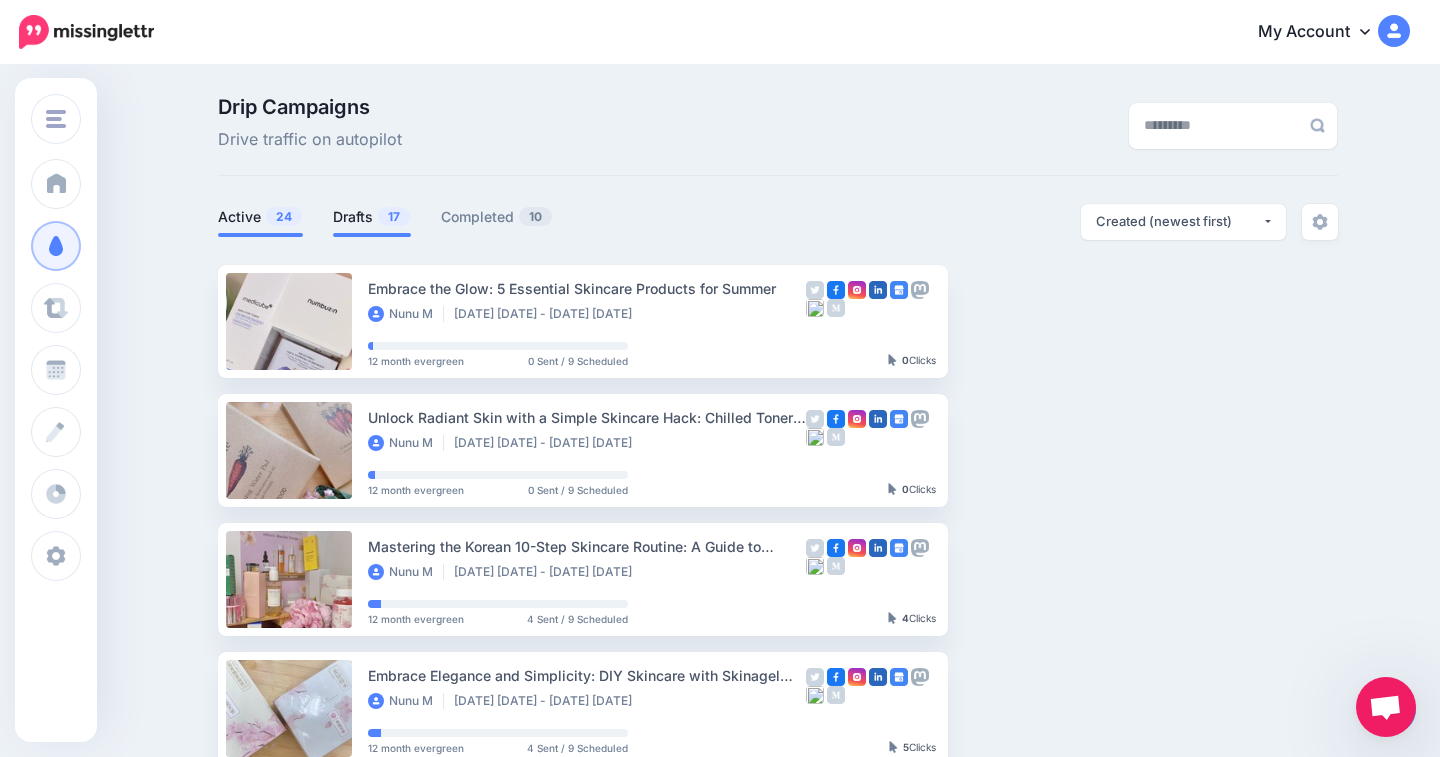 click on "Drafts  17" at bounding box center [372, 217] 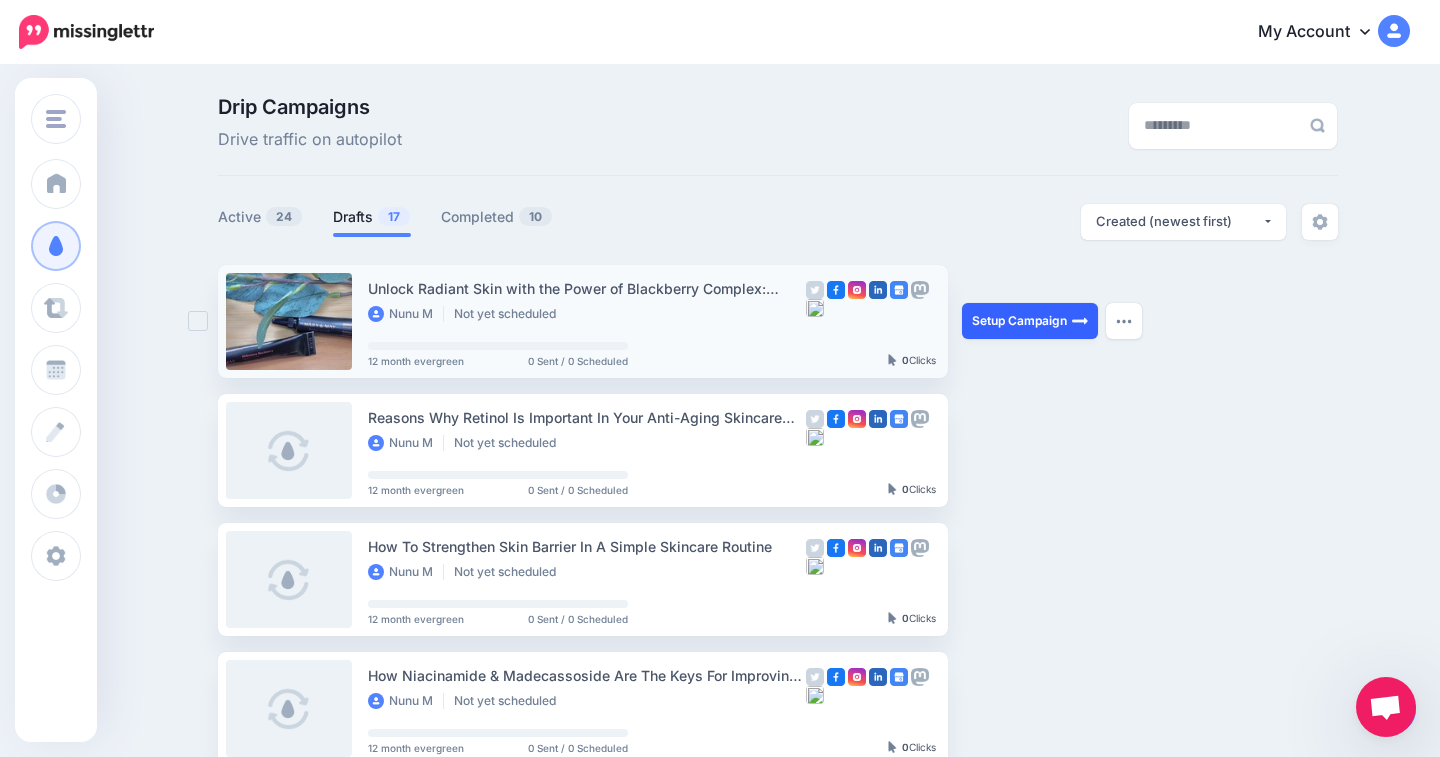 click on "Setup Campaign" at bounding box center [1030, 321] 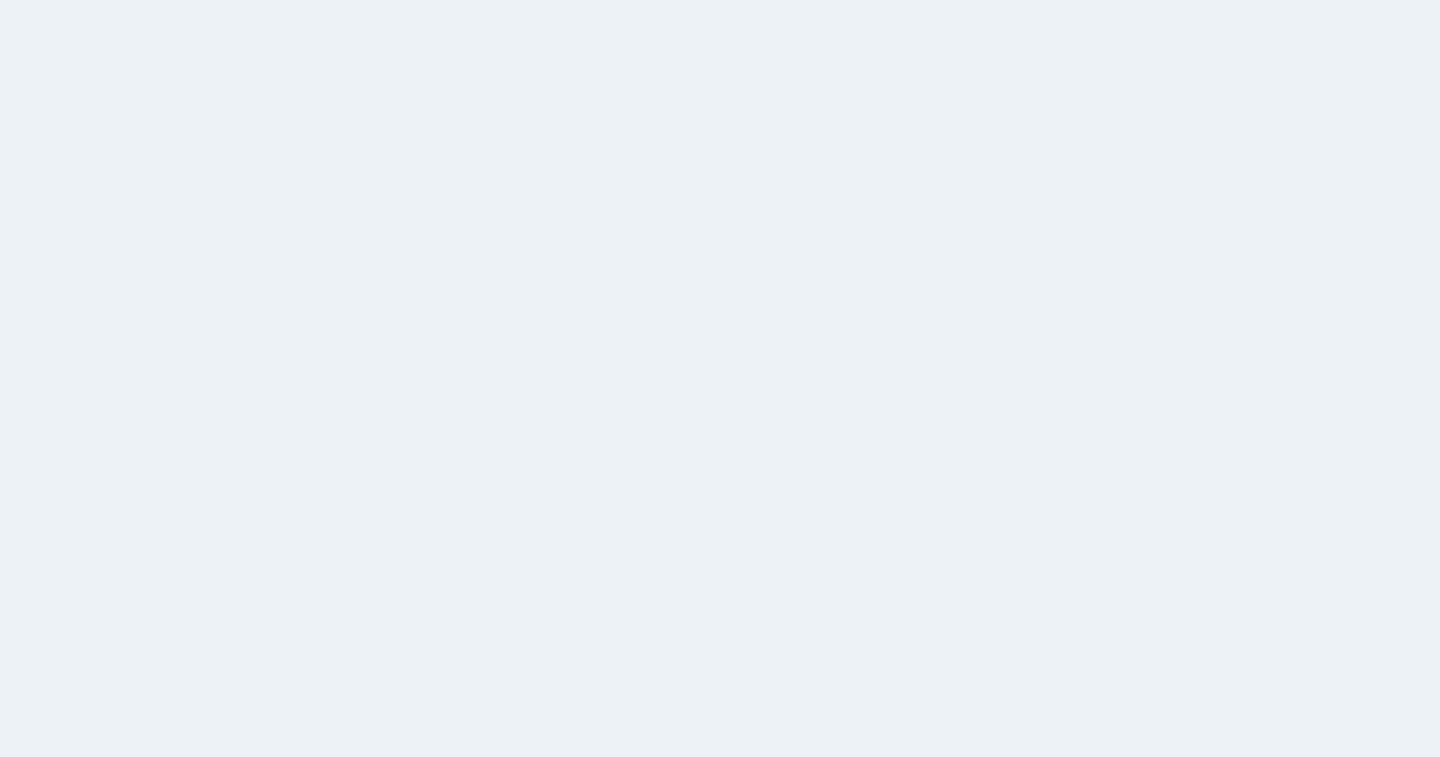 scroll, scrollTop: 0, scrollLeft: 0, axis: both 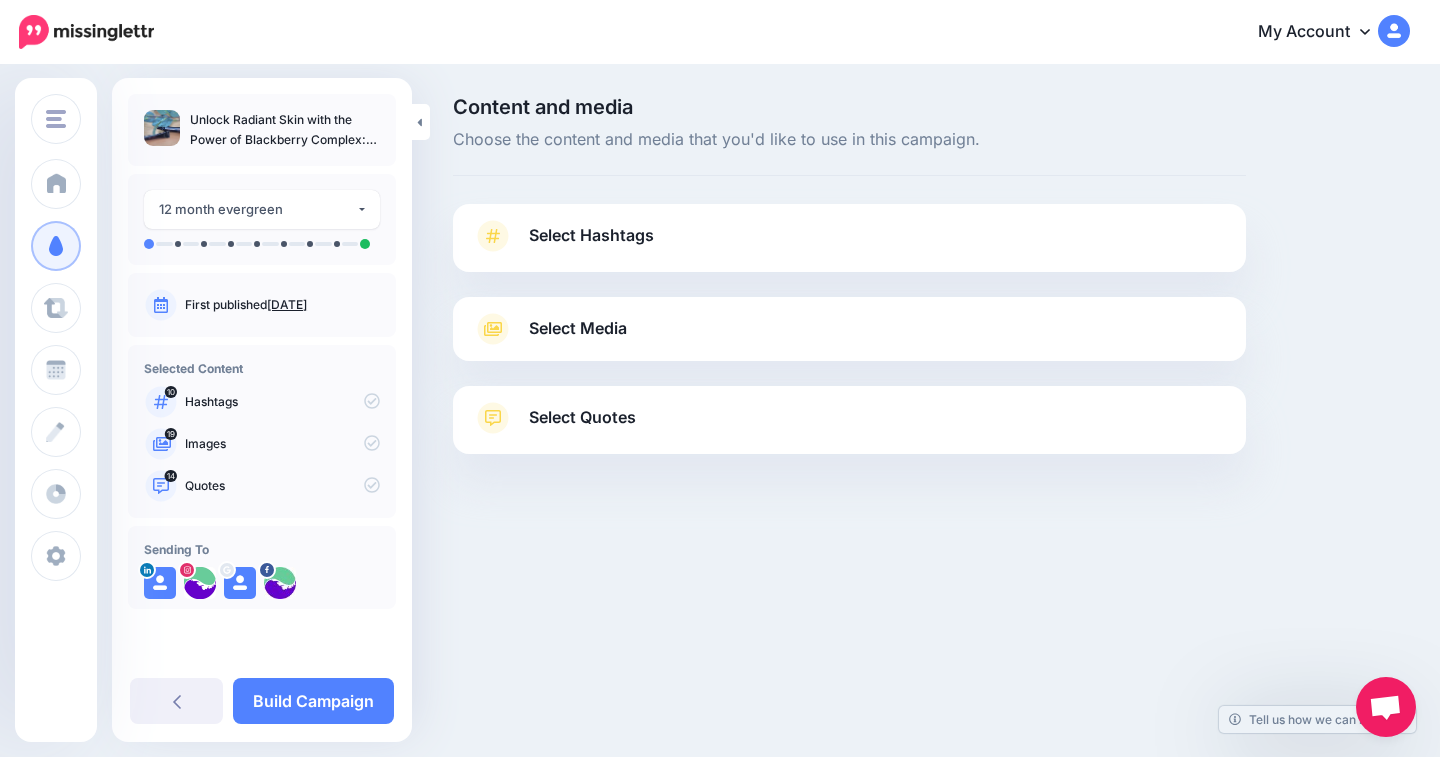 click on "Select Hashtags" at bounding box center (849, 246) 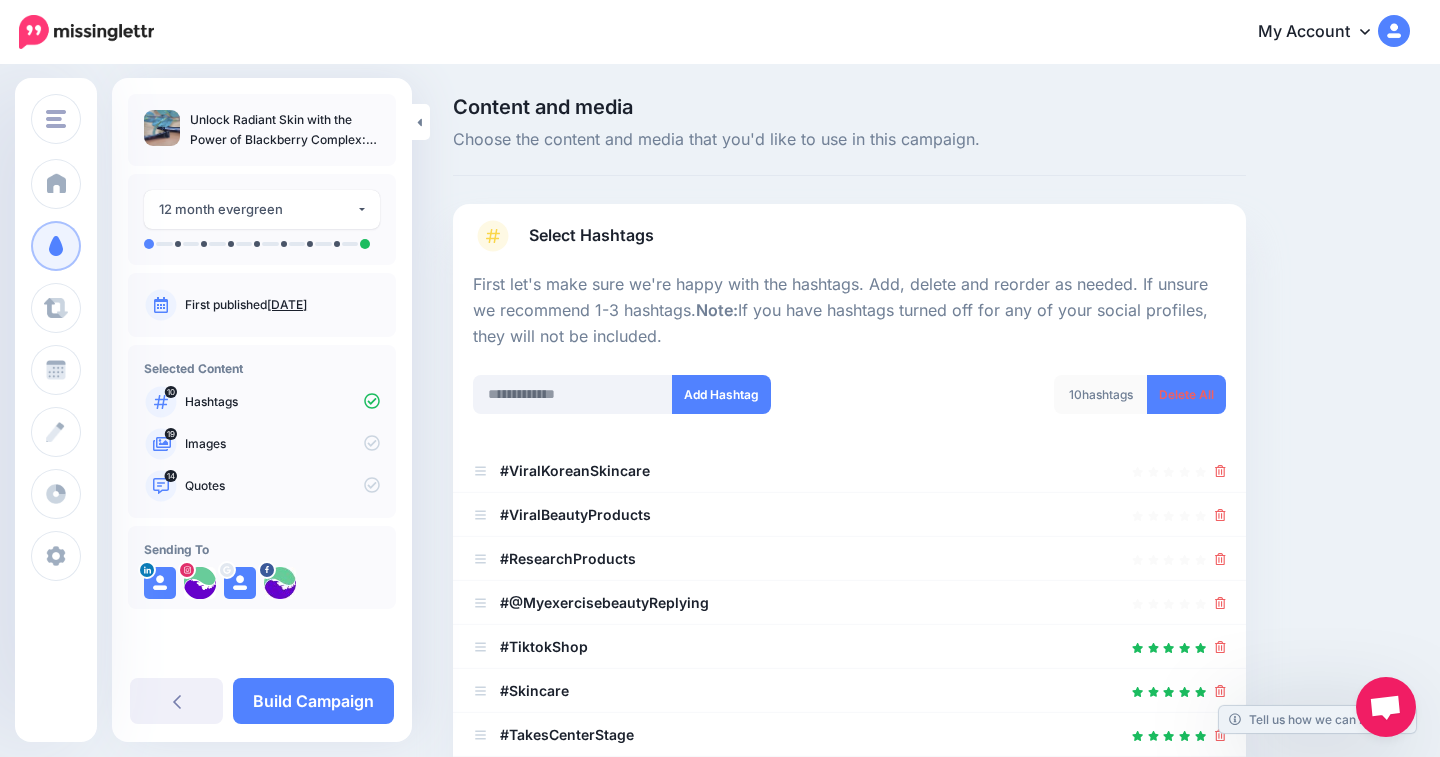click on "Select Hashtags" at bounding box center (849, 246) 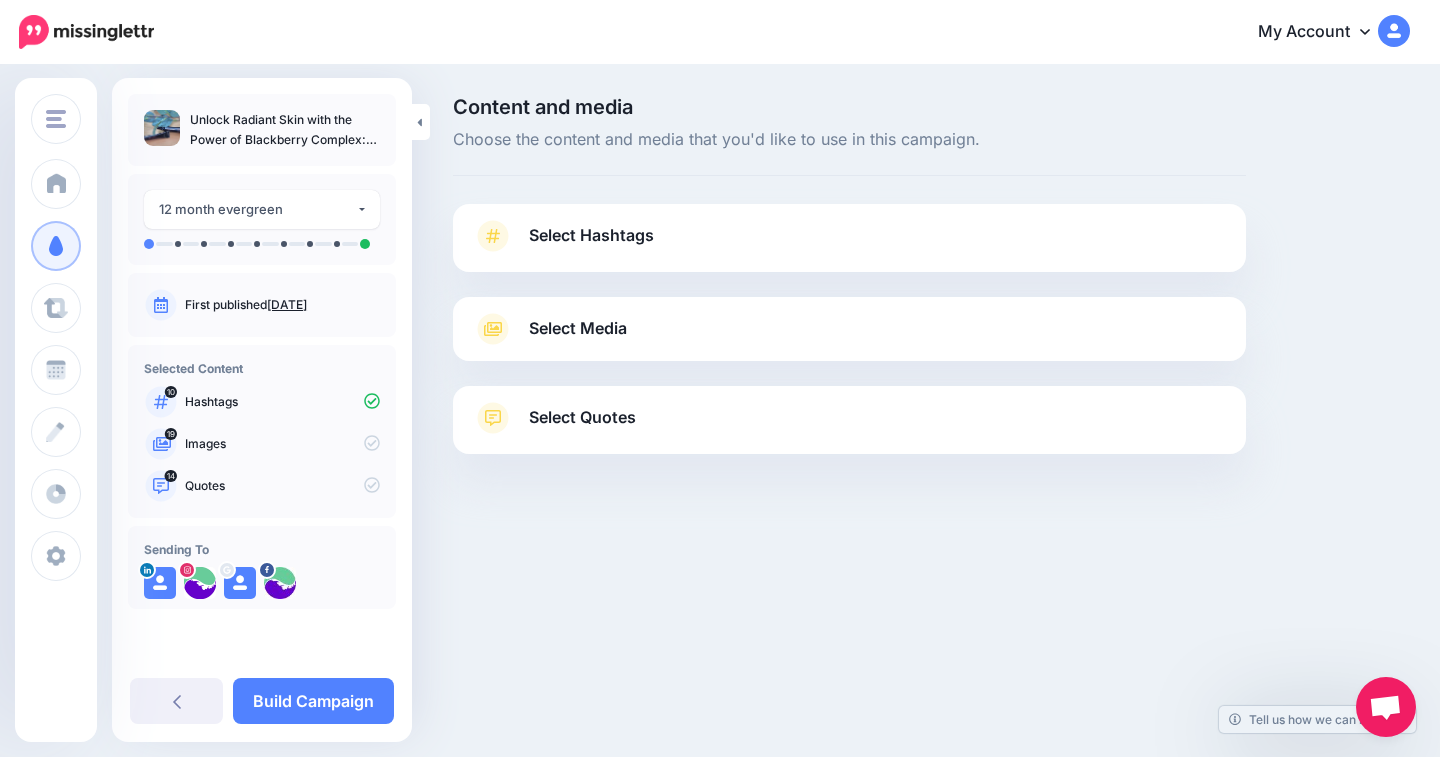 click on "Select Media" at bounding box center [849, 329] 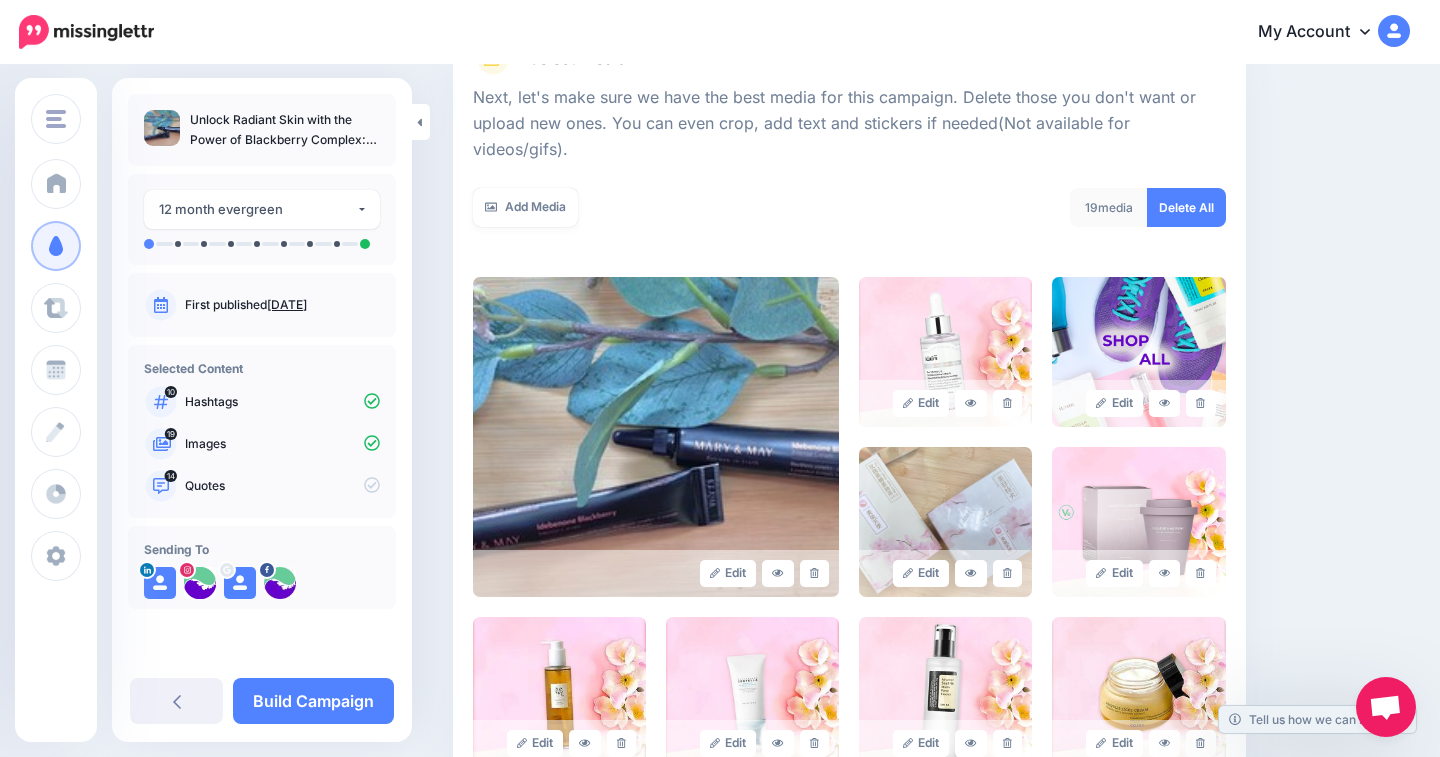 scroll, scrollTop: 273, scrollLeft: 0, axis: vertical 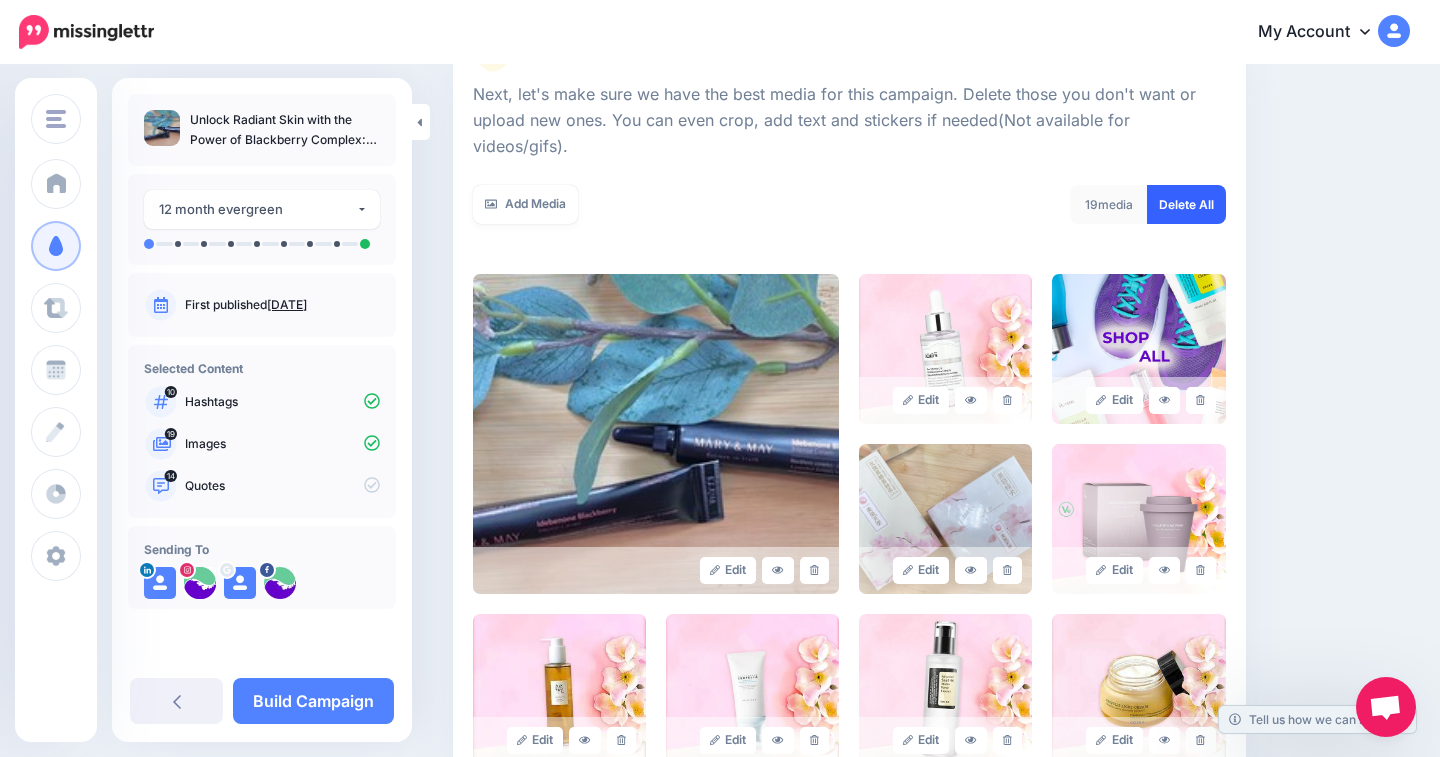 click on "Delete All" at bounding box center [1186, 204] 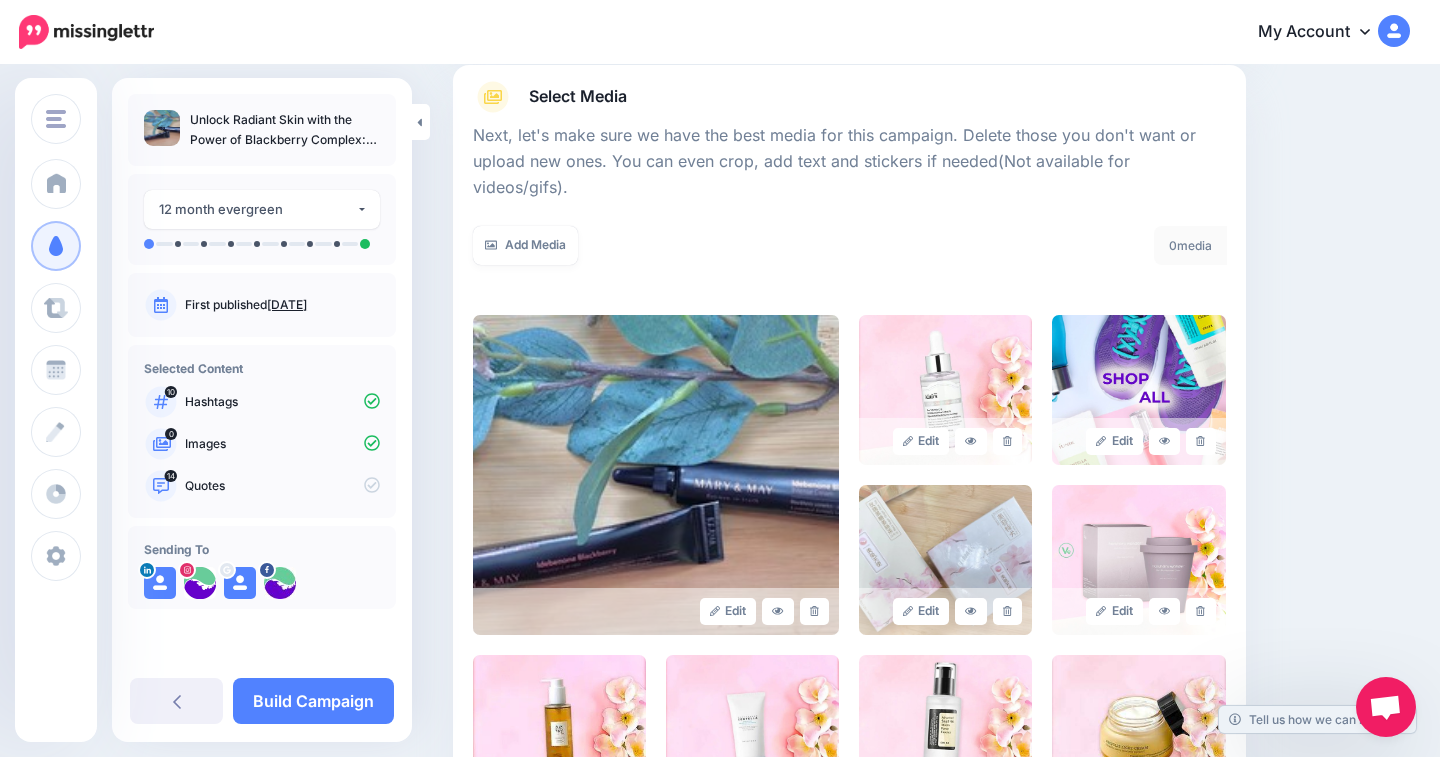 scroll, scrollTop: 0, scrollLeft: 0, axis: both 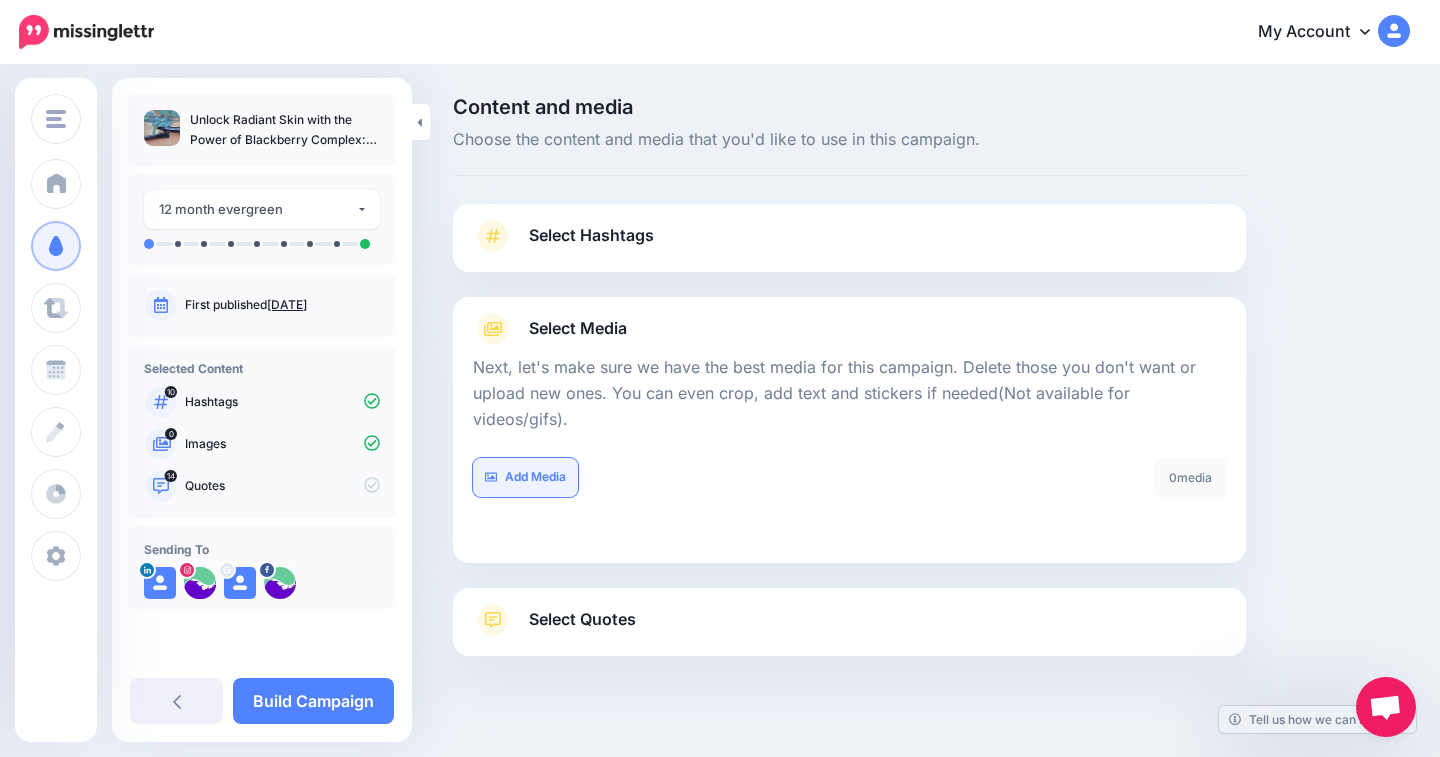 click on "Add Media" at bounding box center (525, 477) 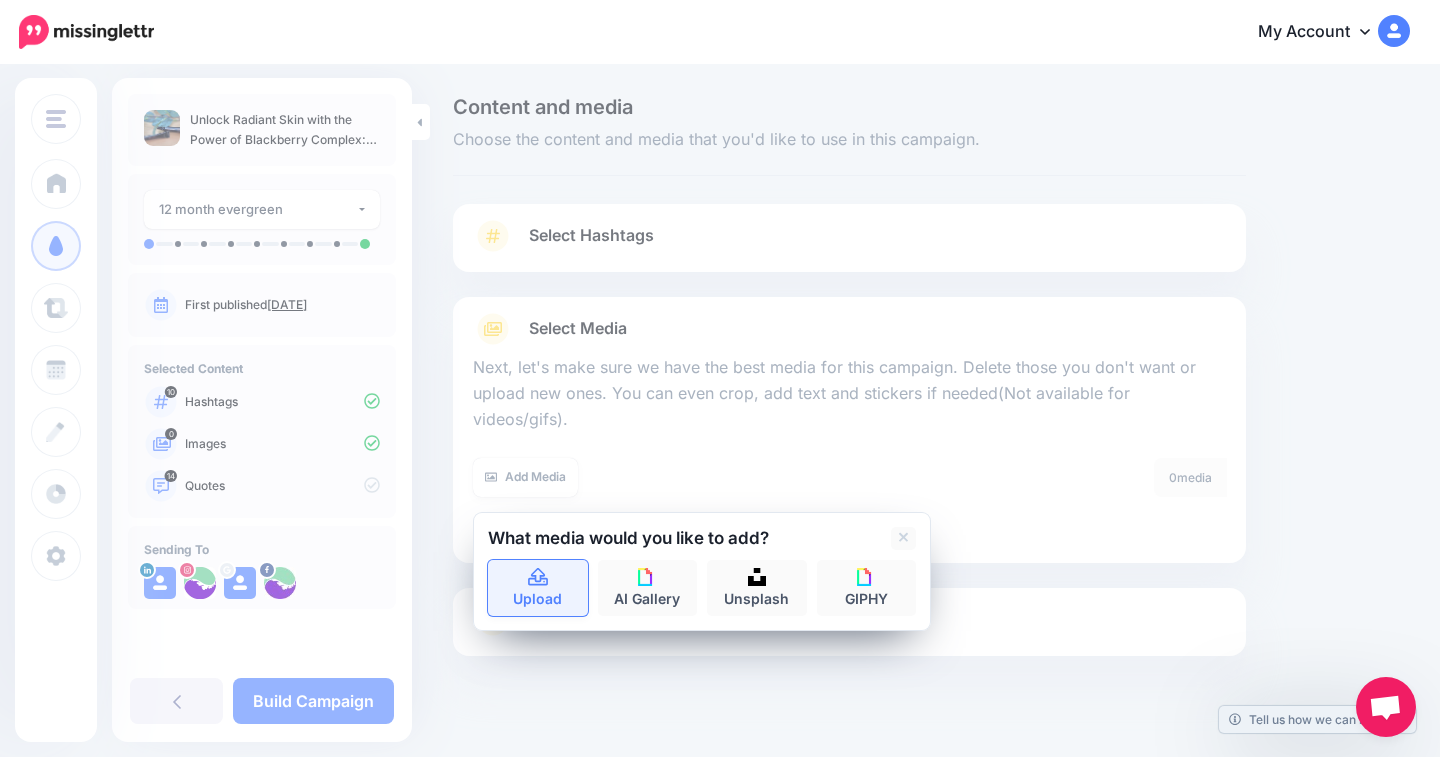 click on "Upload" at bounding box center [538, 588] 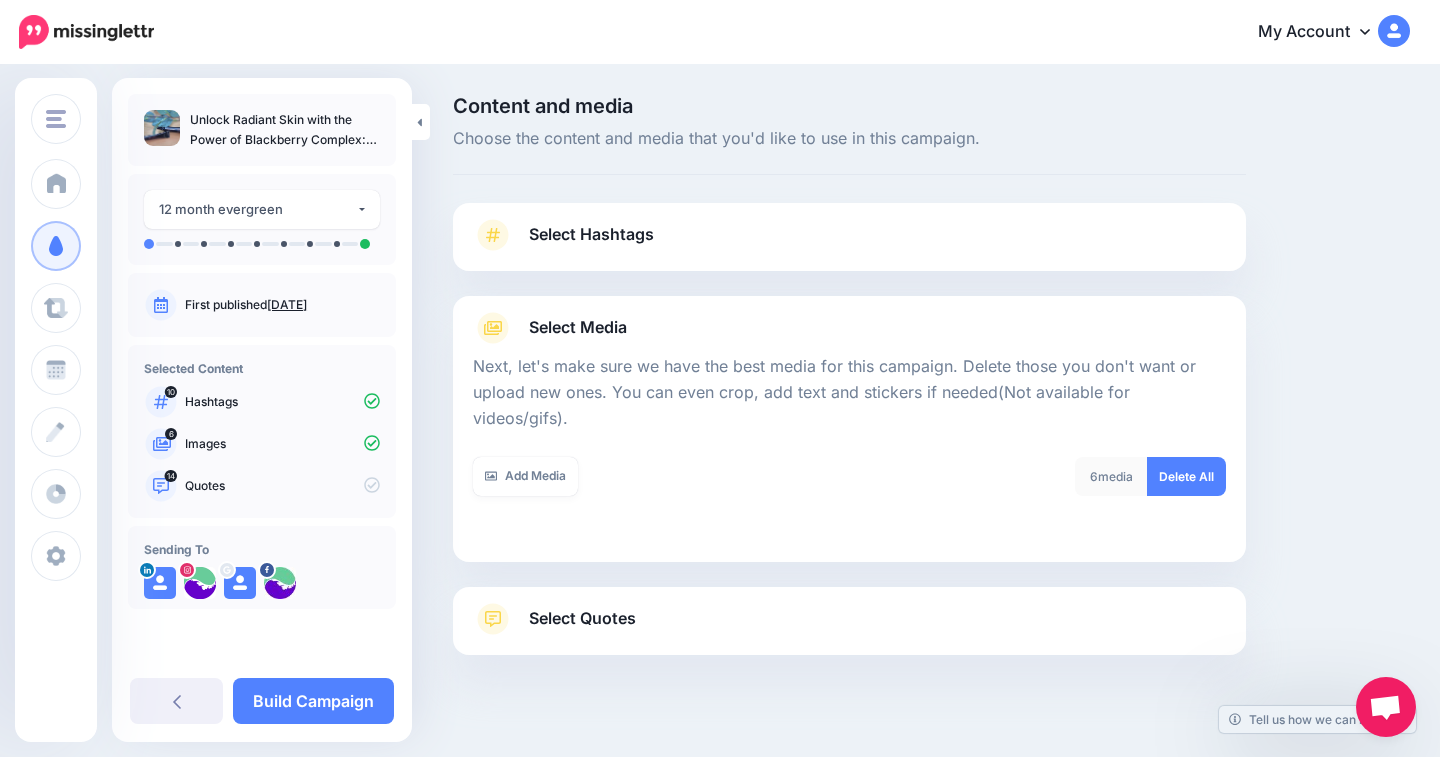 scroll, scrollTop: 0, scrollLeft: 0, axis: both 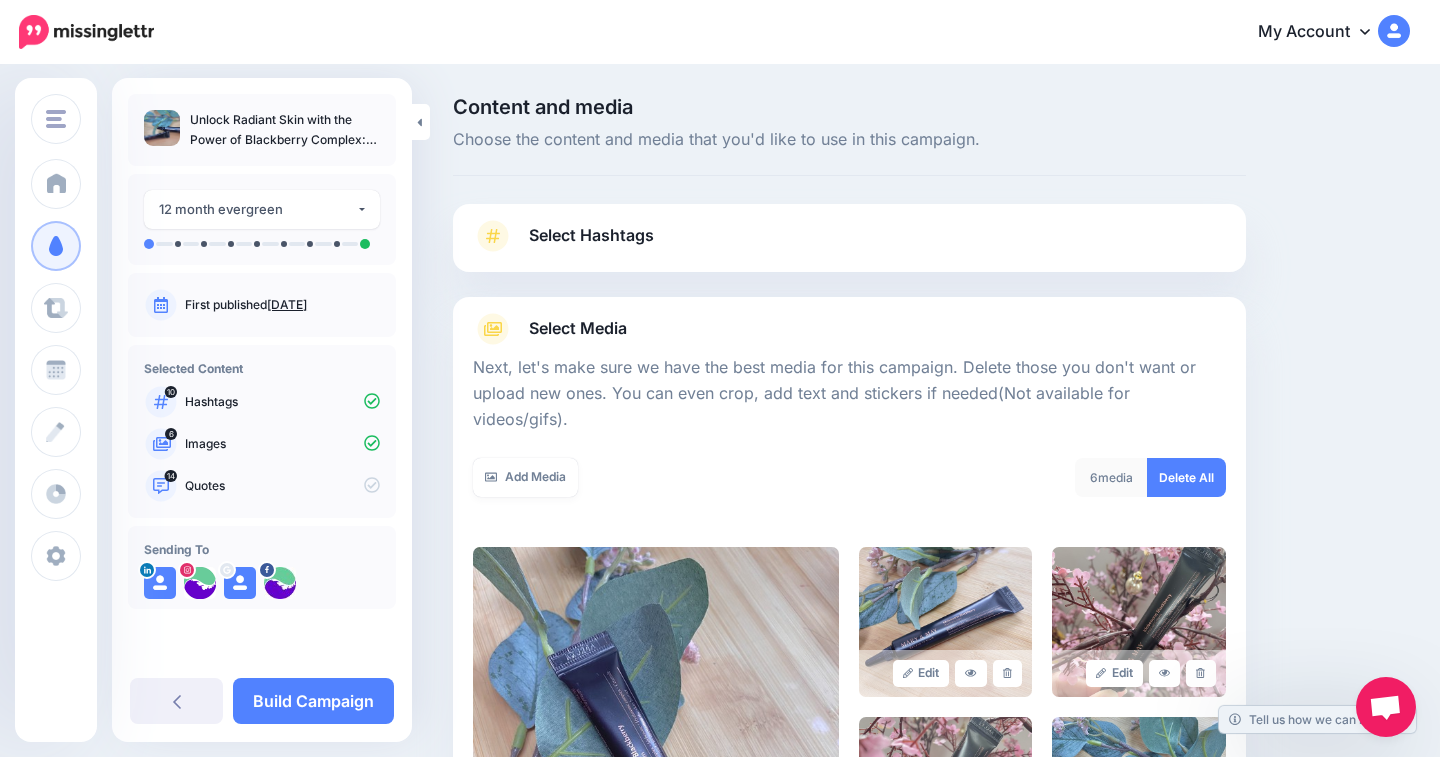 click on "Select Hashtags" at bounding box center (849, 246) 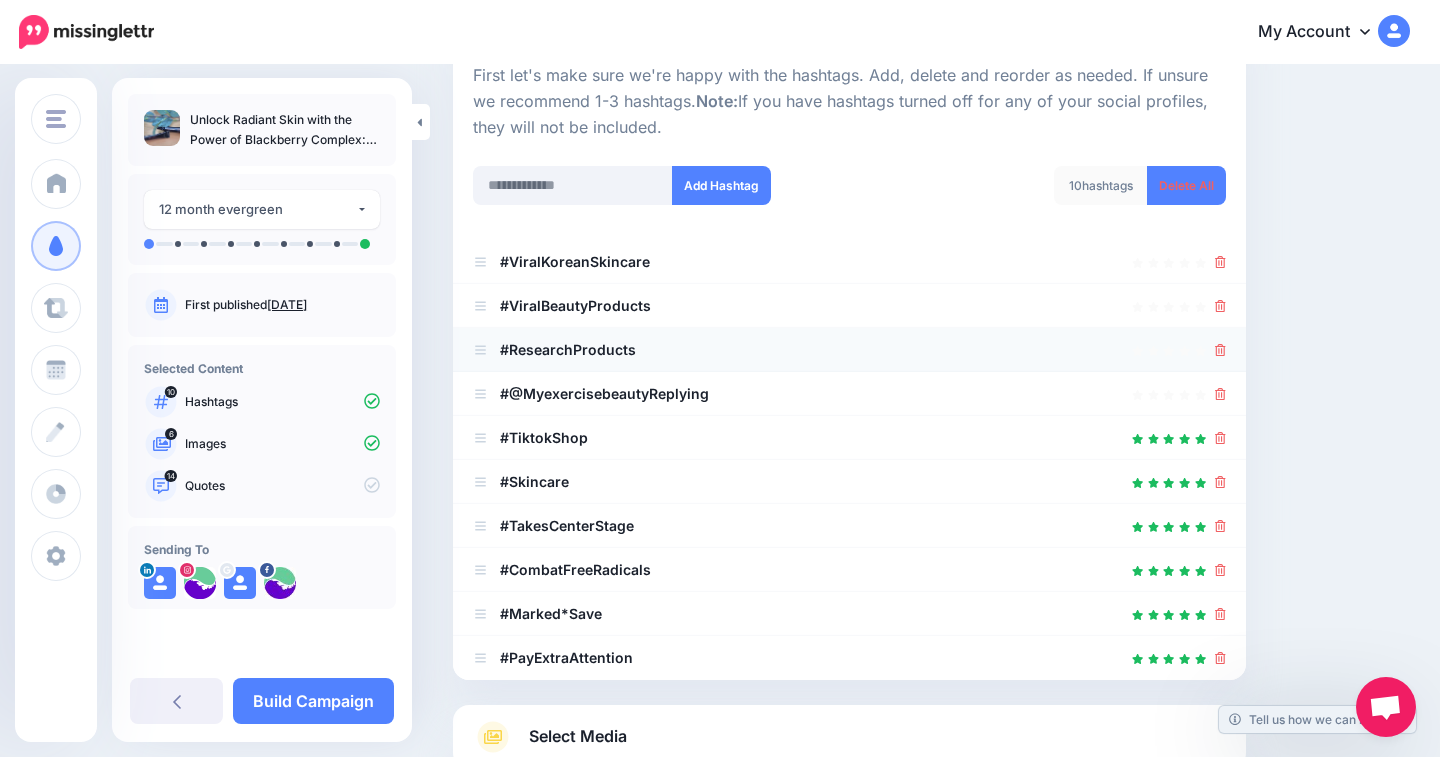 scroll, scrollTop: 211, scrollLeft: 0, axis: vertical 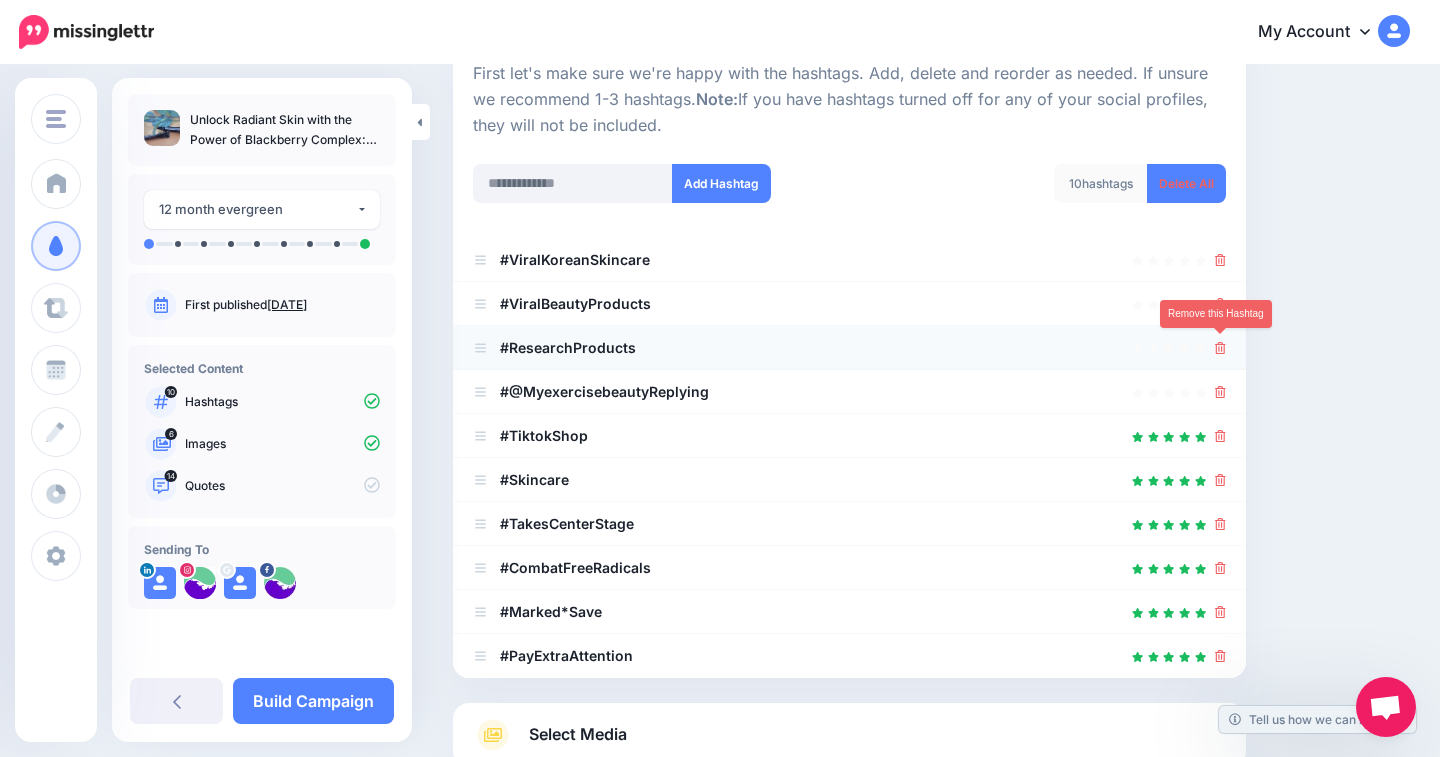 click 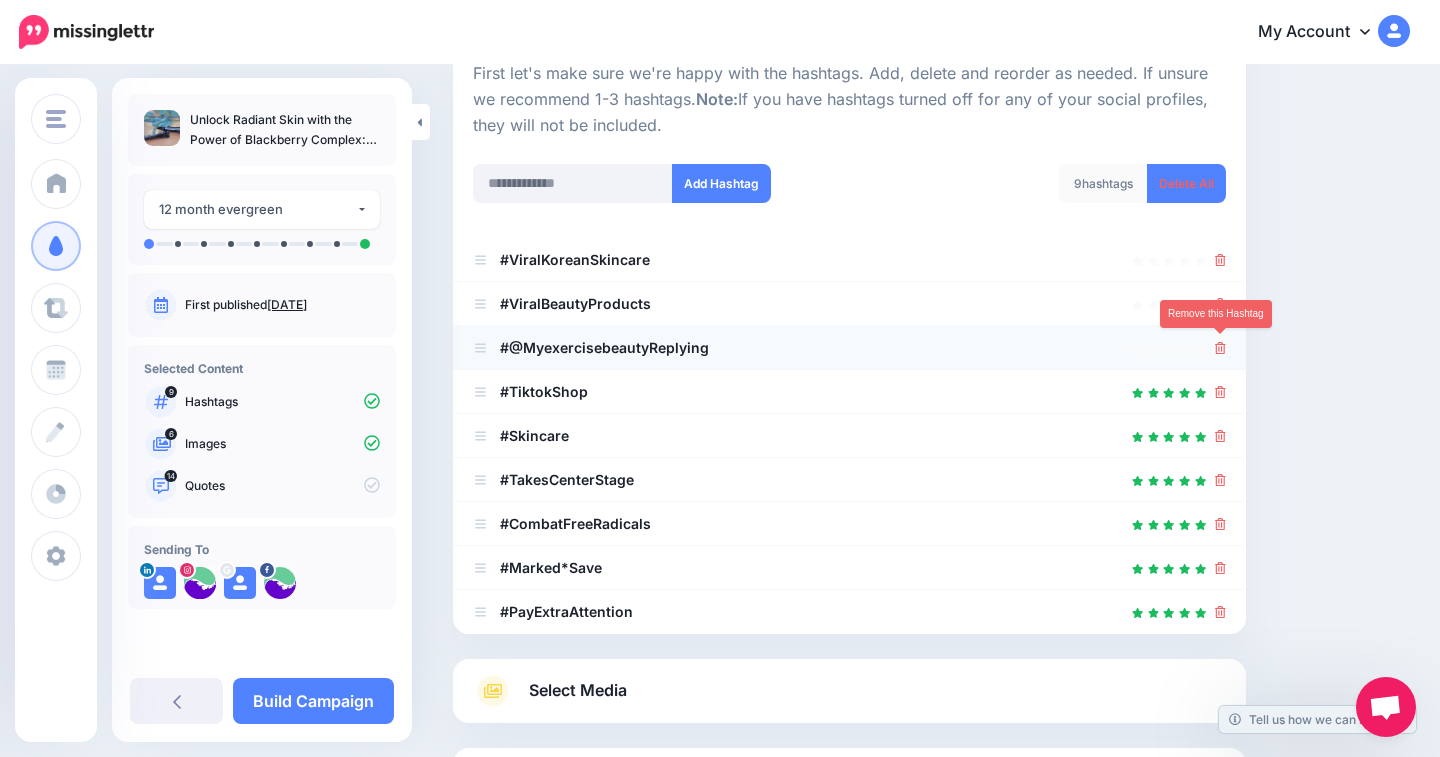 click 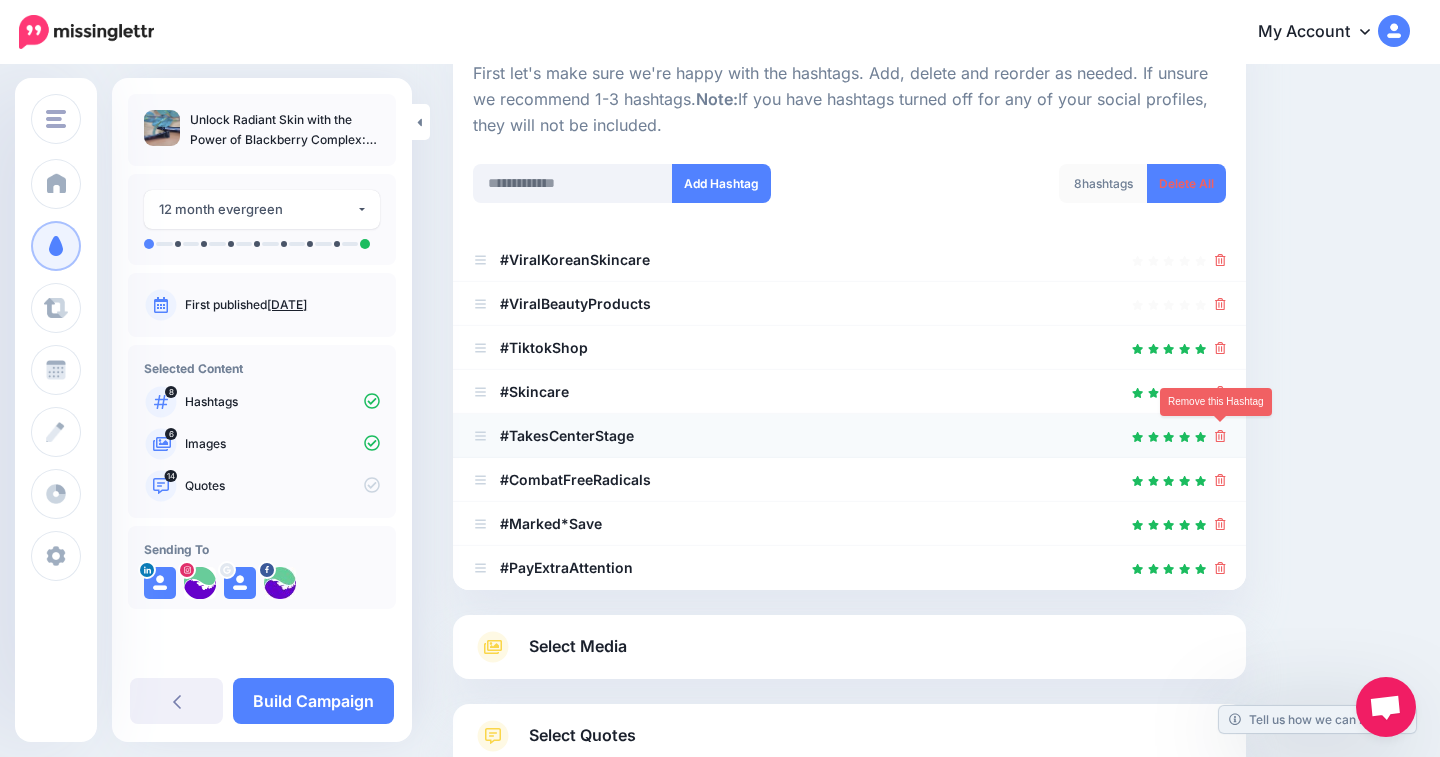 click 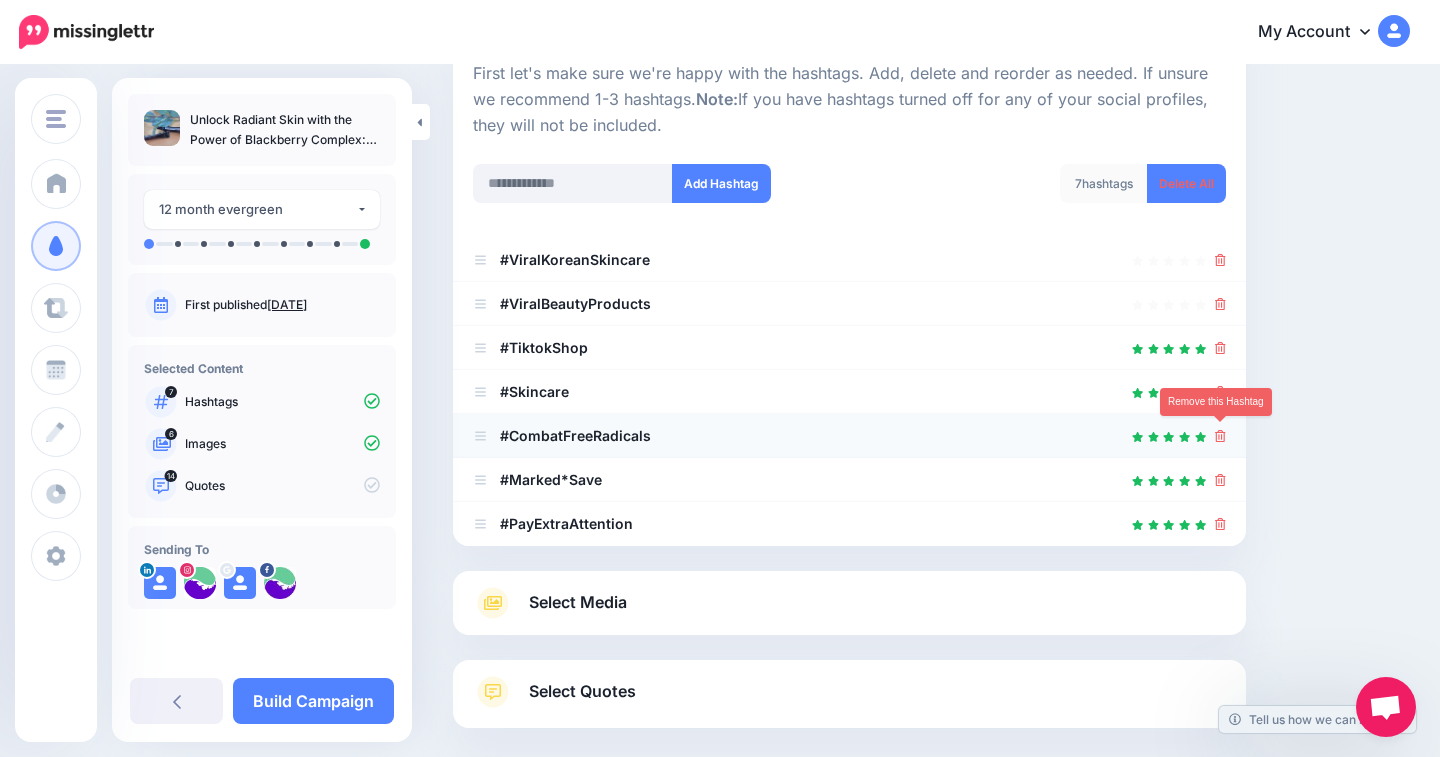 click 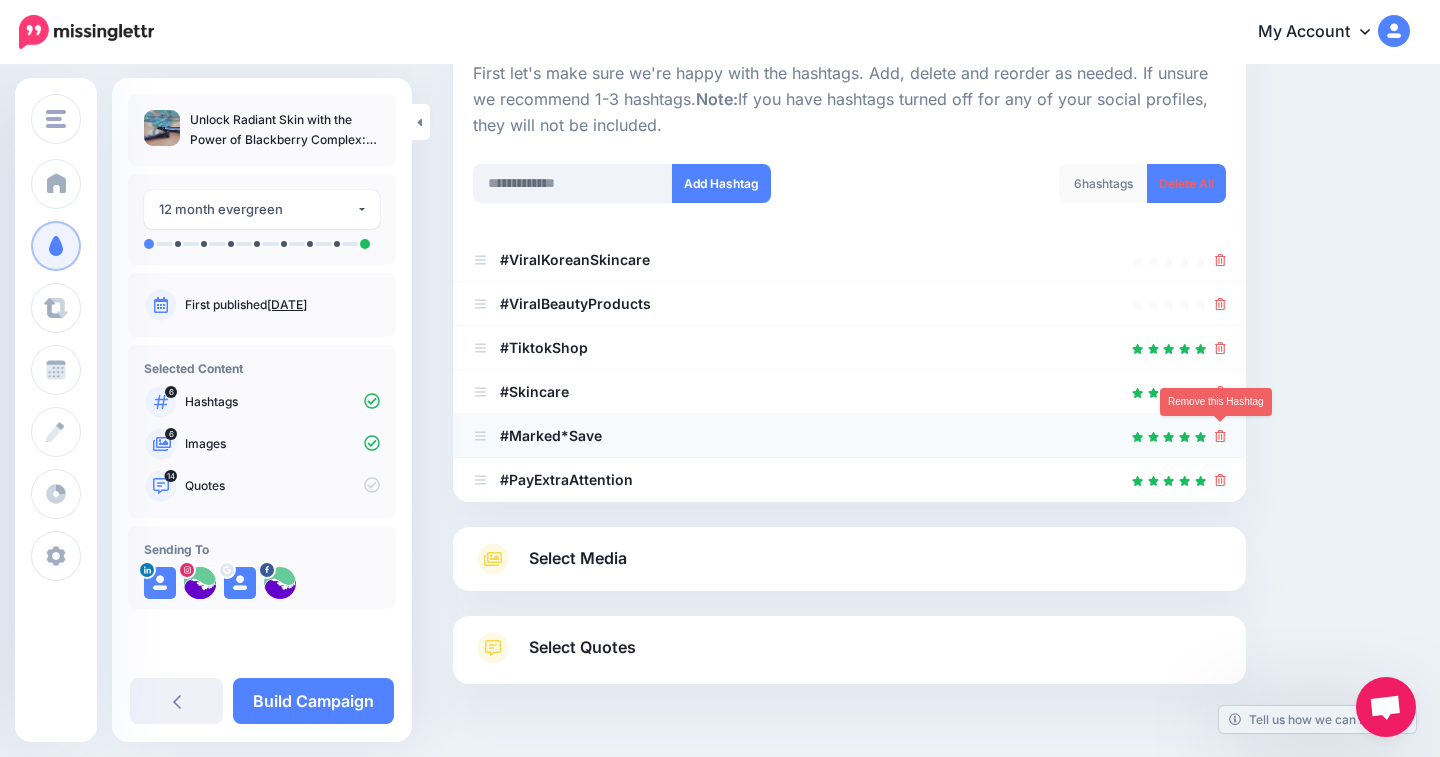 click 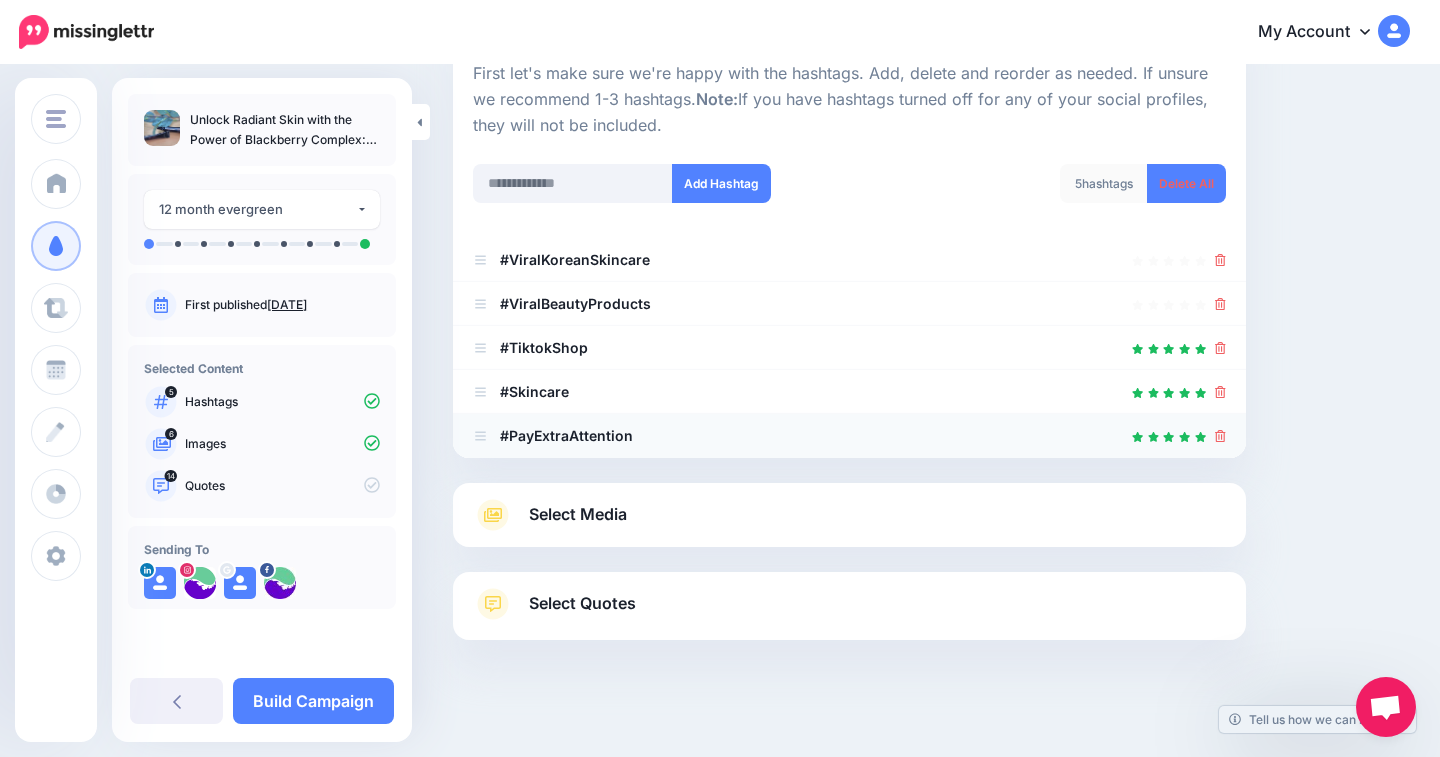 click 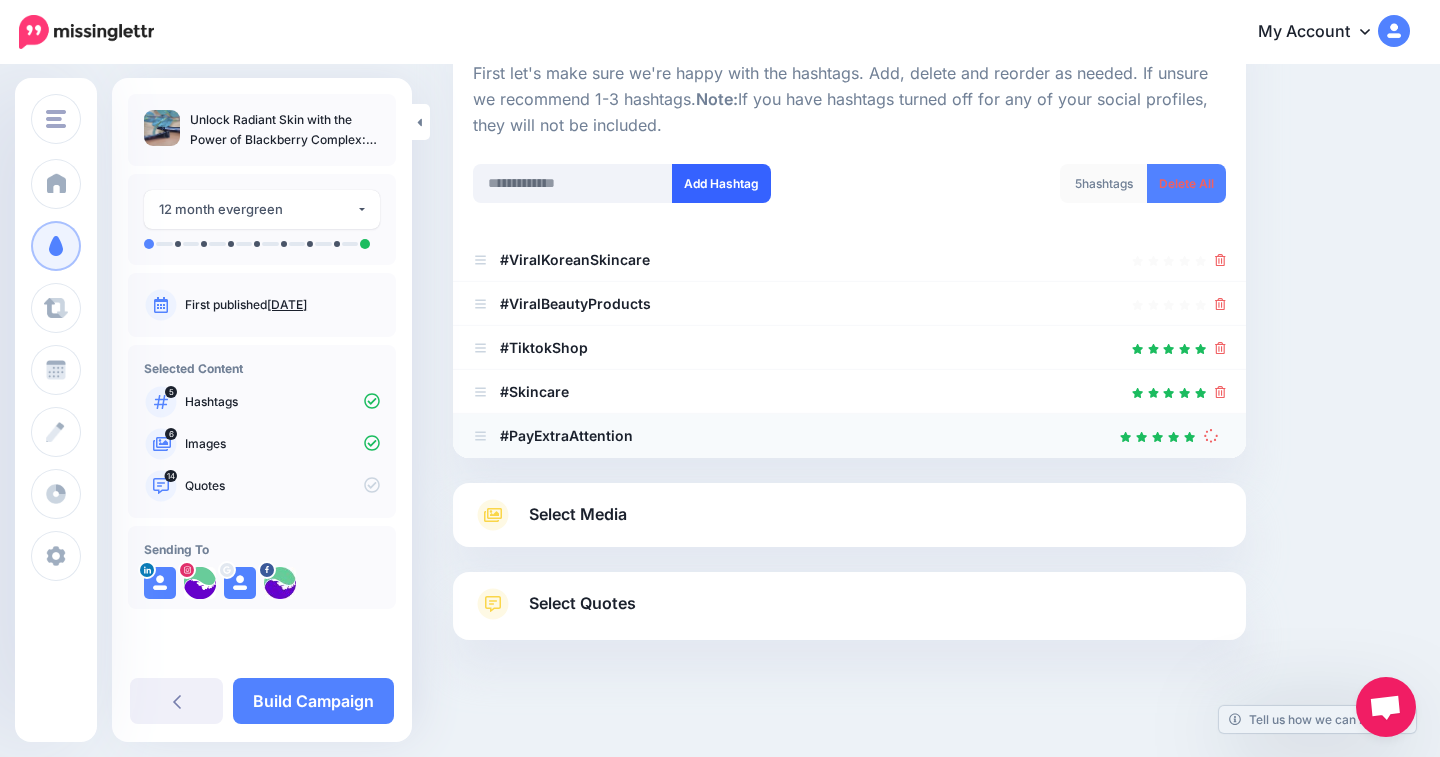 scroll, scrollTop: 176, scrollLeft: 0, axis: vertical 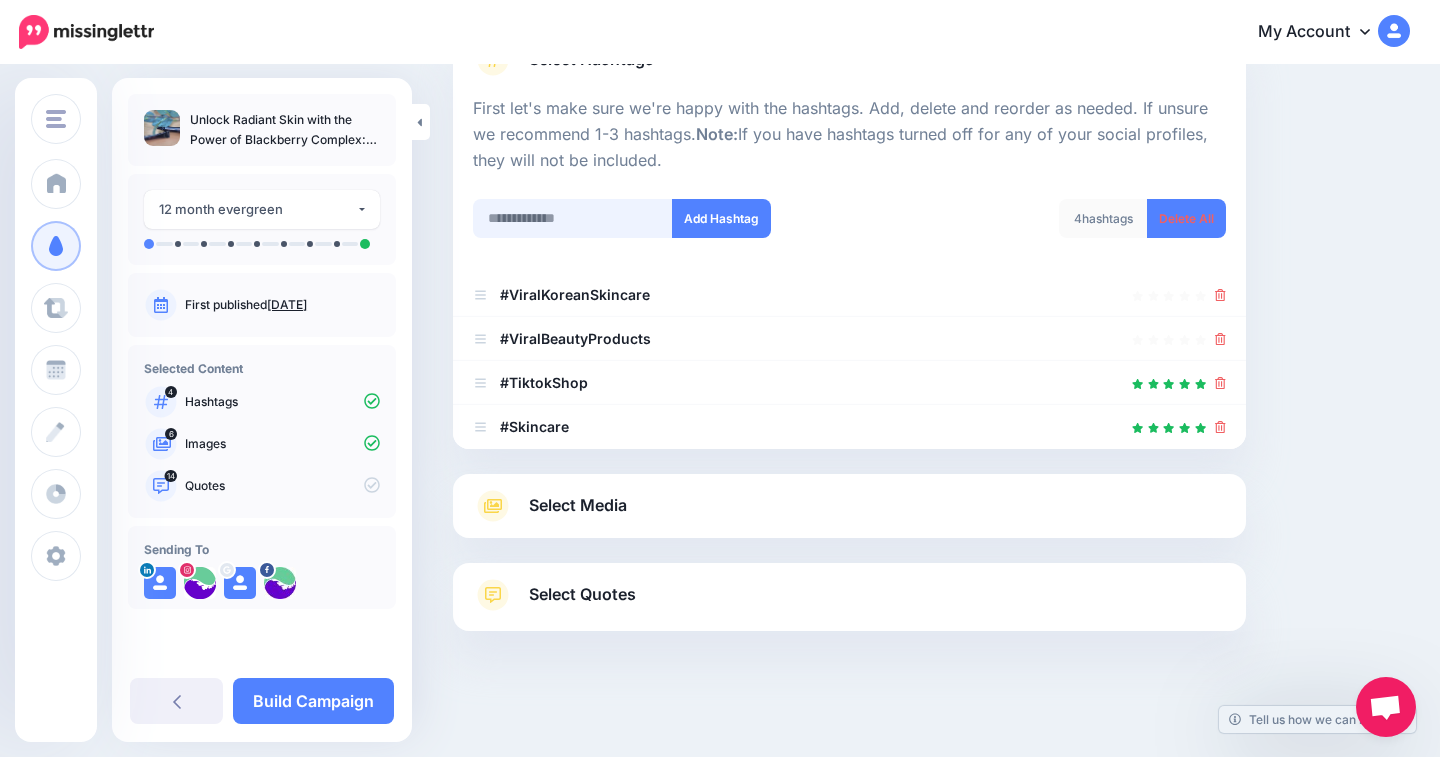 click at bounding box center (573, 218) 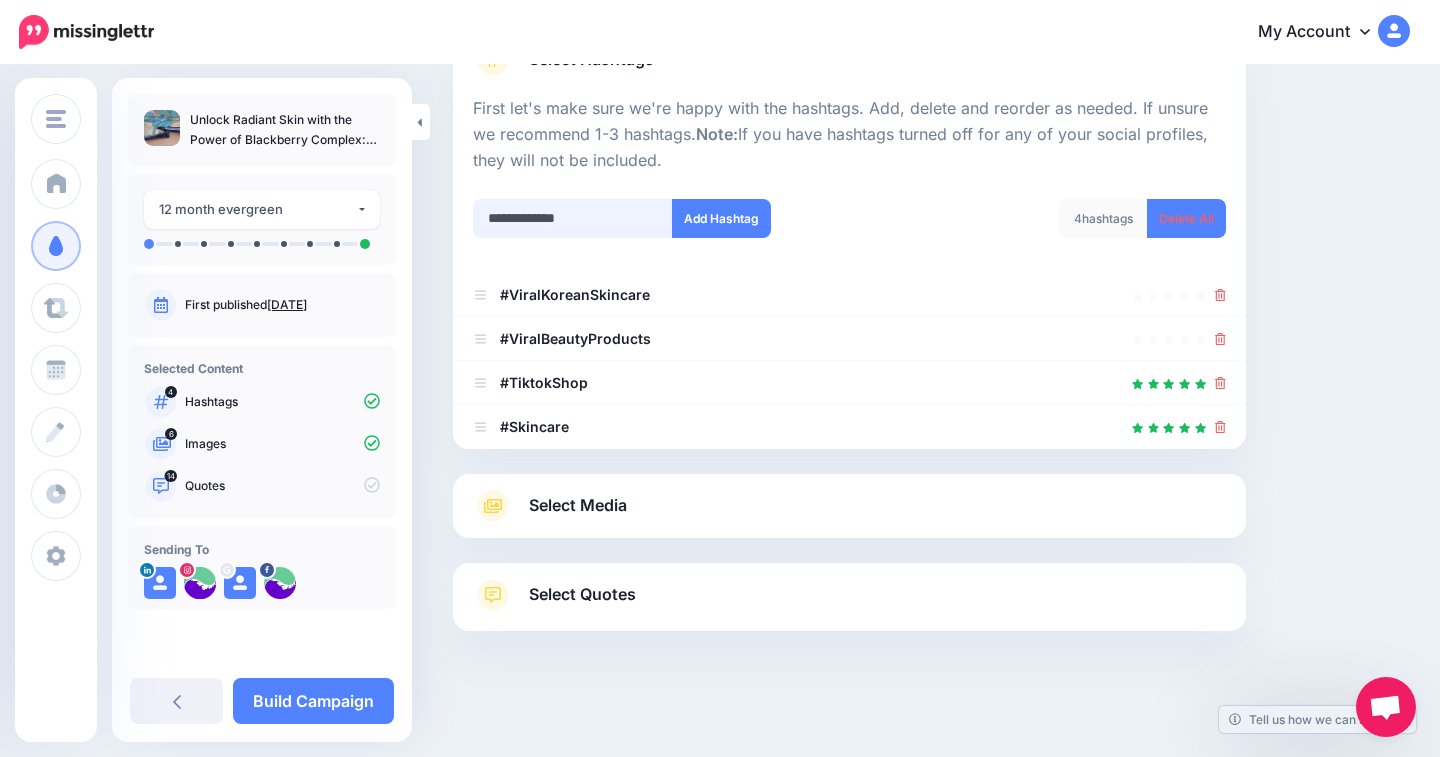 type on "**********" 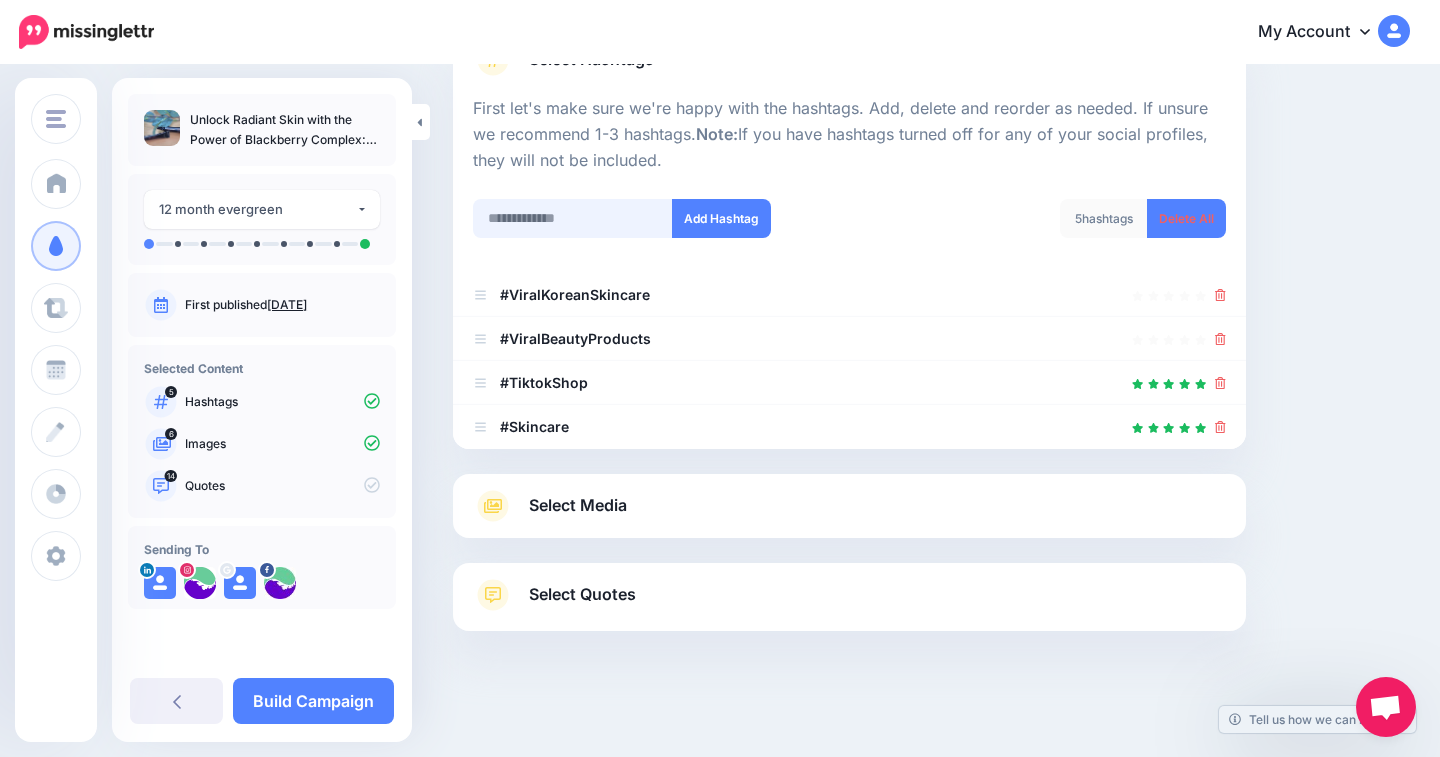 click at bounding box center (573, 218) 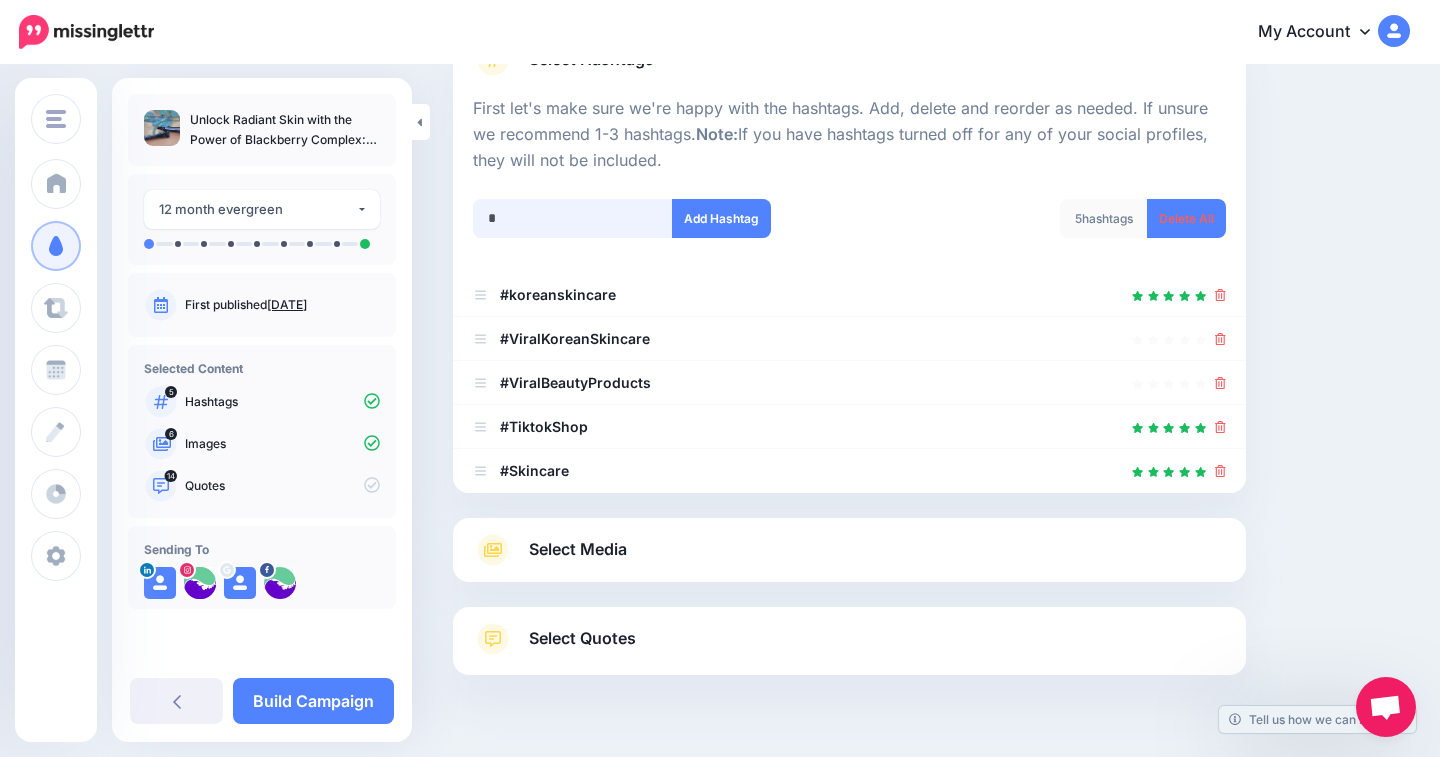 scroll, scrollTop: 220, scrollLeft: 0, axis: vertical 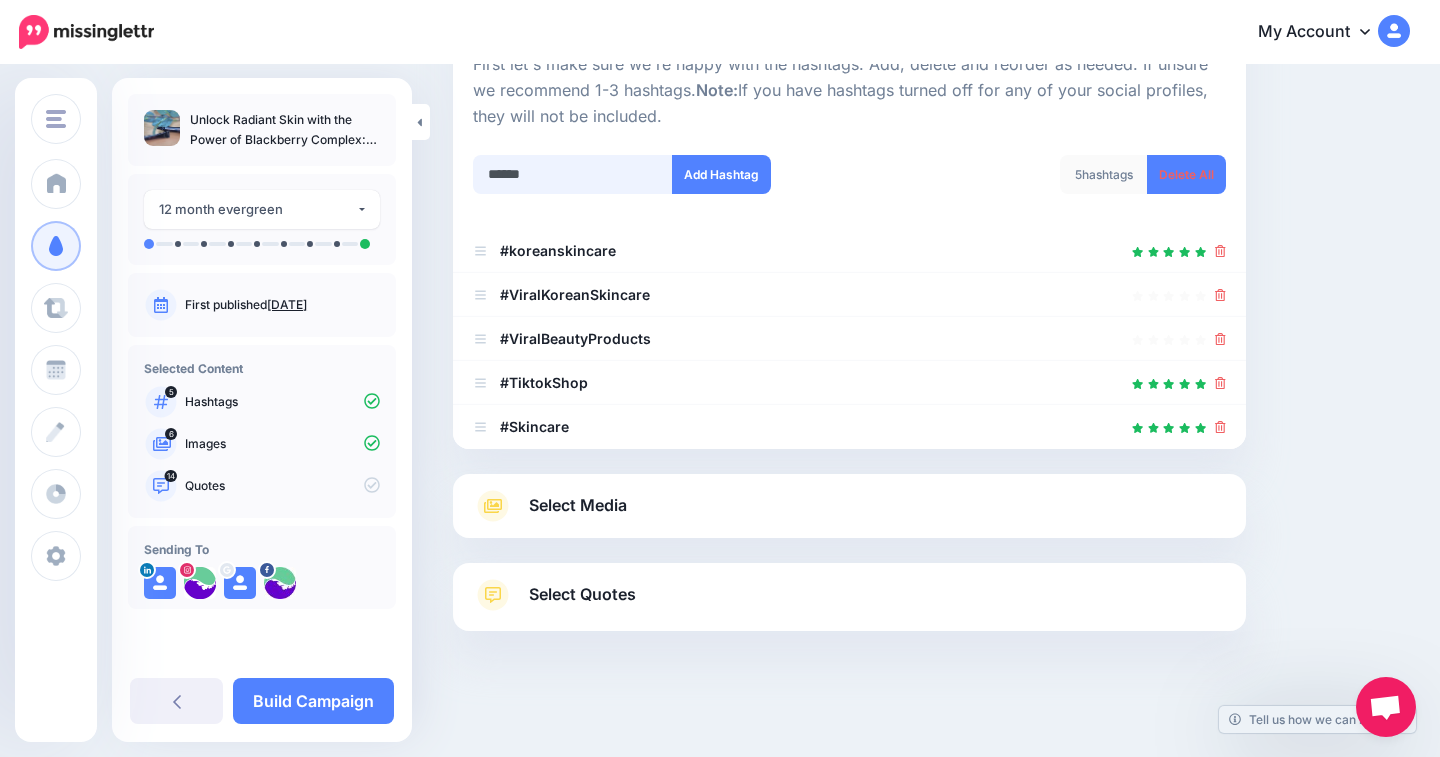 type on "*******" 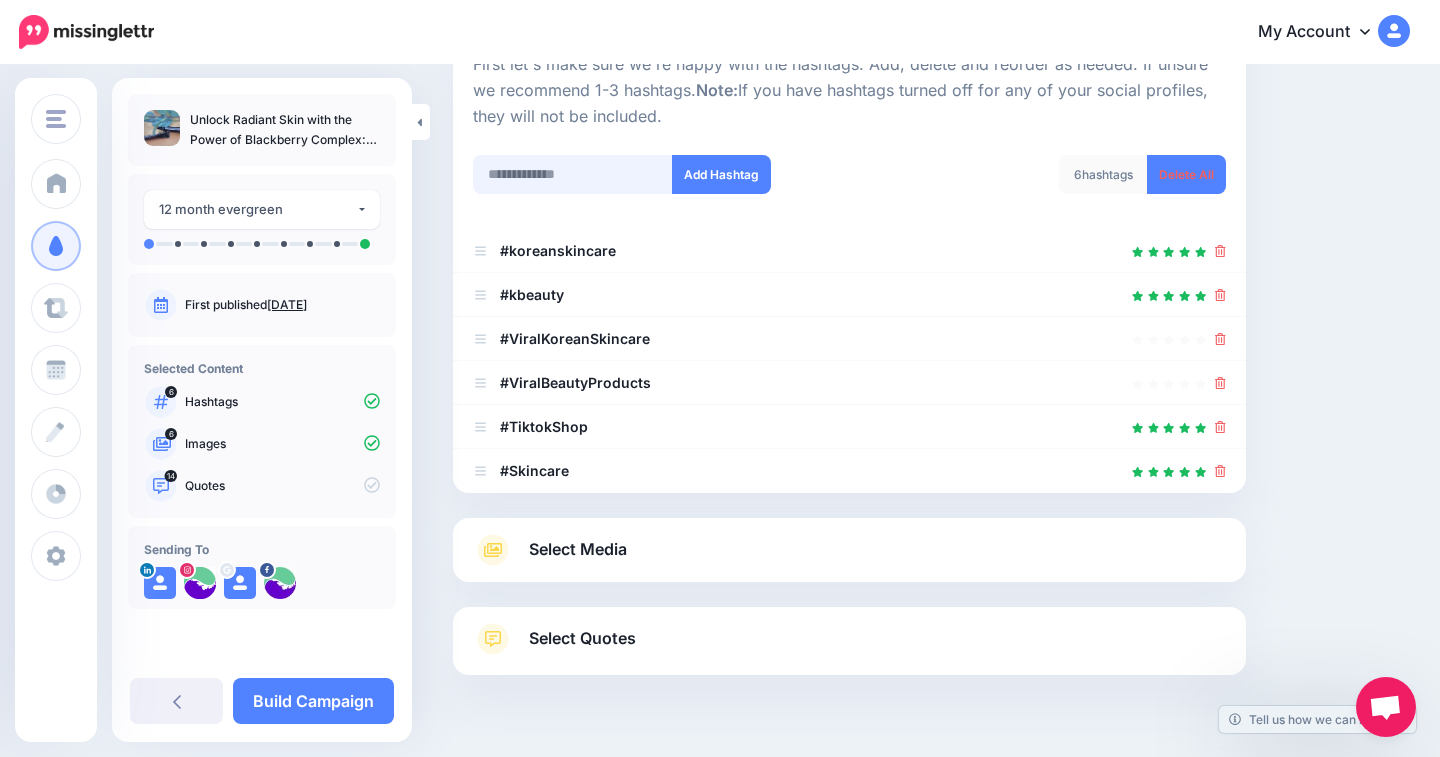 scroll, scrollTop: 264, scrollLeft: 0, axis: vertical 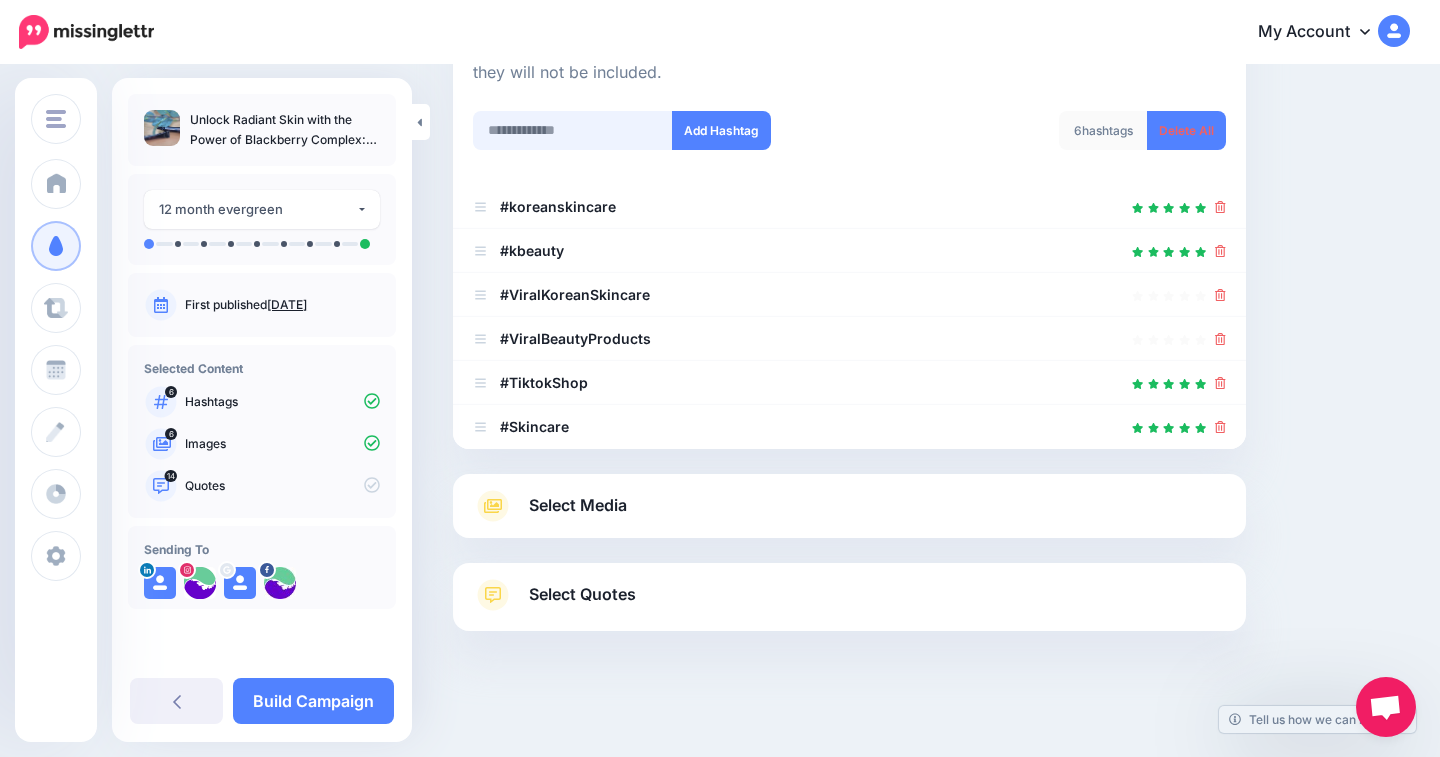 type on "*" 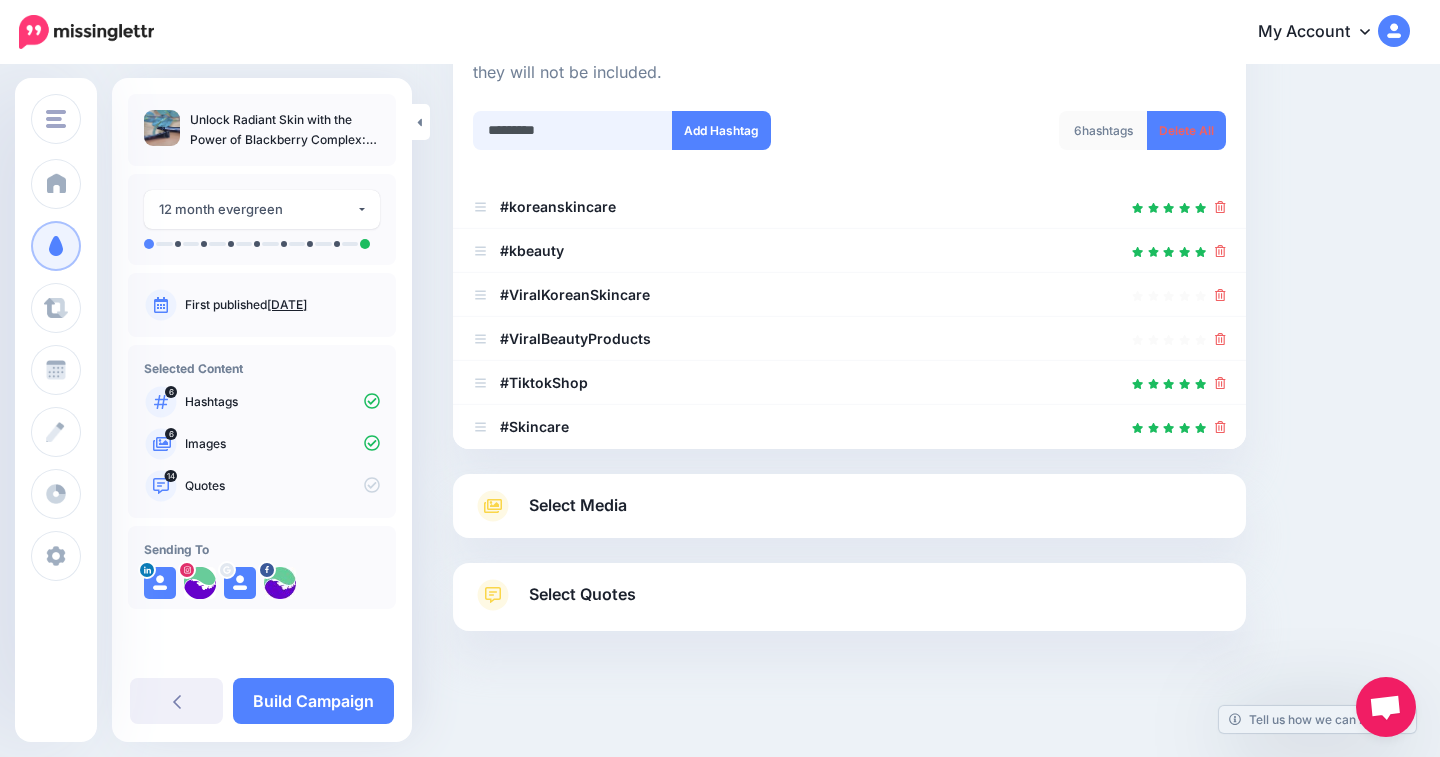 type on "**********" 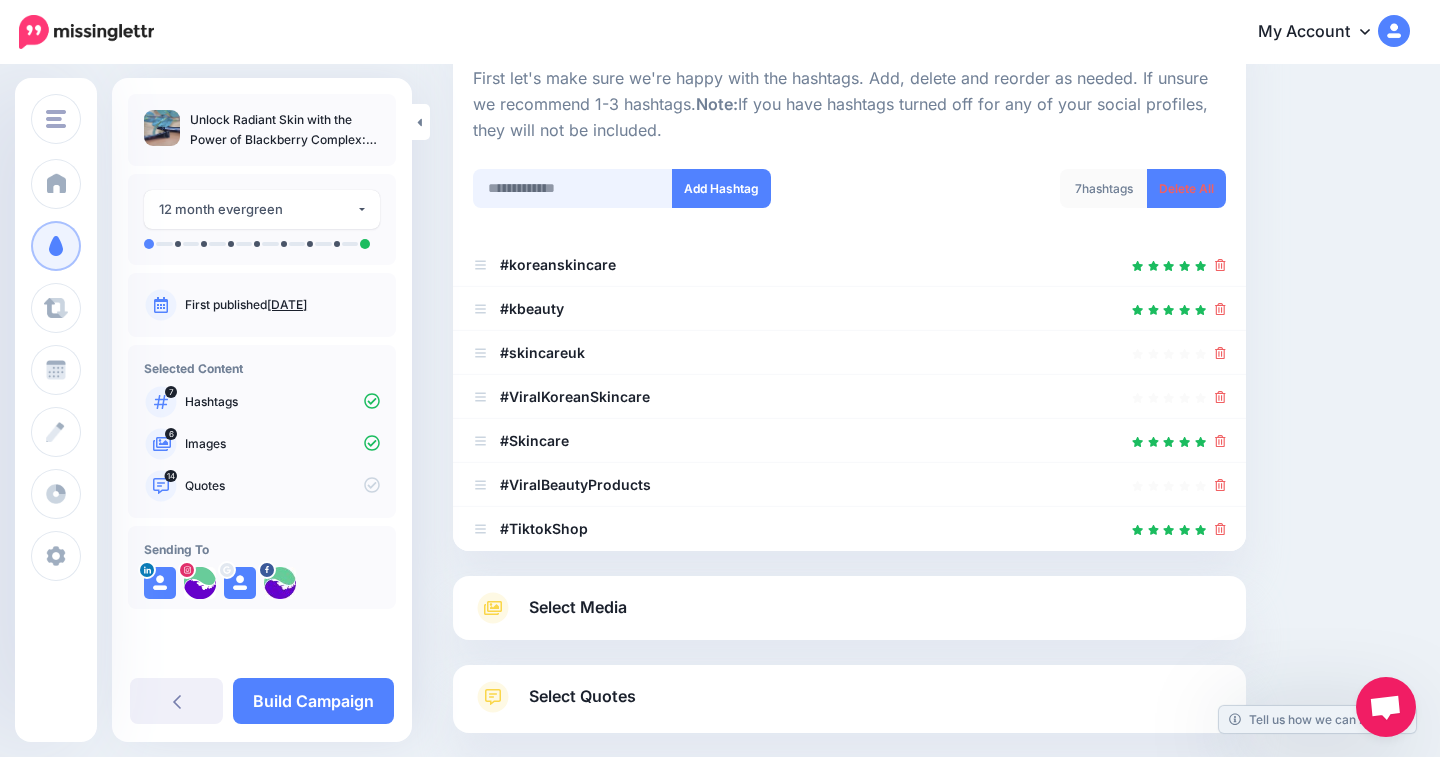 scroll, scrollTop: 197, scrollLeft: 0, axis: vertical 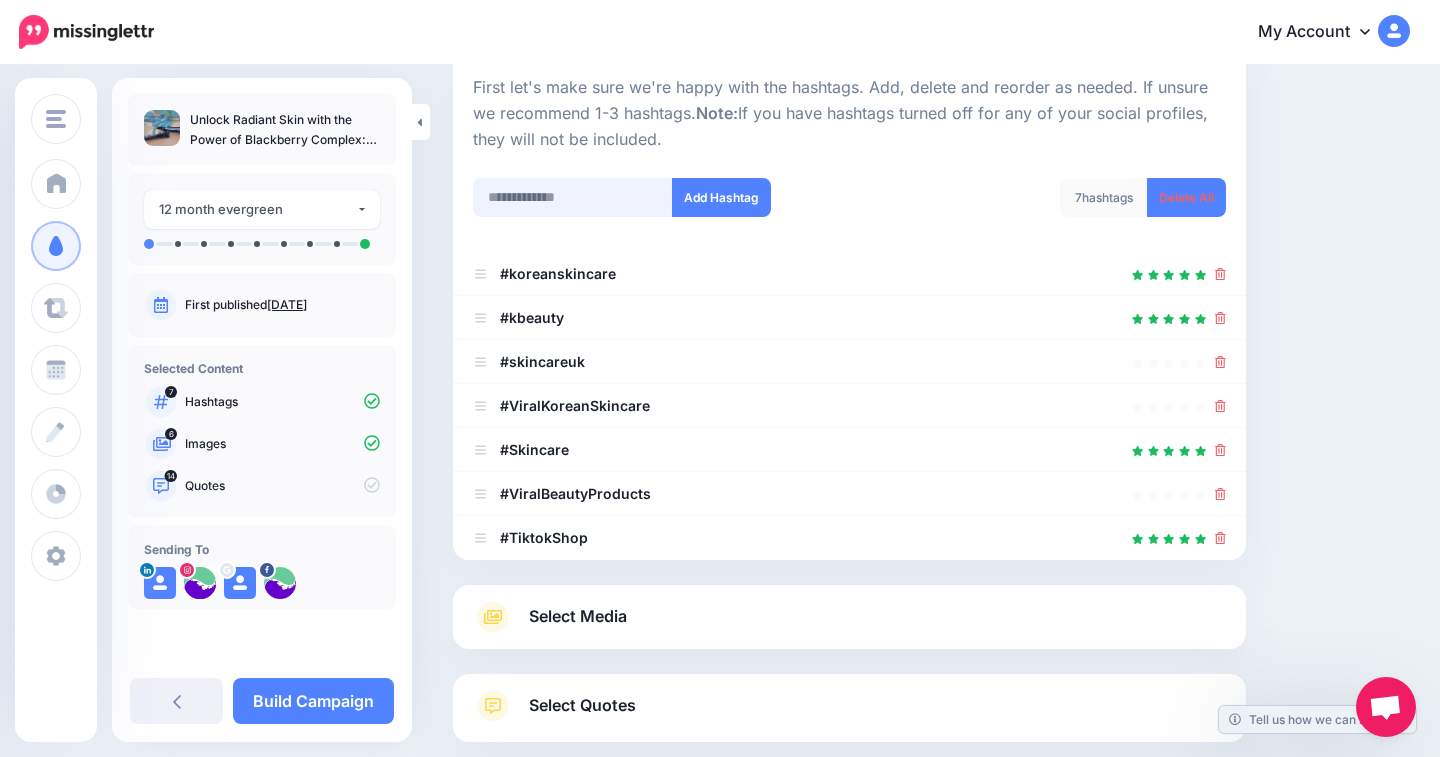 click at bounding box center [573, 197] 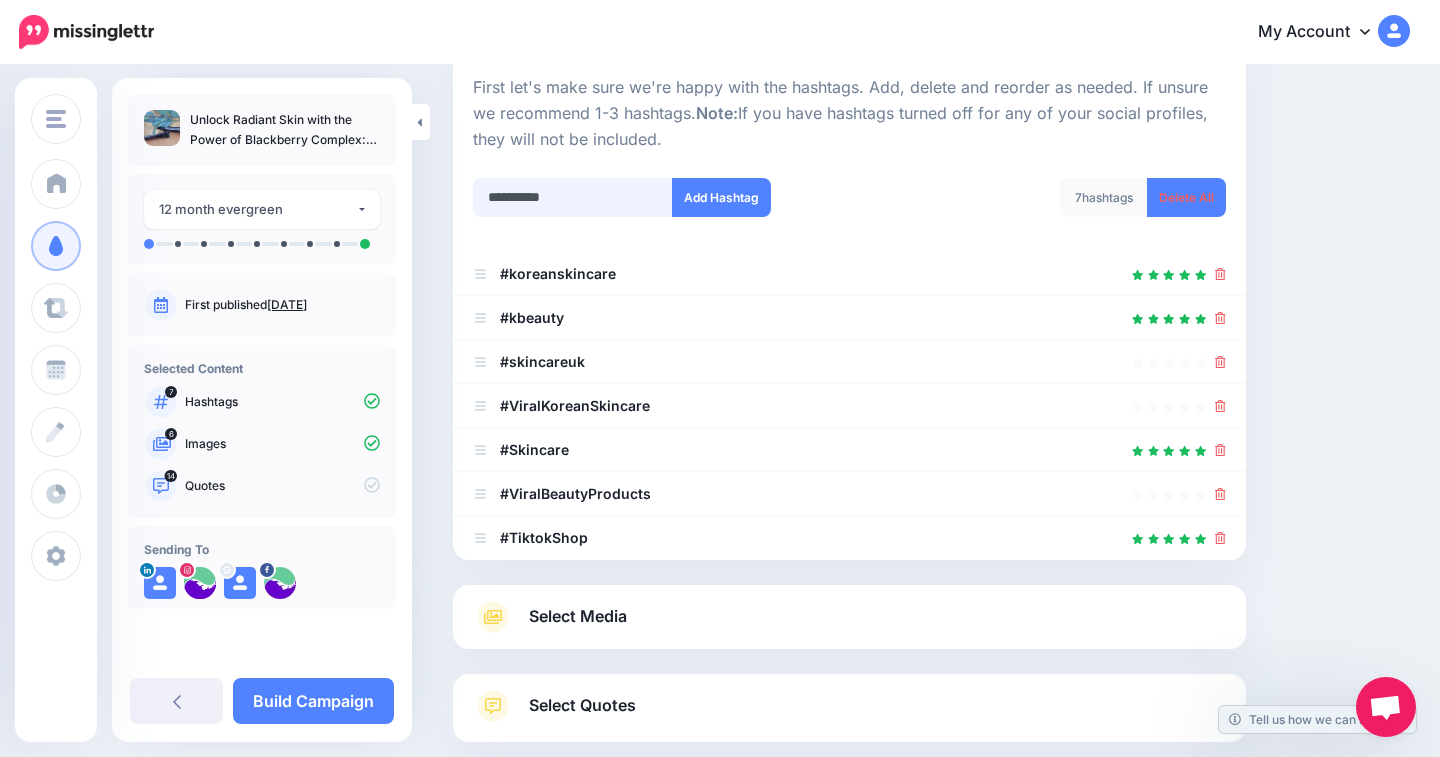 type on "**********" 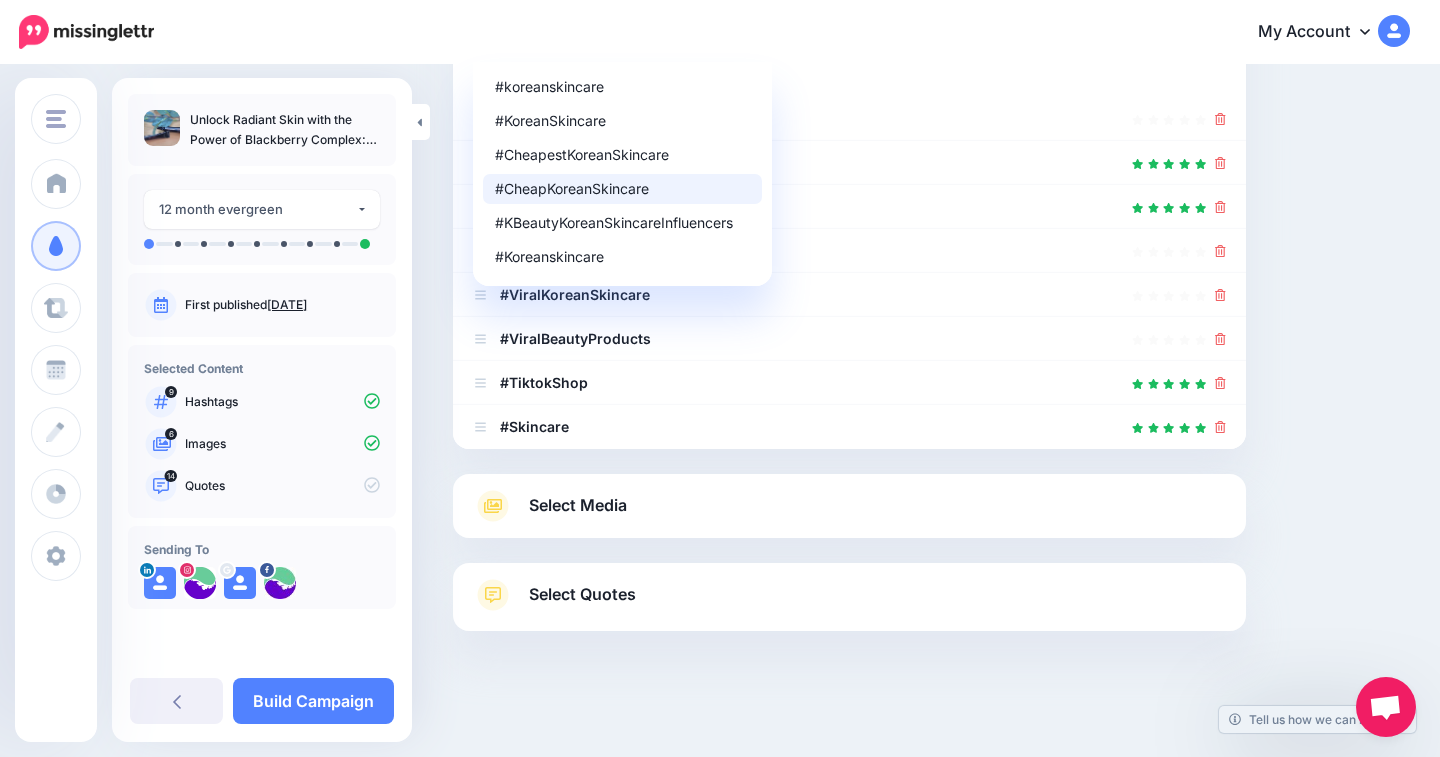 scroll, scrollTop: 307, scrollLeft: 0, axis: vertical 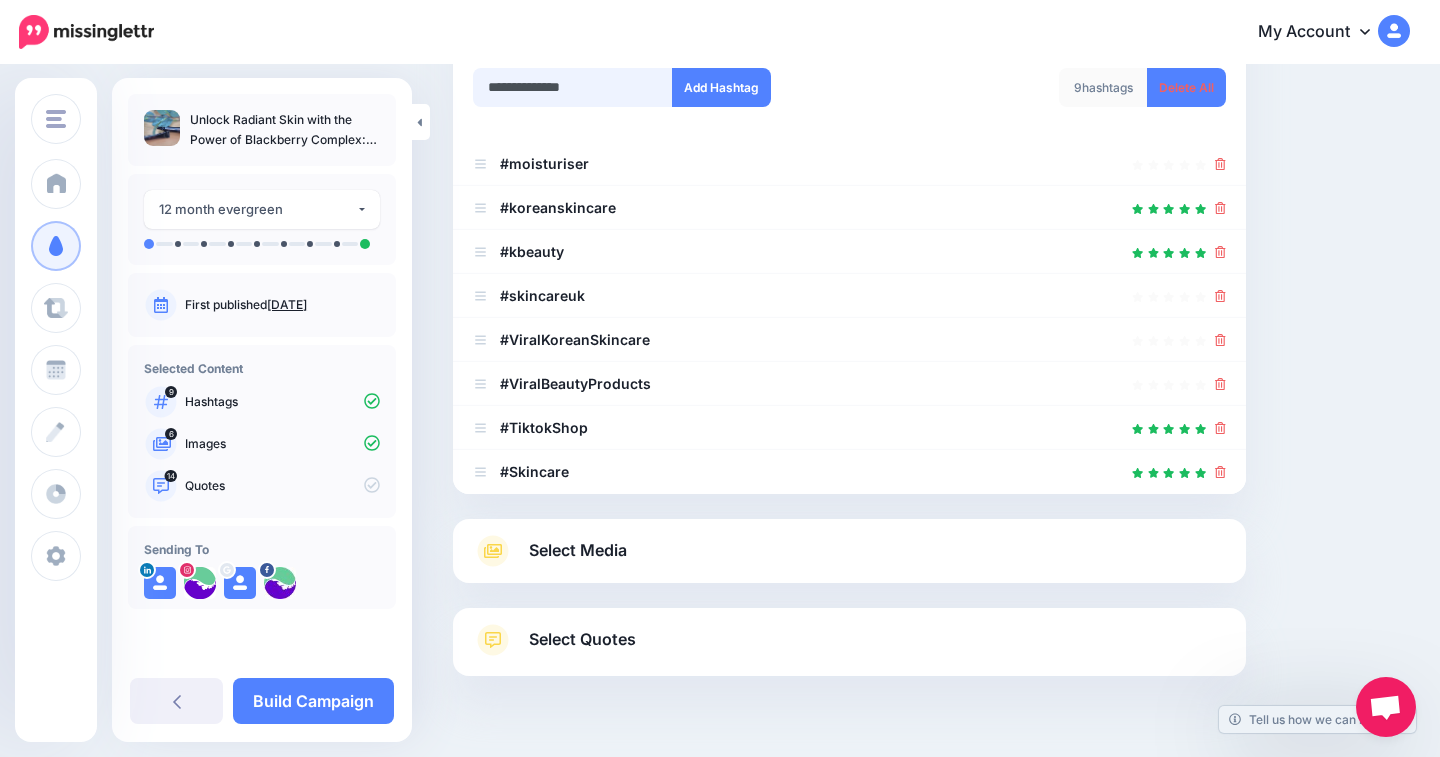 click on "**********" at bounding box center (573, 87) 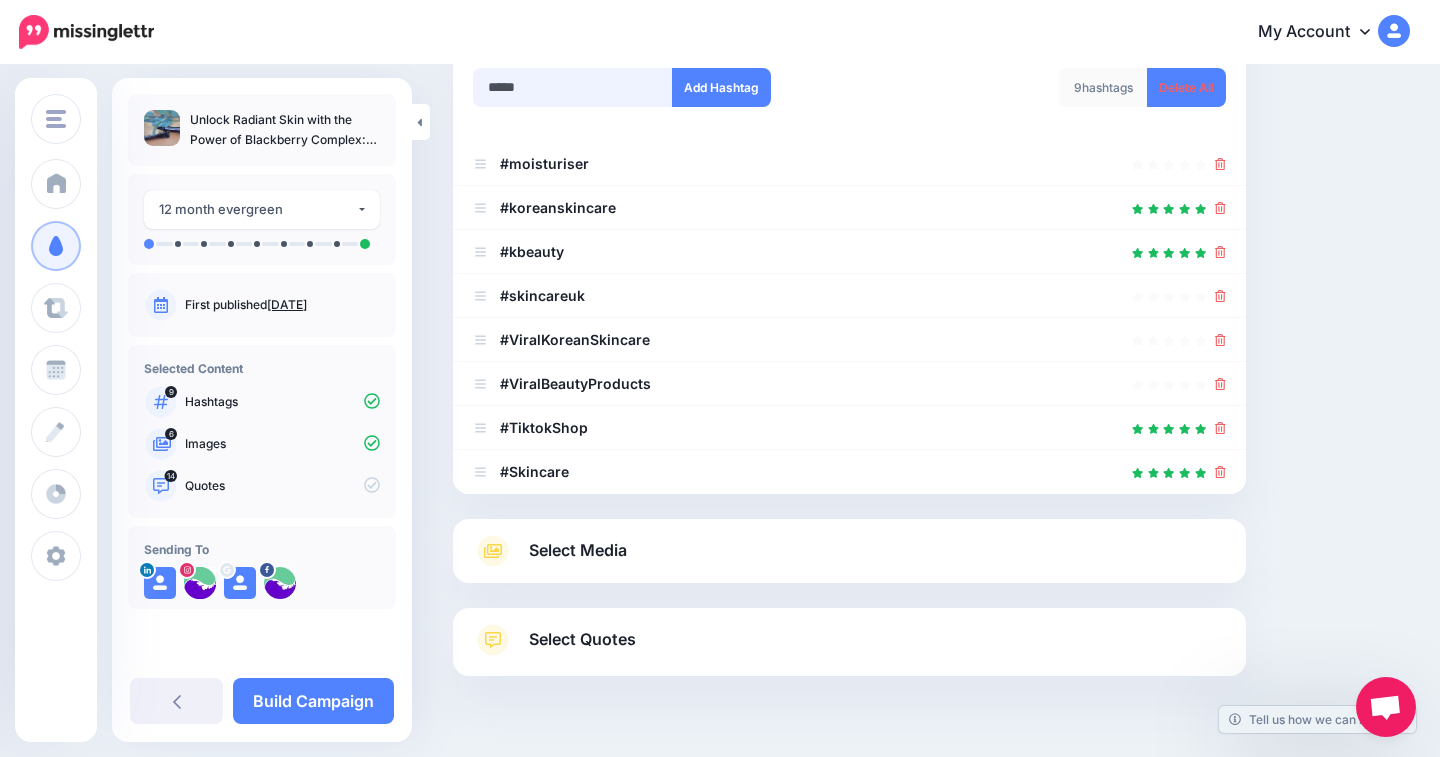 type on "******" 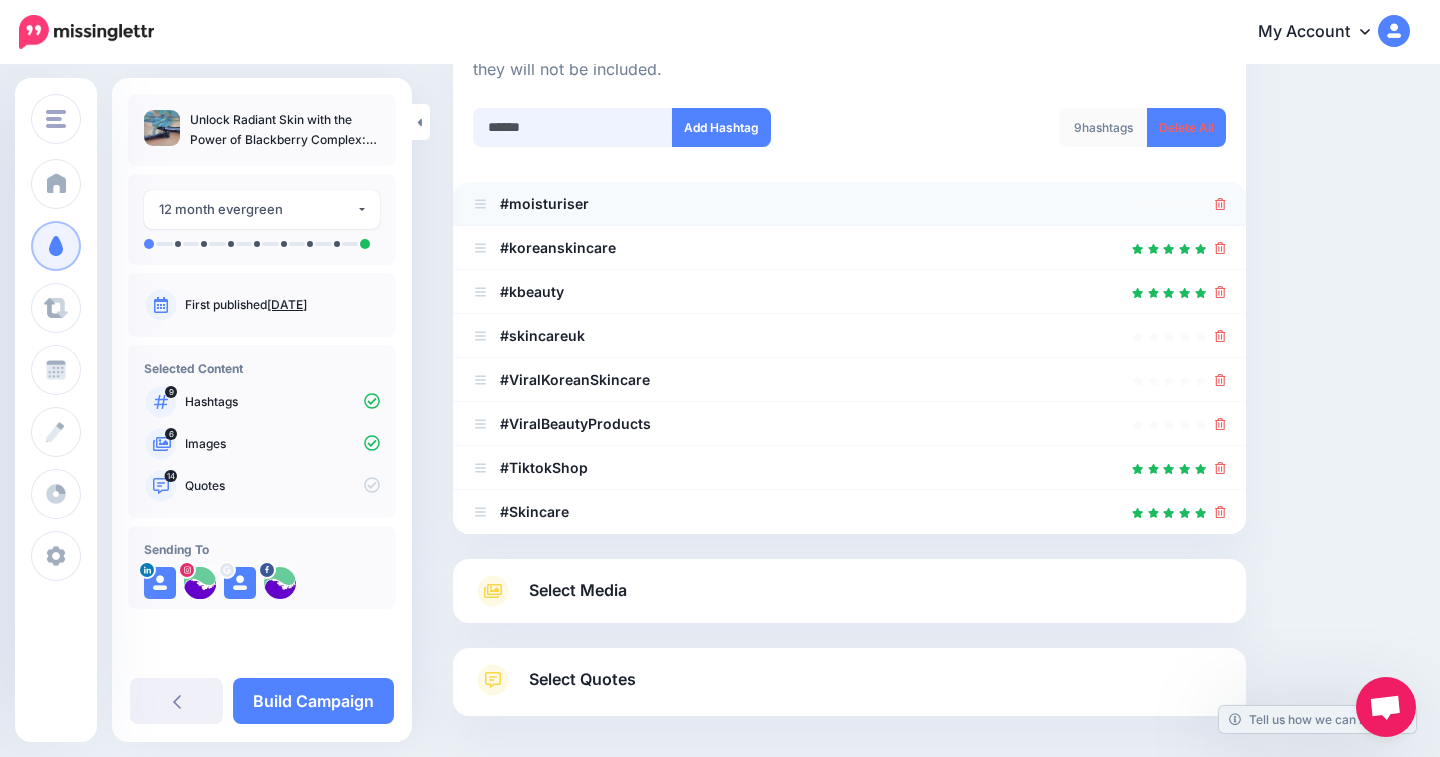 scroll, scrollTop: 266, scrollLeft: 0, axis: vertical 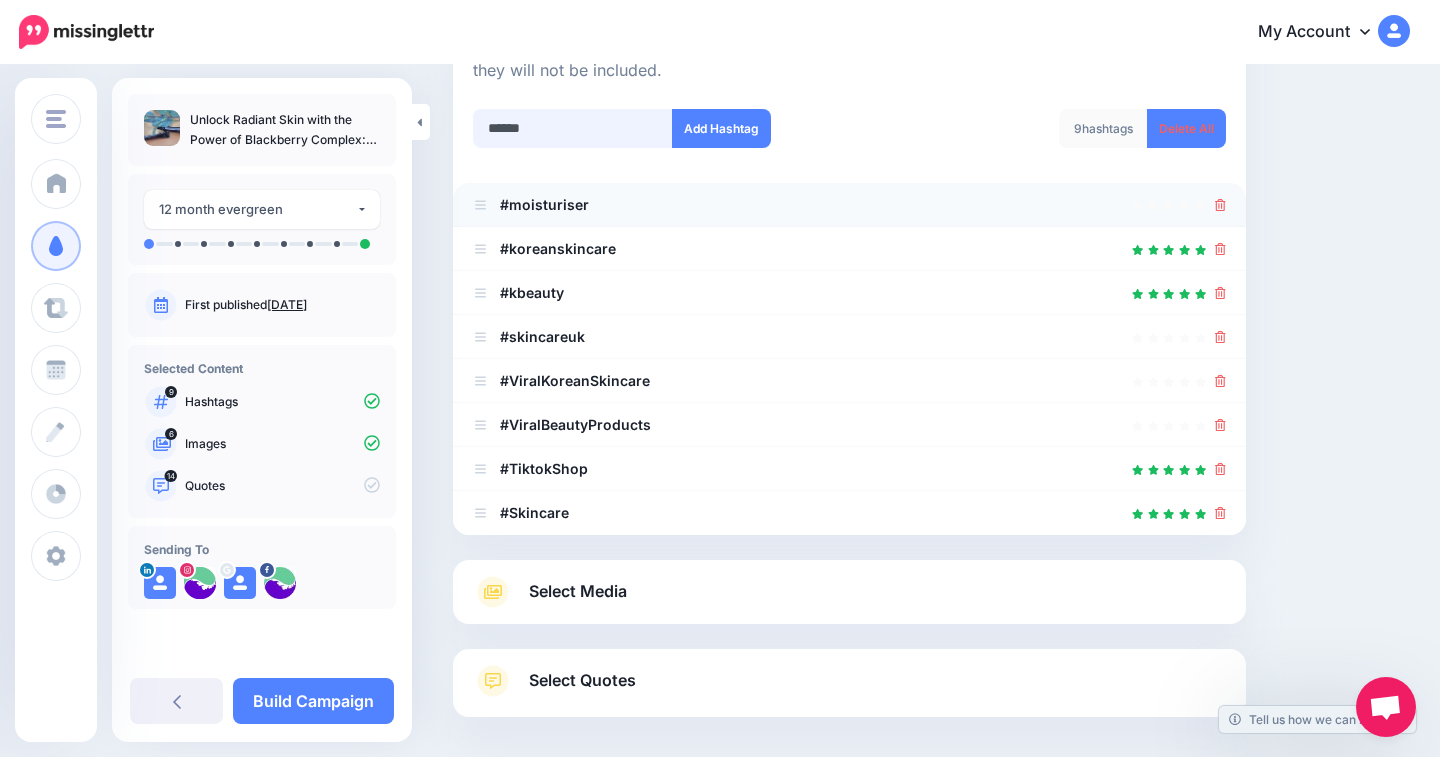 type 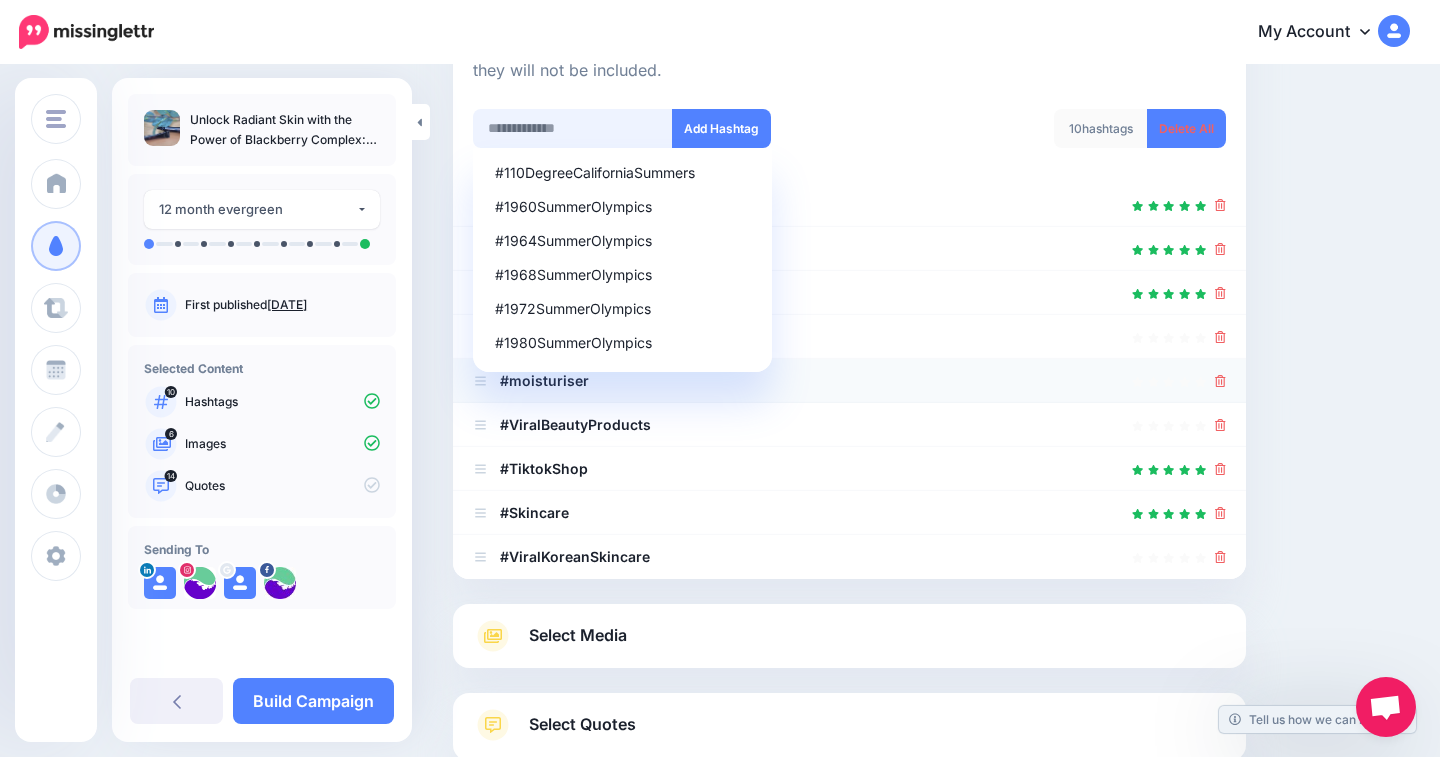 scroll, scrollTop: 396, scrollLeft: 0, axis: vertical 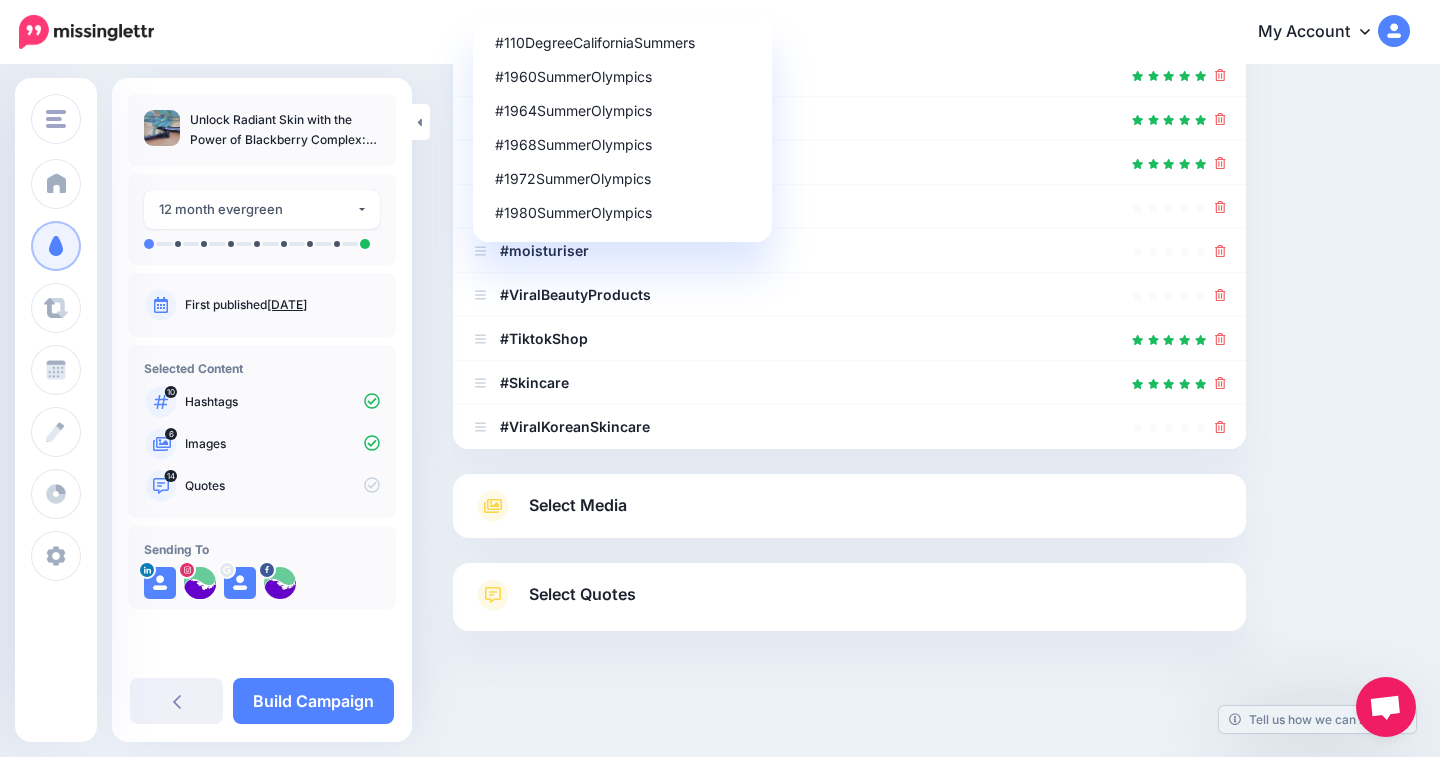 click on "Content and media
Choose the content and media that you'd like to use in this campaign.
Select Hashtags
First let's make sure we're happy with the hashtags. Add, delete and reorder as needed. If unsure we recommend 1-3 hashtags.  Note:  If you have hashtags turned off for any of your social profiles, they will not be included.
#110DegreeCaliforniaSummers #1960SummerOlympics #1964SummerOlympics #1968SummerOlympics #1972SummerOlympics 10" at bounding box center (931, 216) 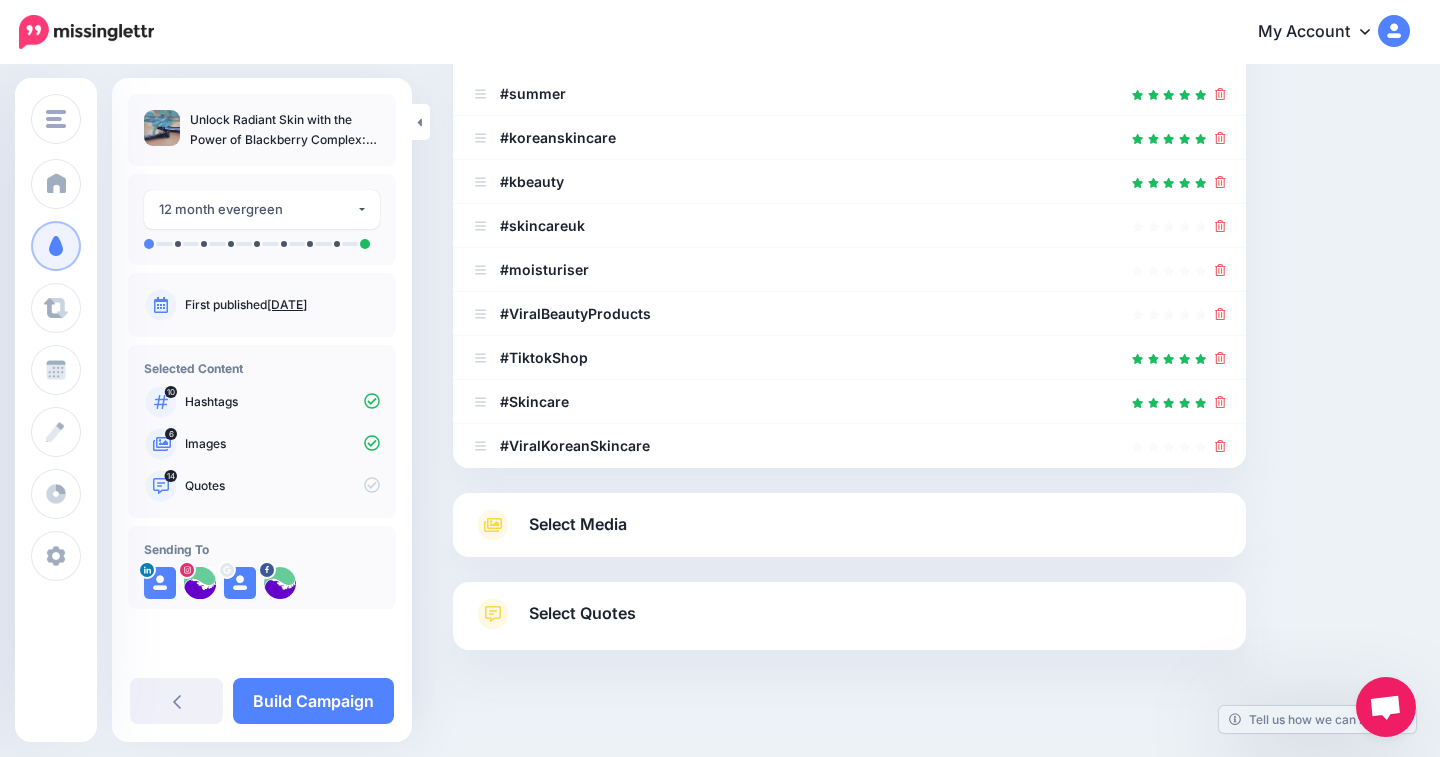 scroll, scrollTop: 381, scrollLeft: 0, axis: vertical 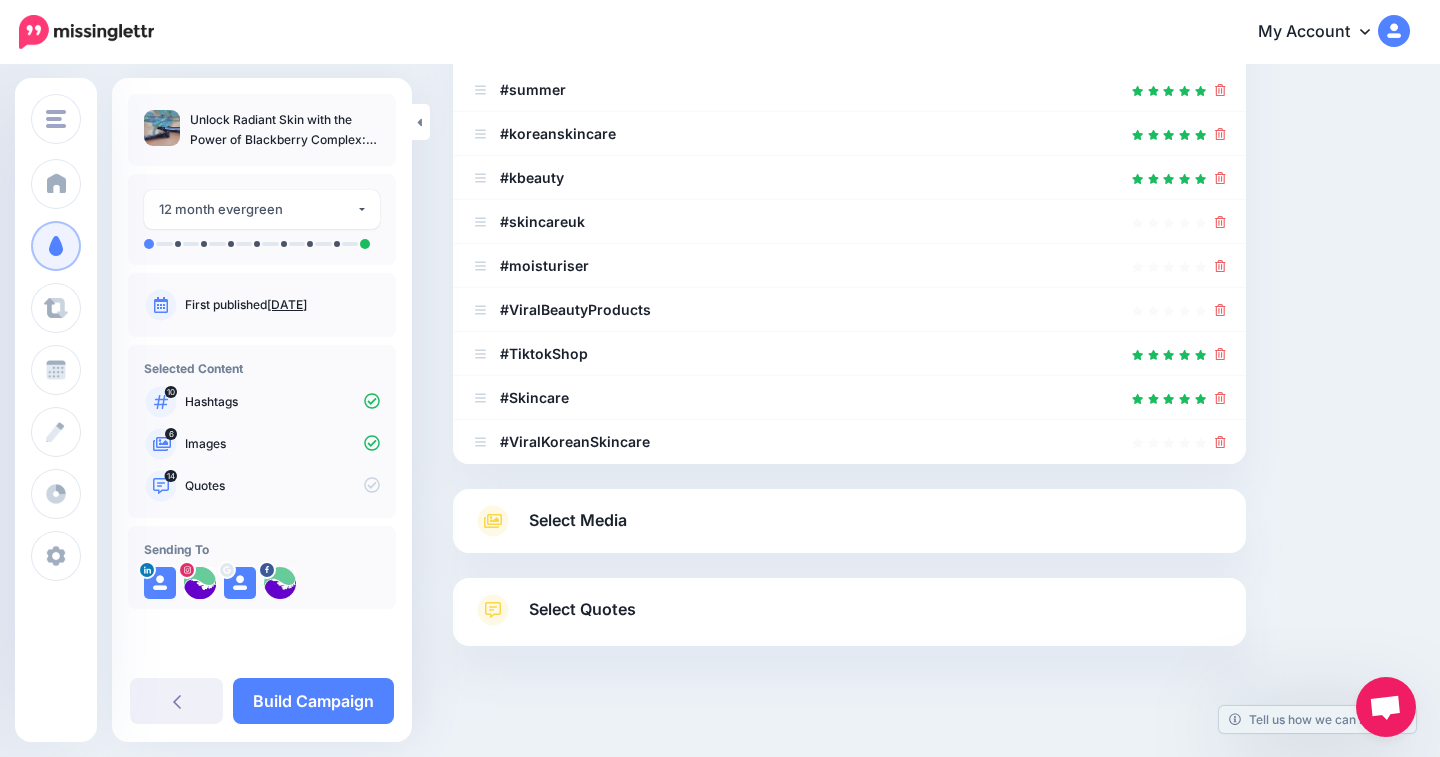 click on "Select Media" at bounding box center (849, 521) 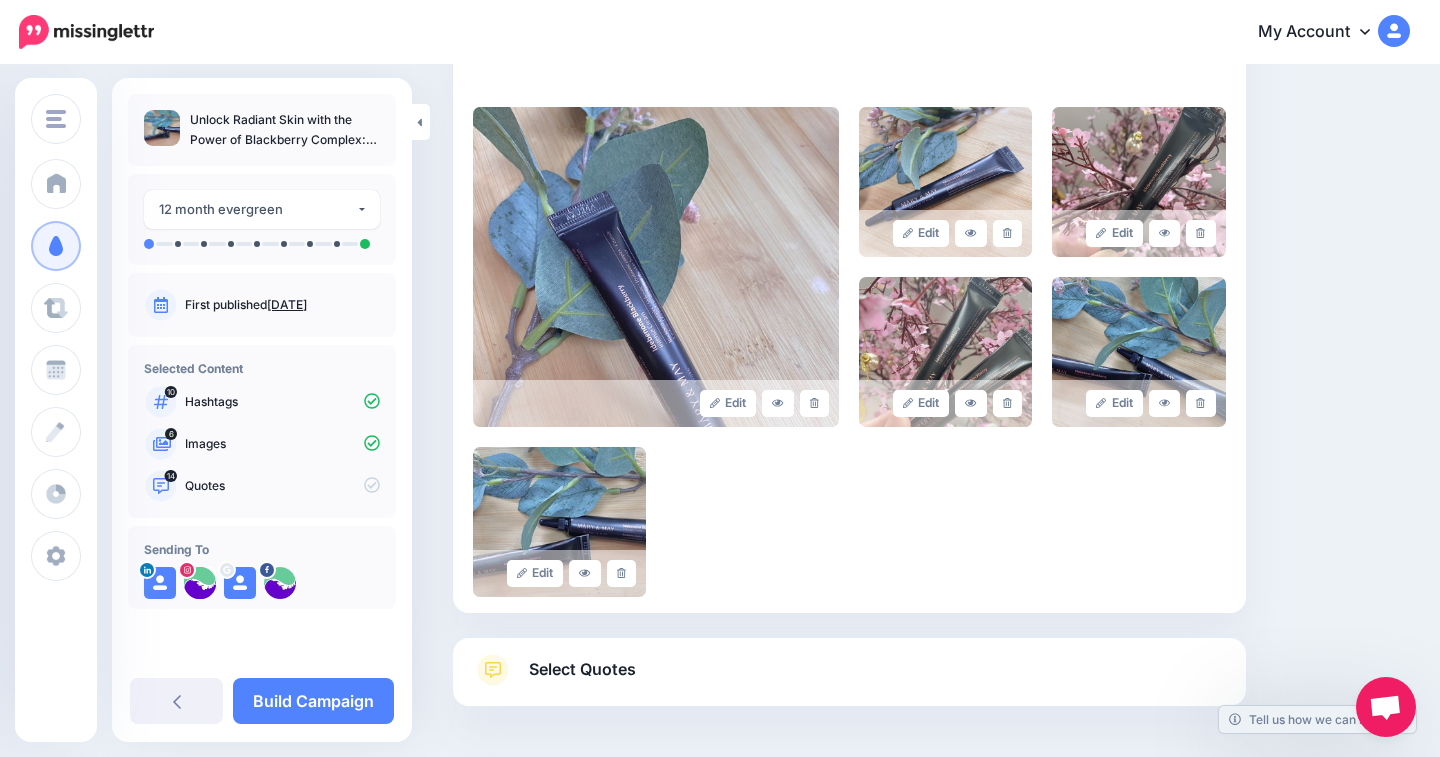 scroll, scrollTop: 449, scrollLeft: 0, axis: vertical 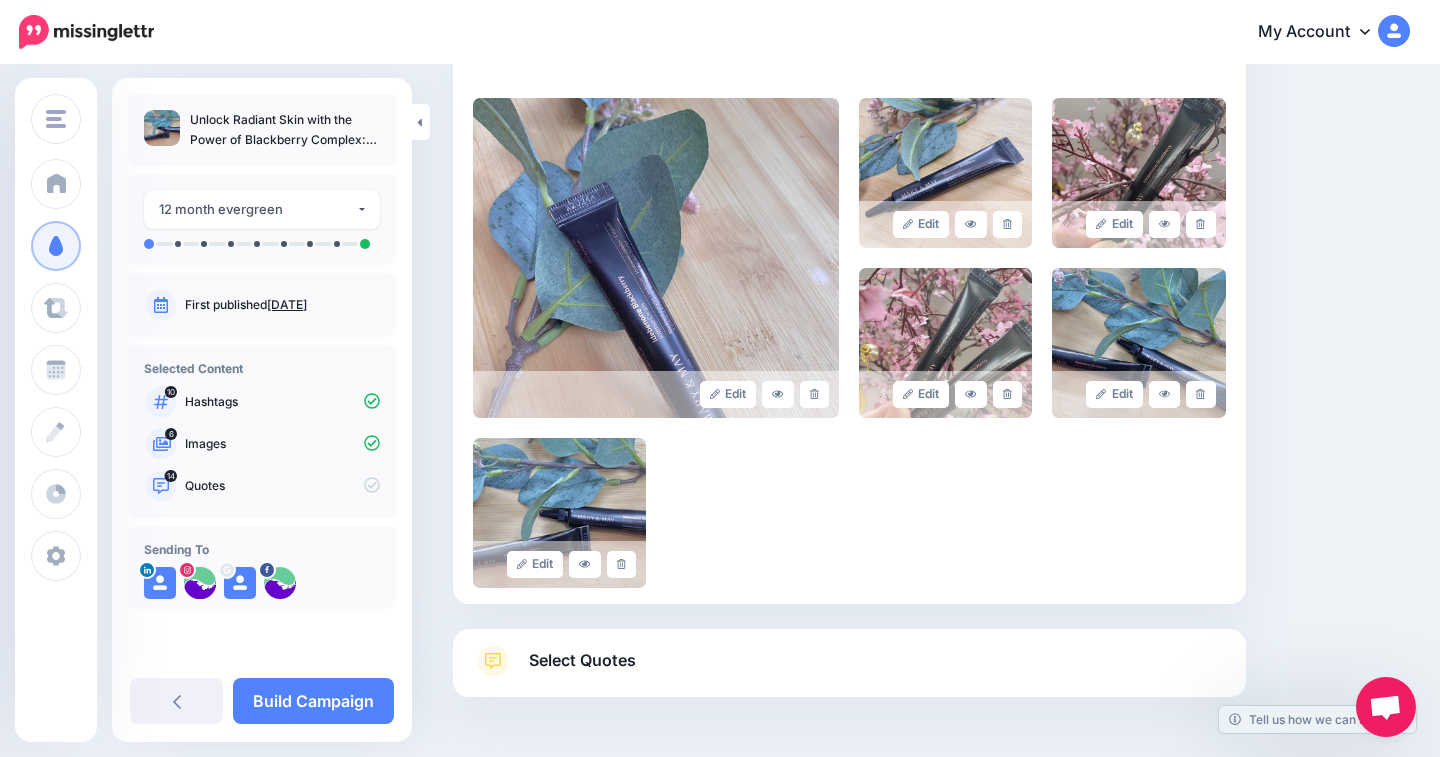 click on "Select Quotes" at bounding box center [849, 671] 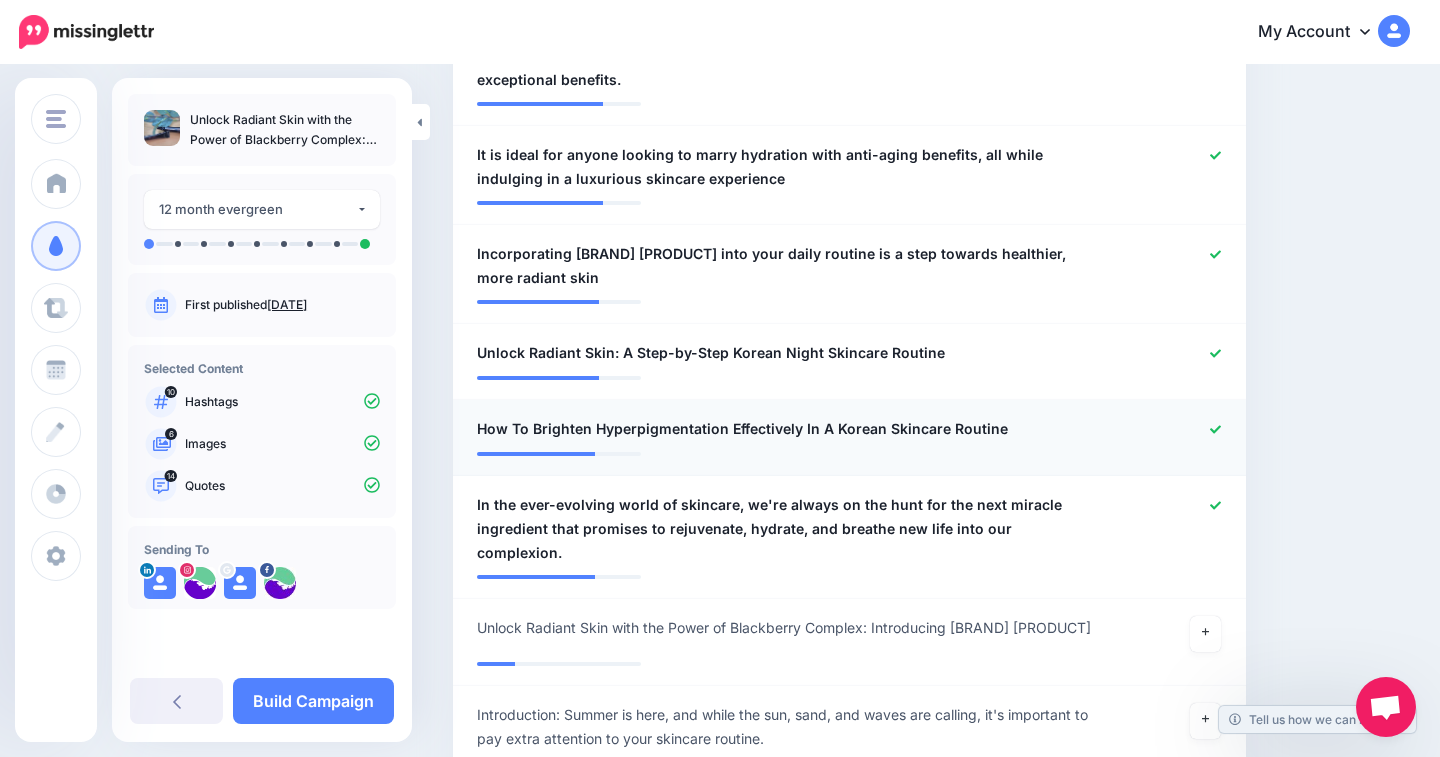 scroll, scrollTop: 1532, scrollLeft: 0, axis: vertical 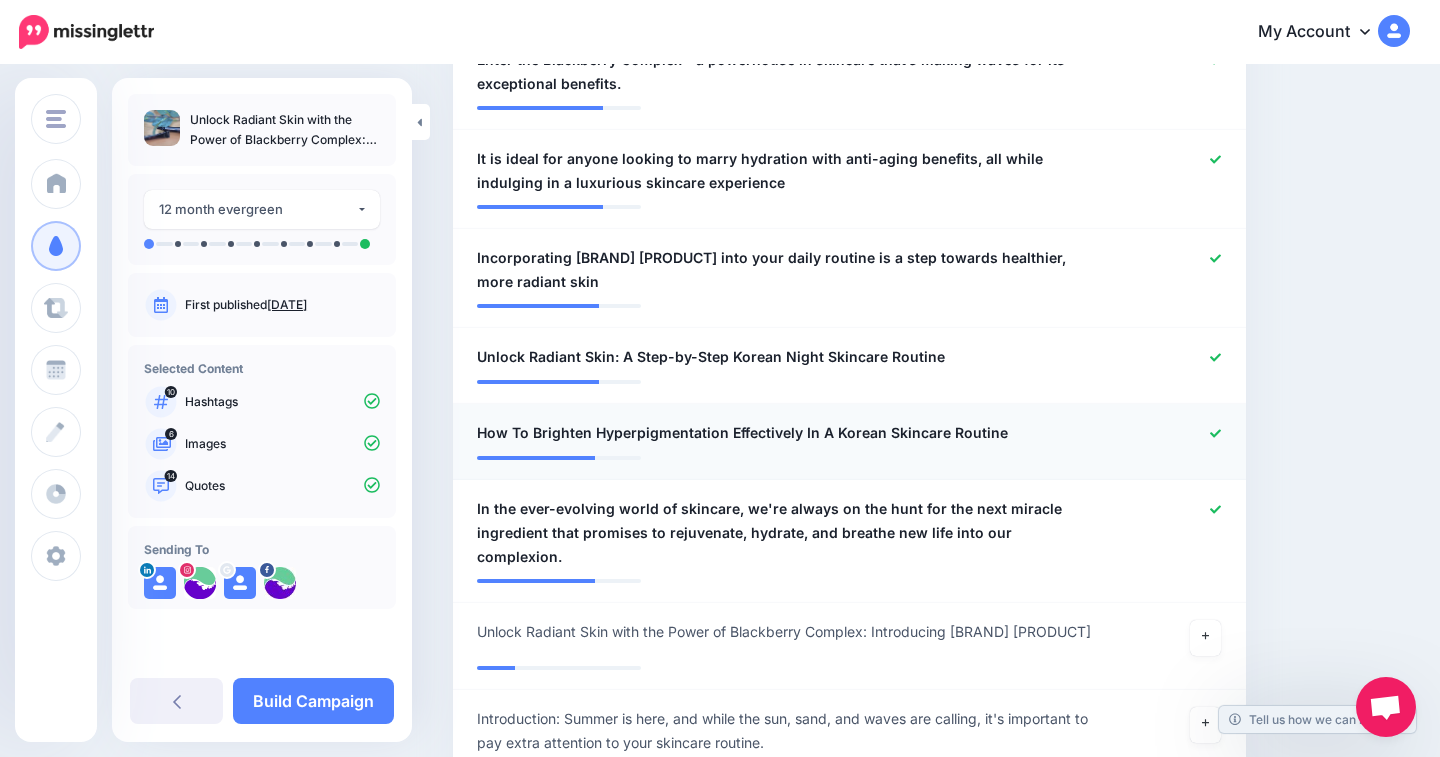 click 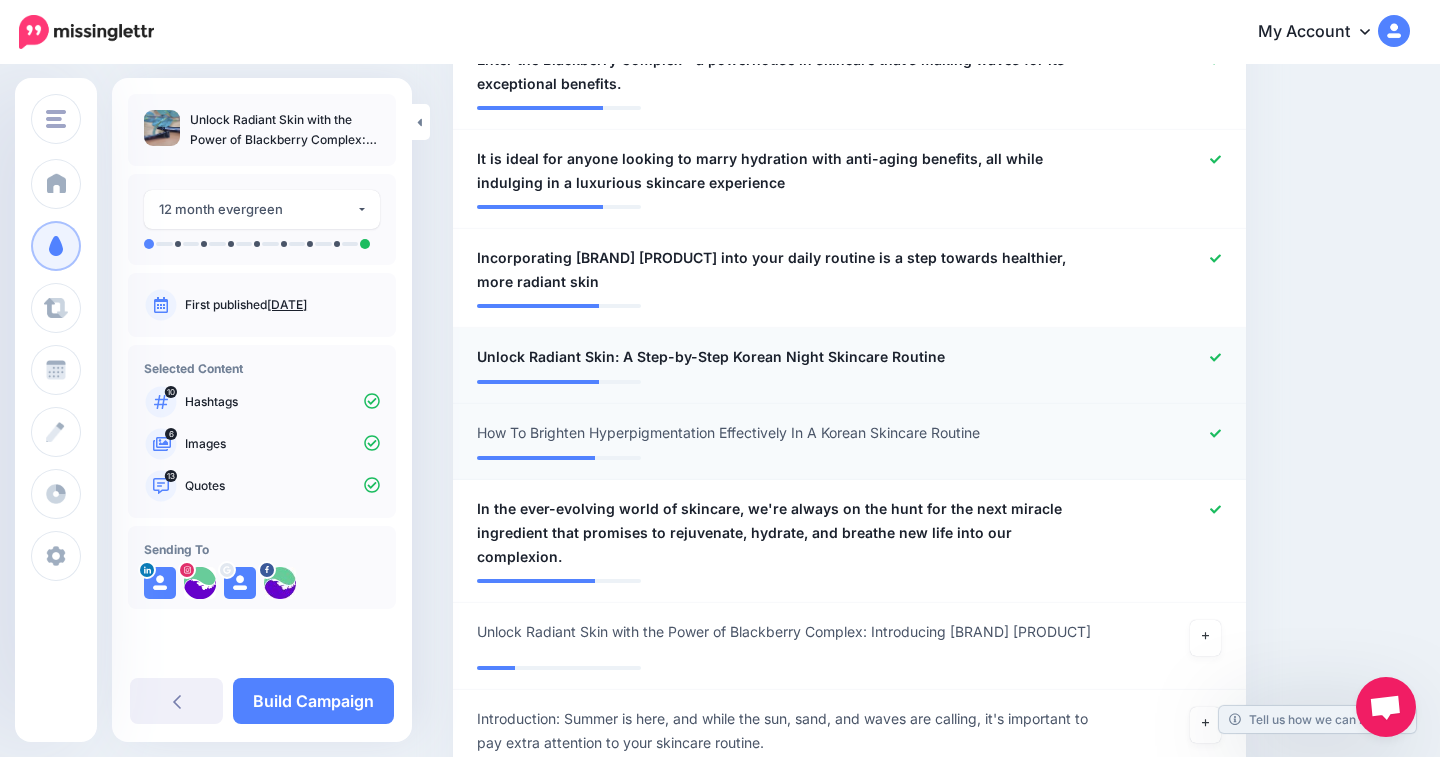 click 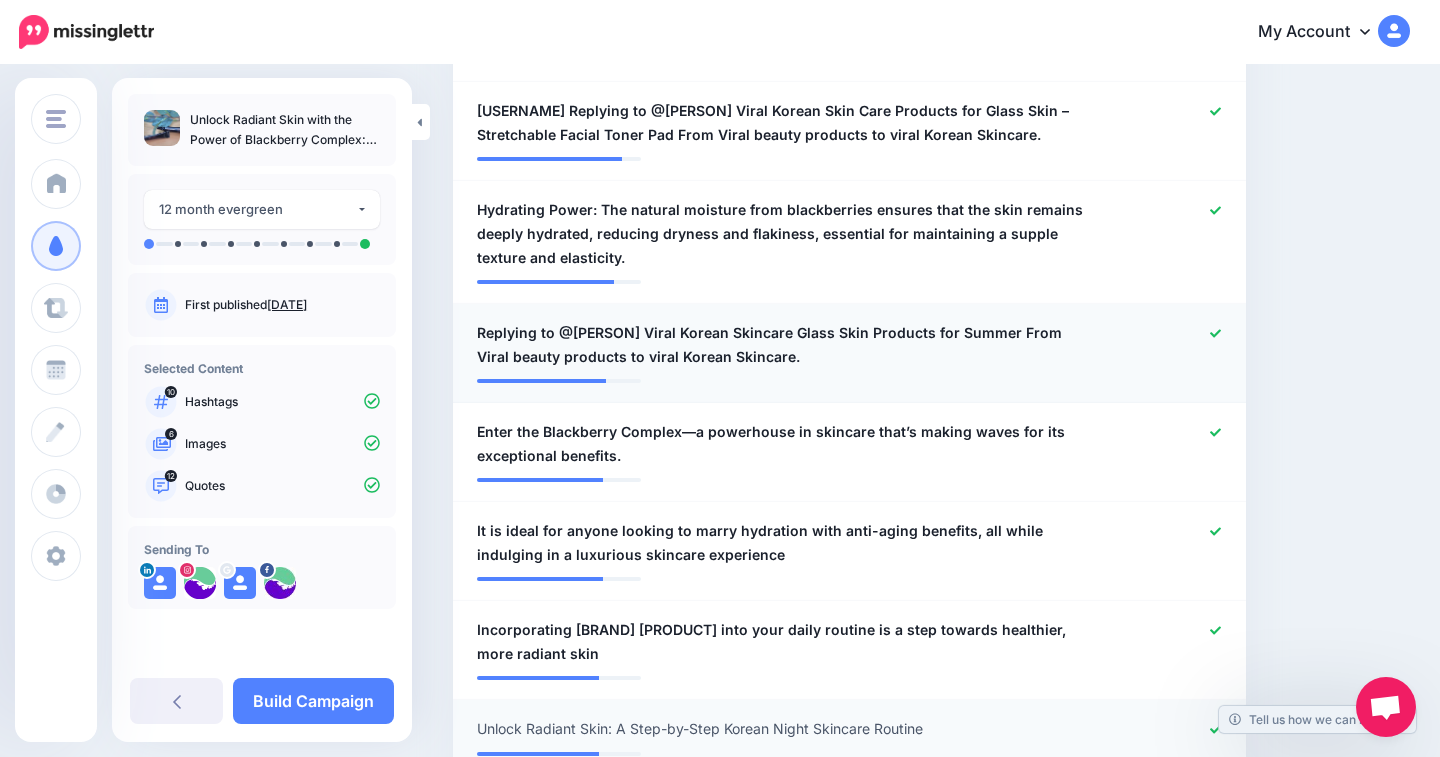 scroll, scrollTop: 1139, scrollLeft: 0, axis: vertical 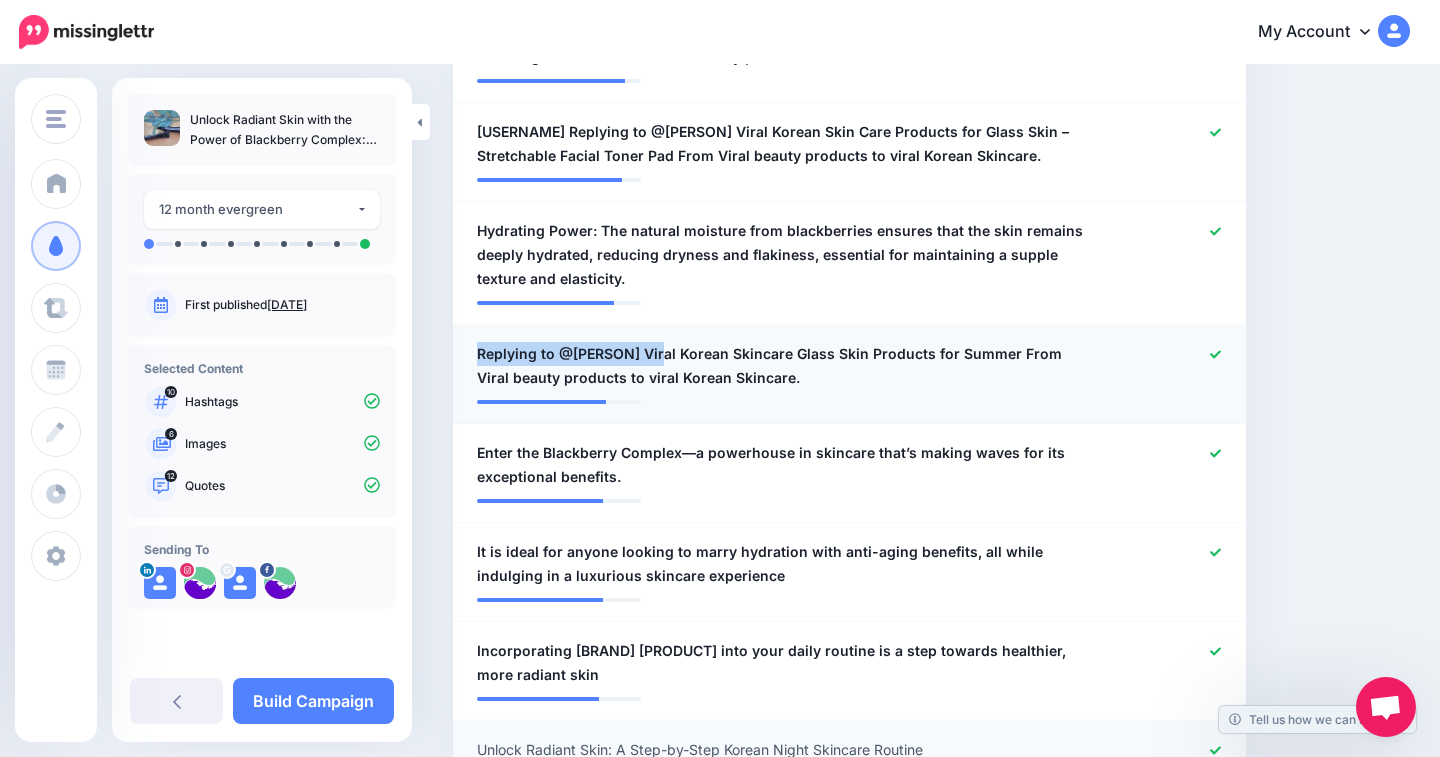 drag, startPoint x: 642, startPoint y: 344, endPoint x: 466, endPoint y: 339, distance: 176.07101 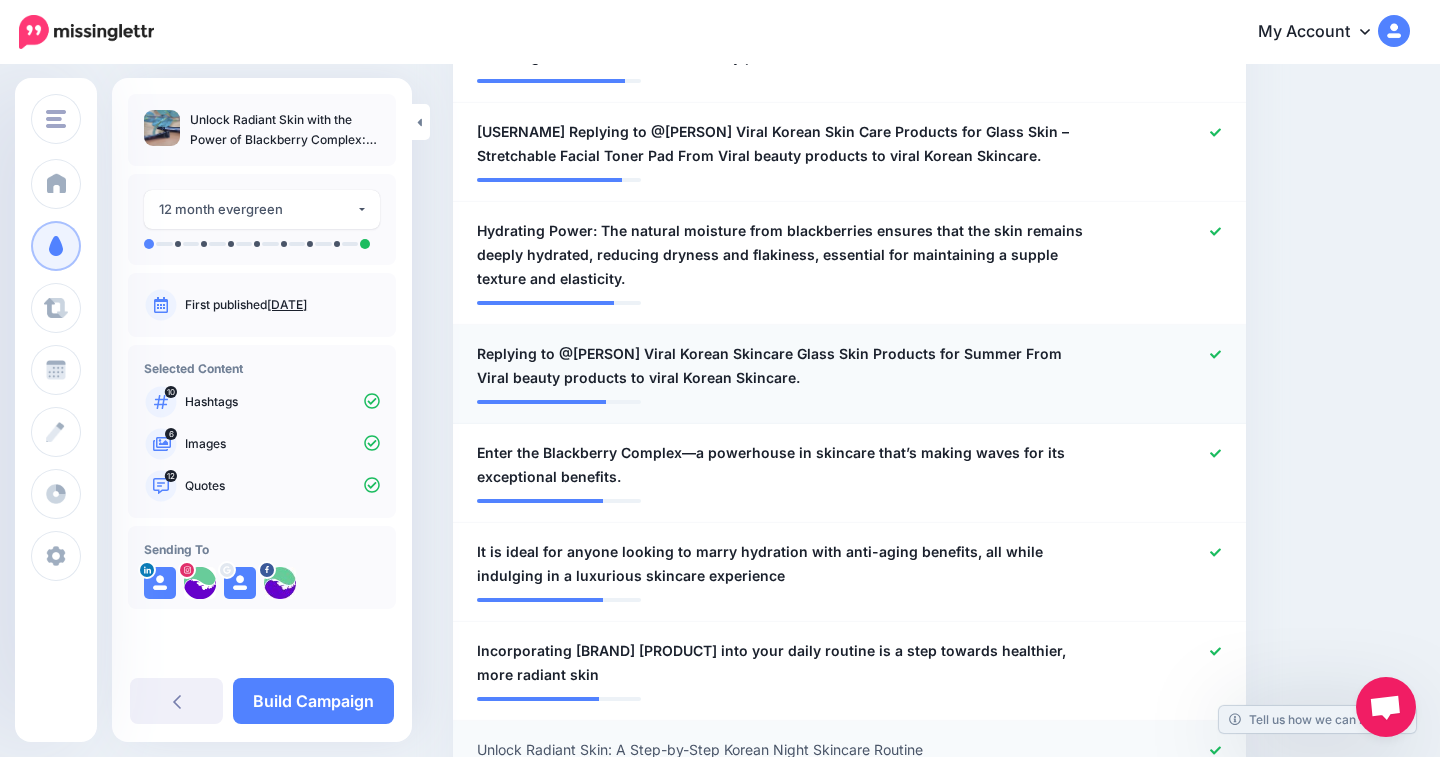 click on "Replying to @[PERSON] Viral Korean Skincare Glass Skin Products for Summer From Viral beauty products to viral Korean Skincare." at bounding box center [784, 366] 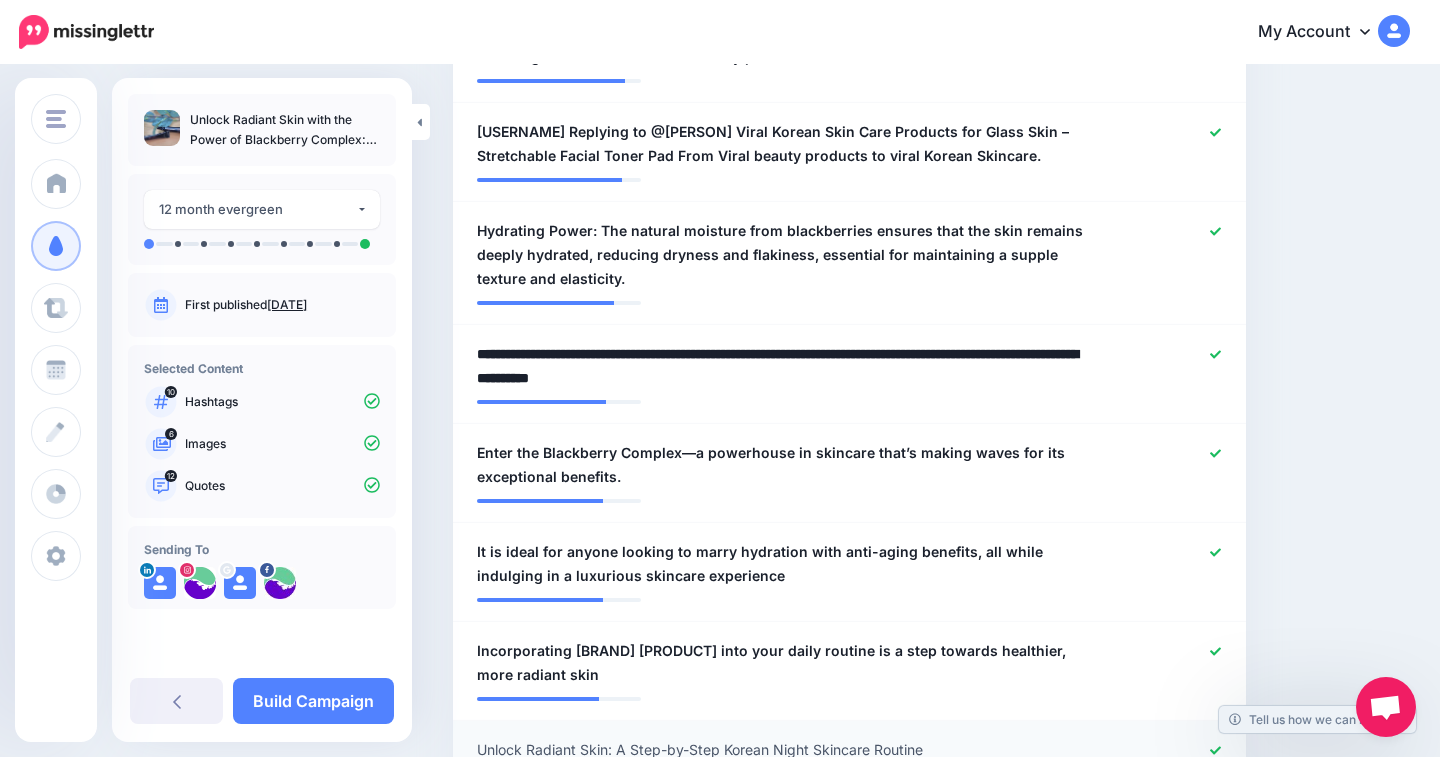 drag, startPoint x: 645, startPoint y: 345, endPoint x: 441, endPoint y: 341, distance: 204.03922 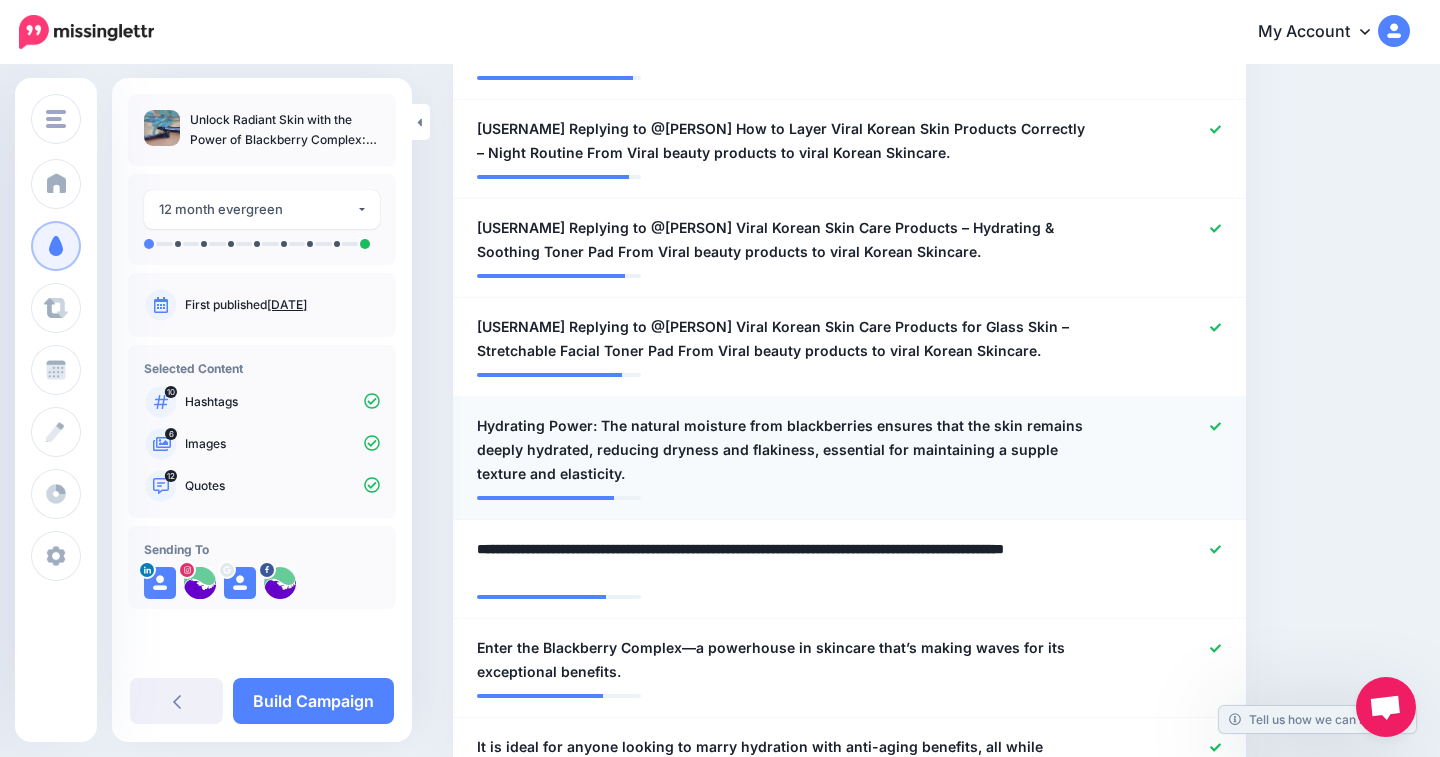 scroll, scrollTop: 943, scrollLeft: 0, axis: vertical 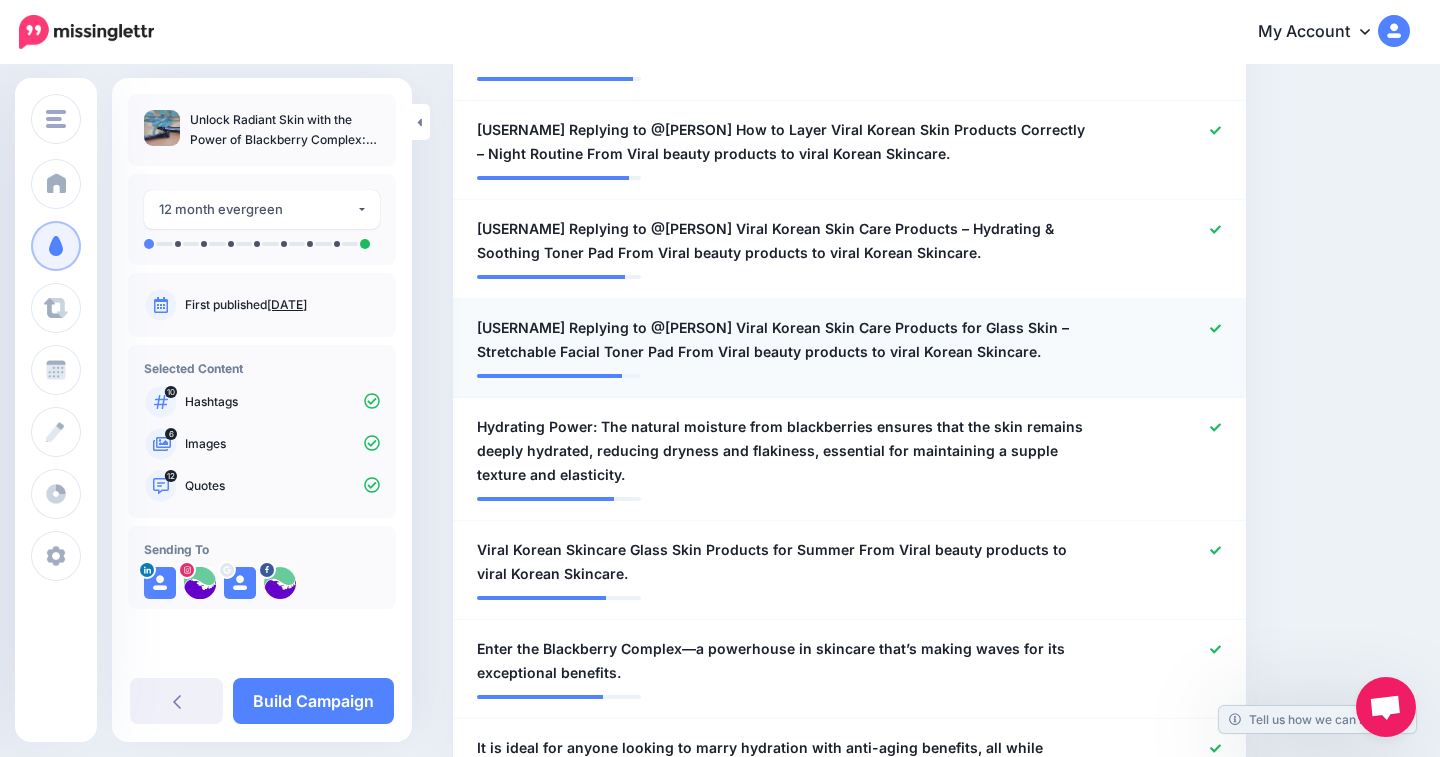 click on "**********" at bounding box center [784, 340] 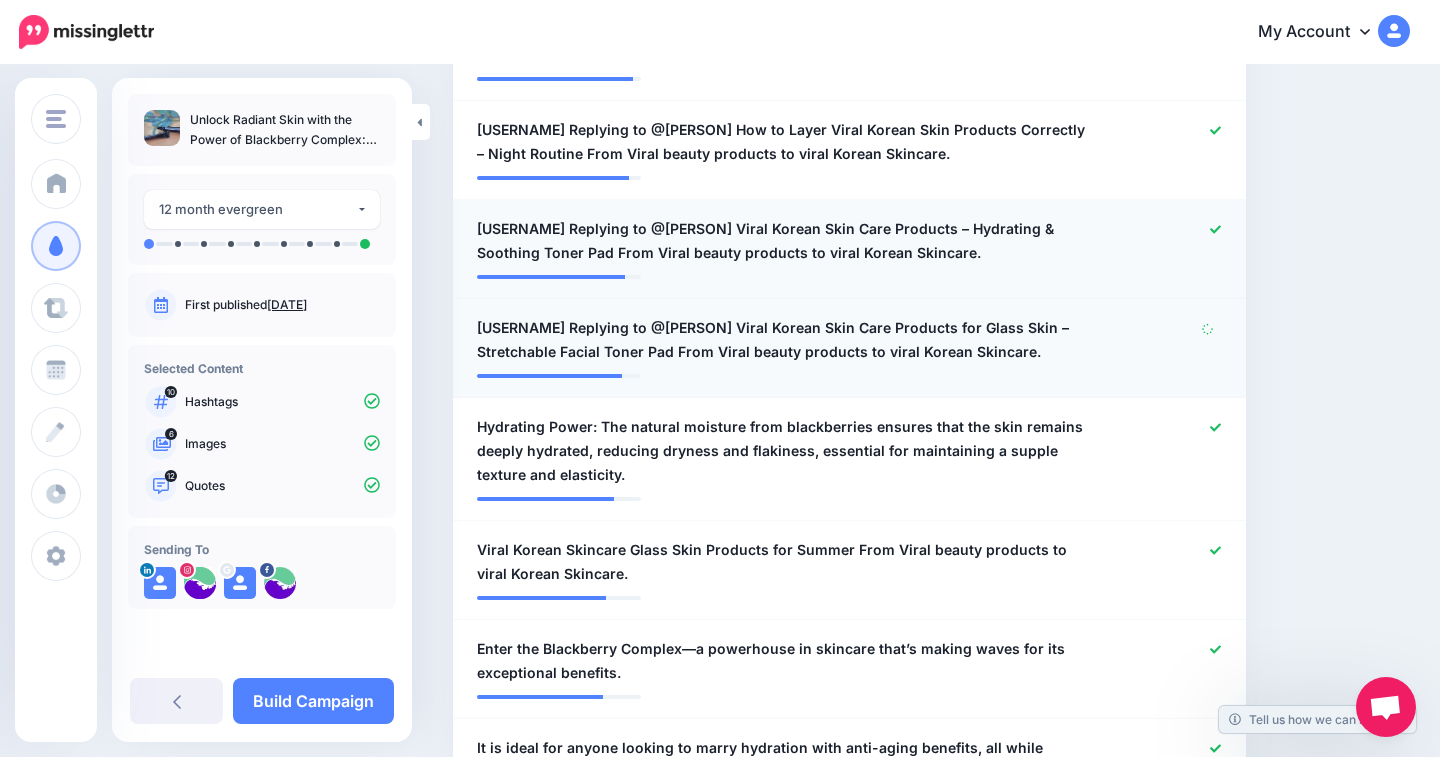 click 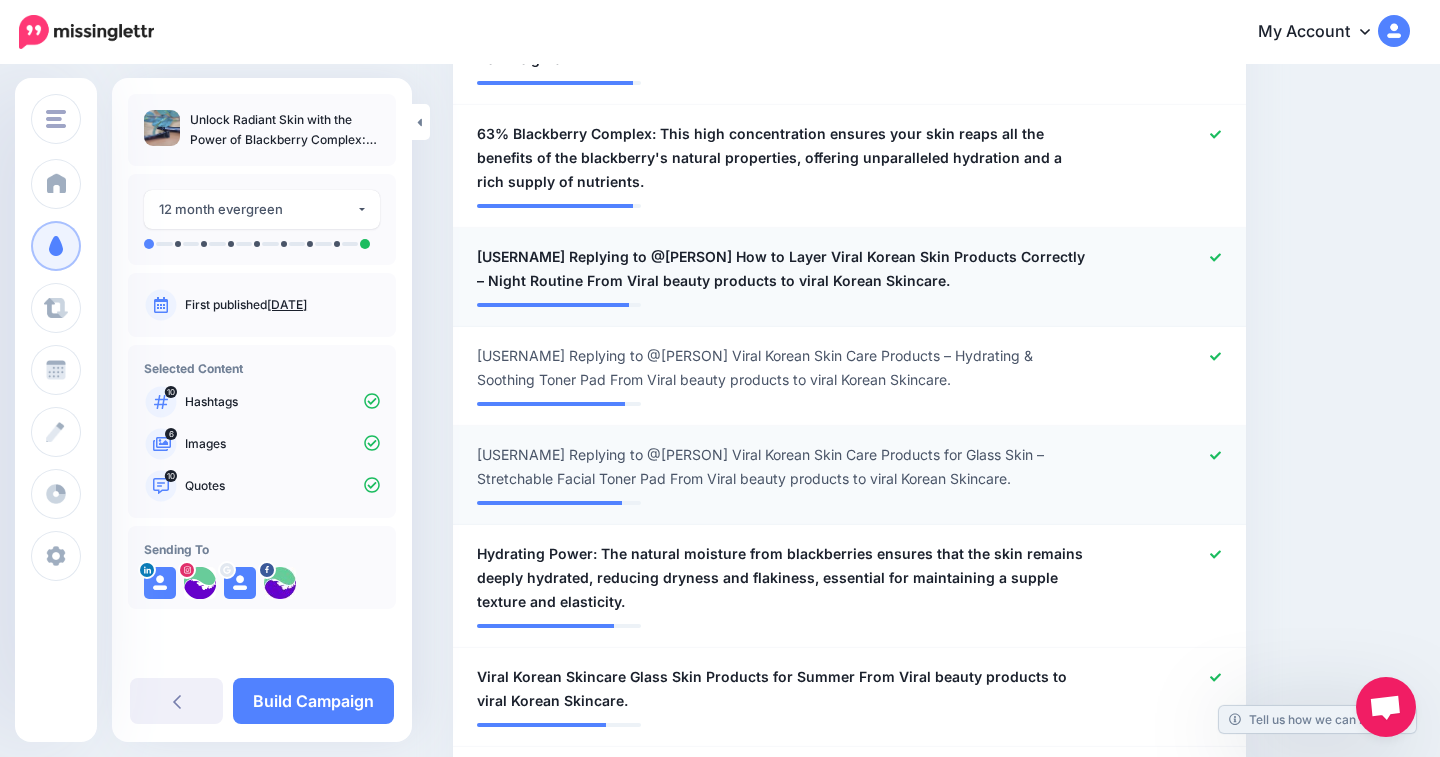 scroll, scrollTop: 810, scrollLeft: 0, axis: vertical 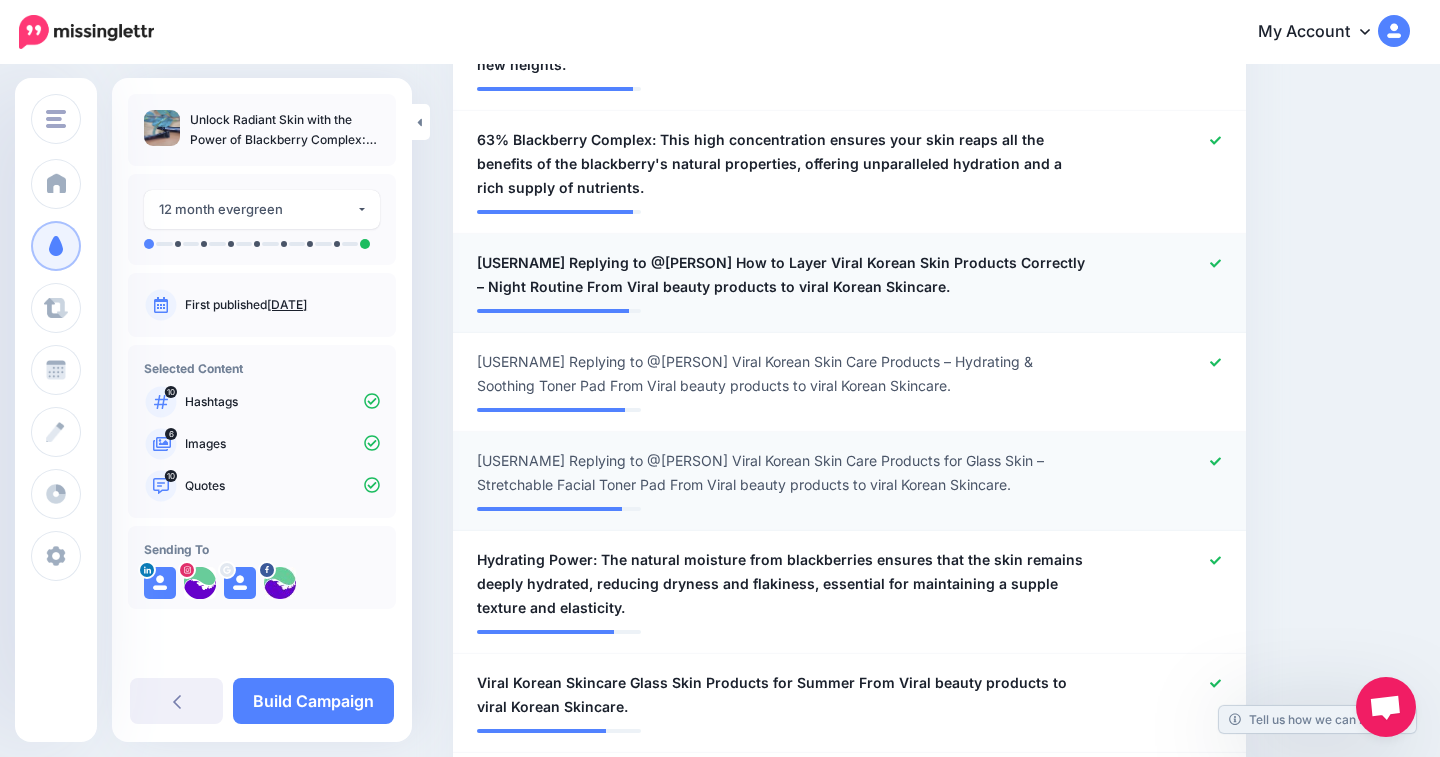 click 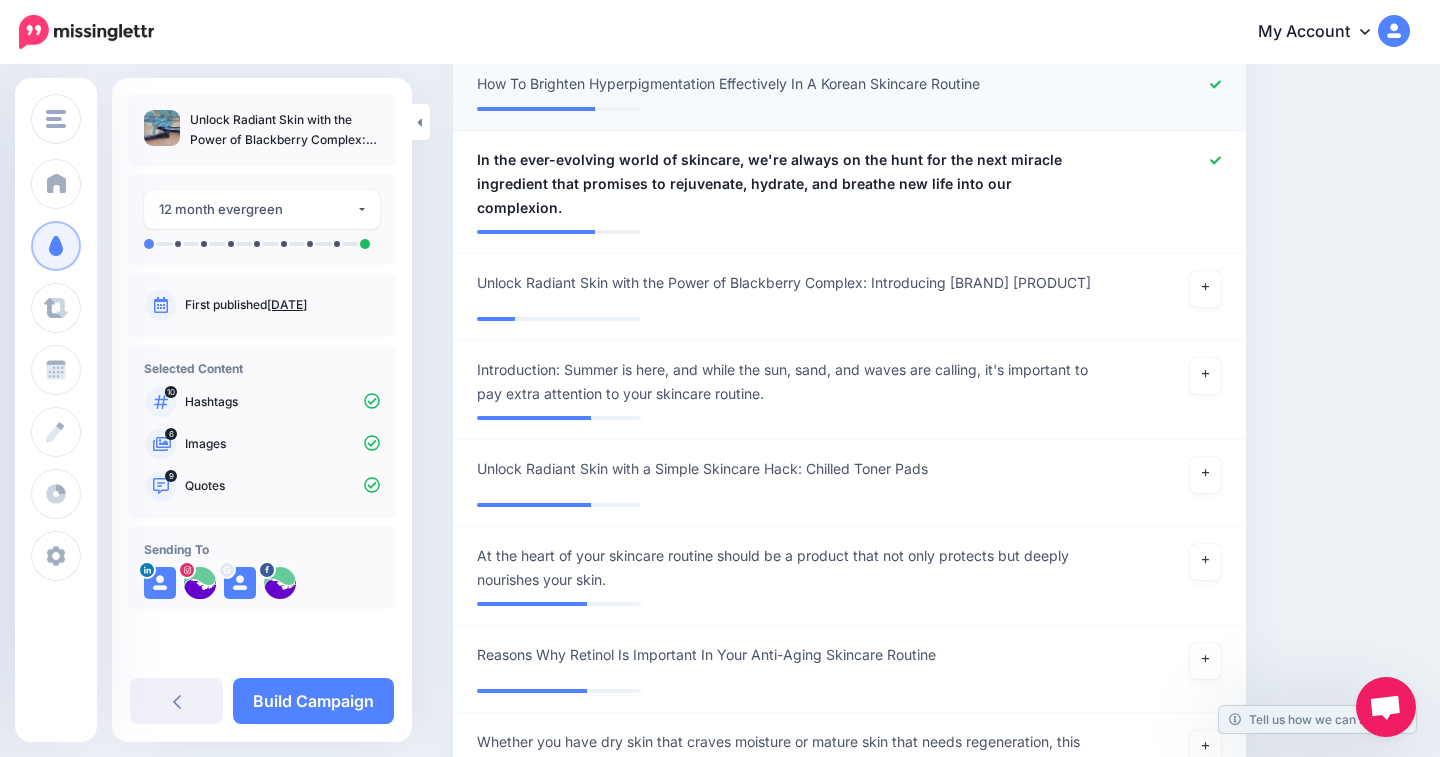 scroll, scrollTop: 1901, scrollLeft: 0, axis: vertical 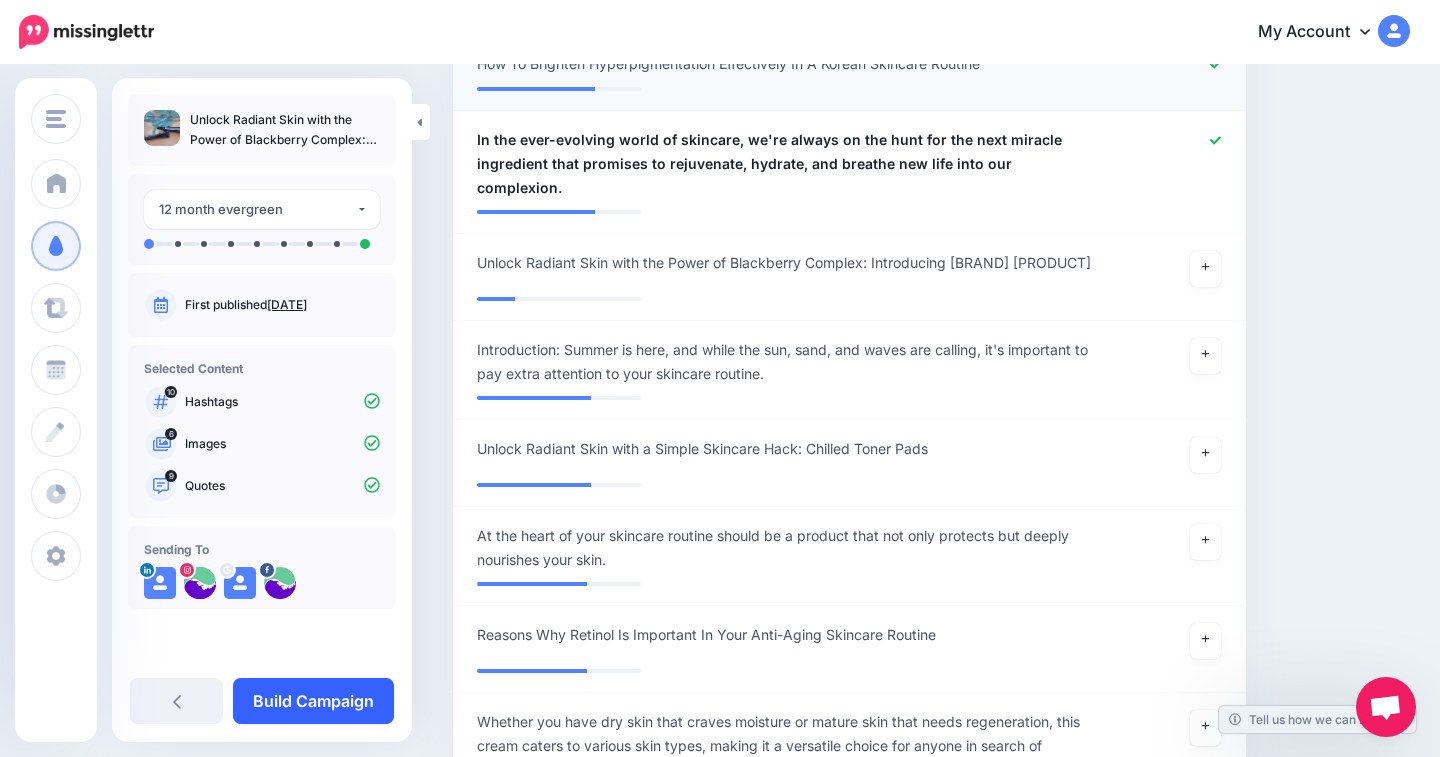 click on "Build Campaign" at bounding box center [313, 701] 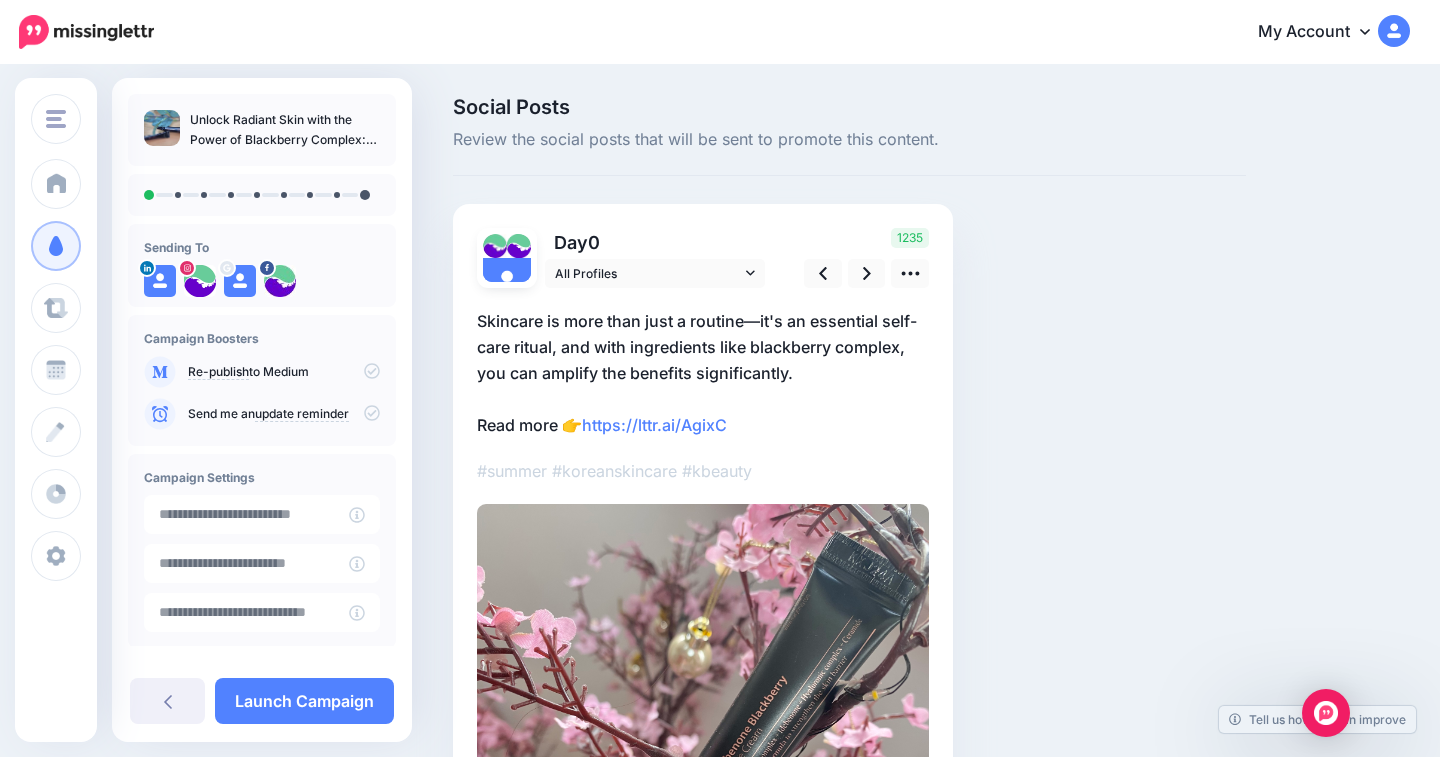 scroll, scrollTop: 0, scrollLeft: 0, axis: both 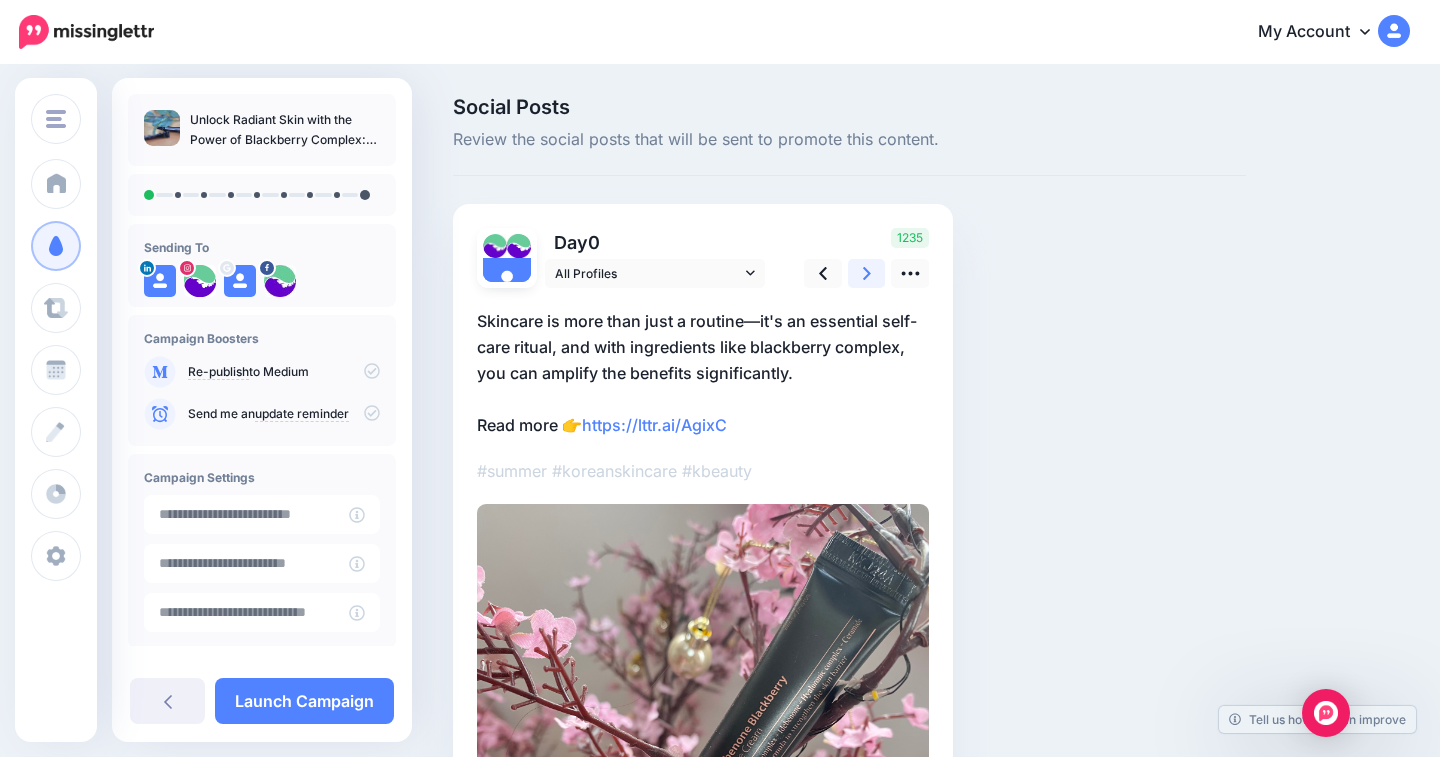 click 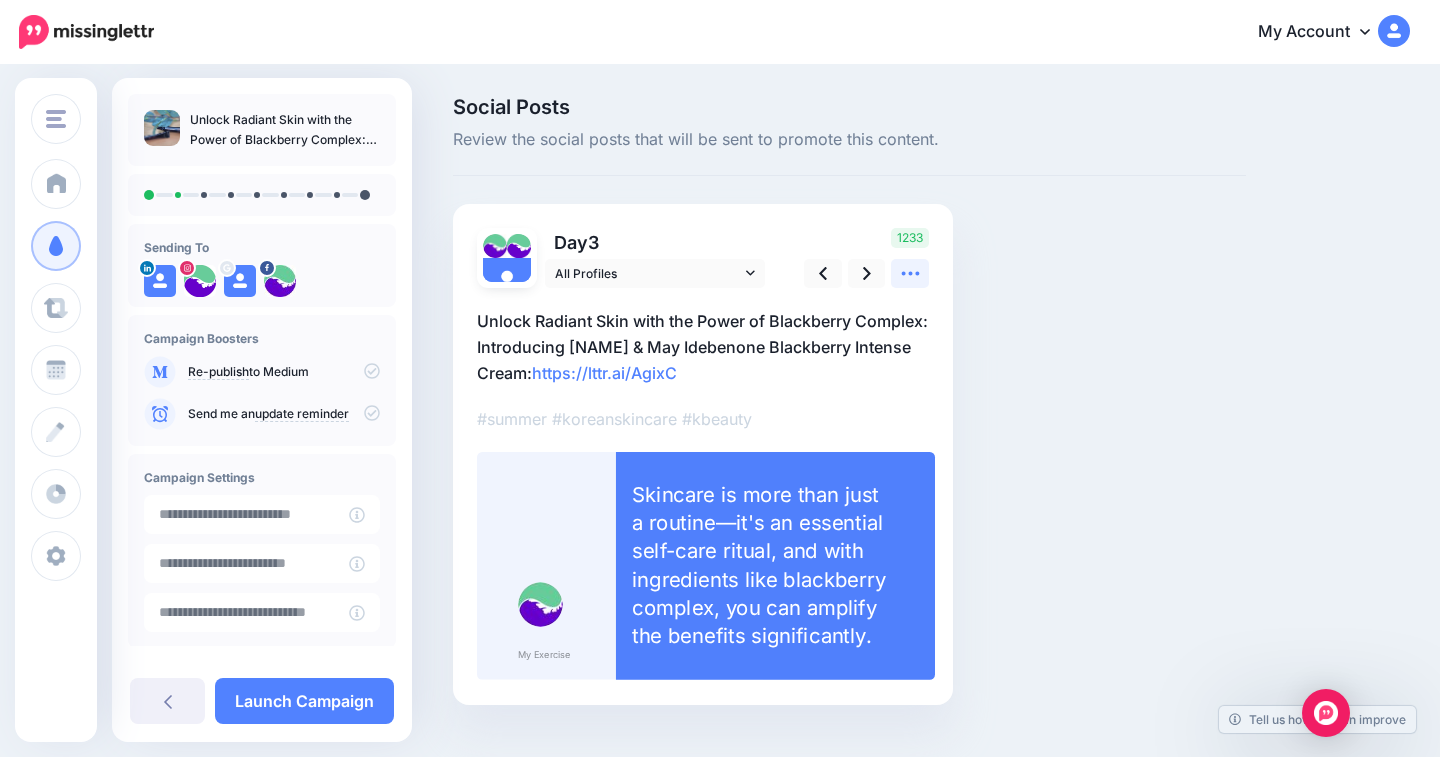 click 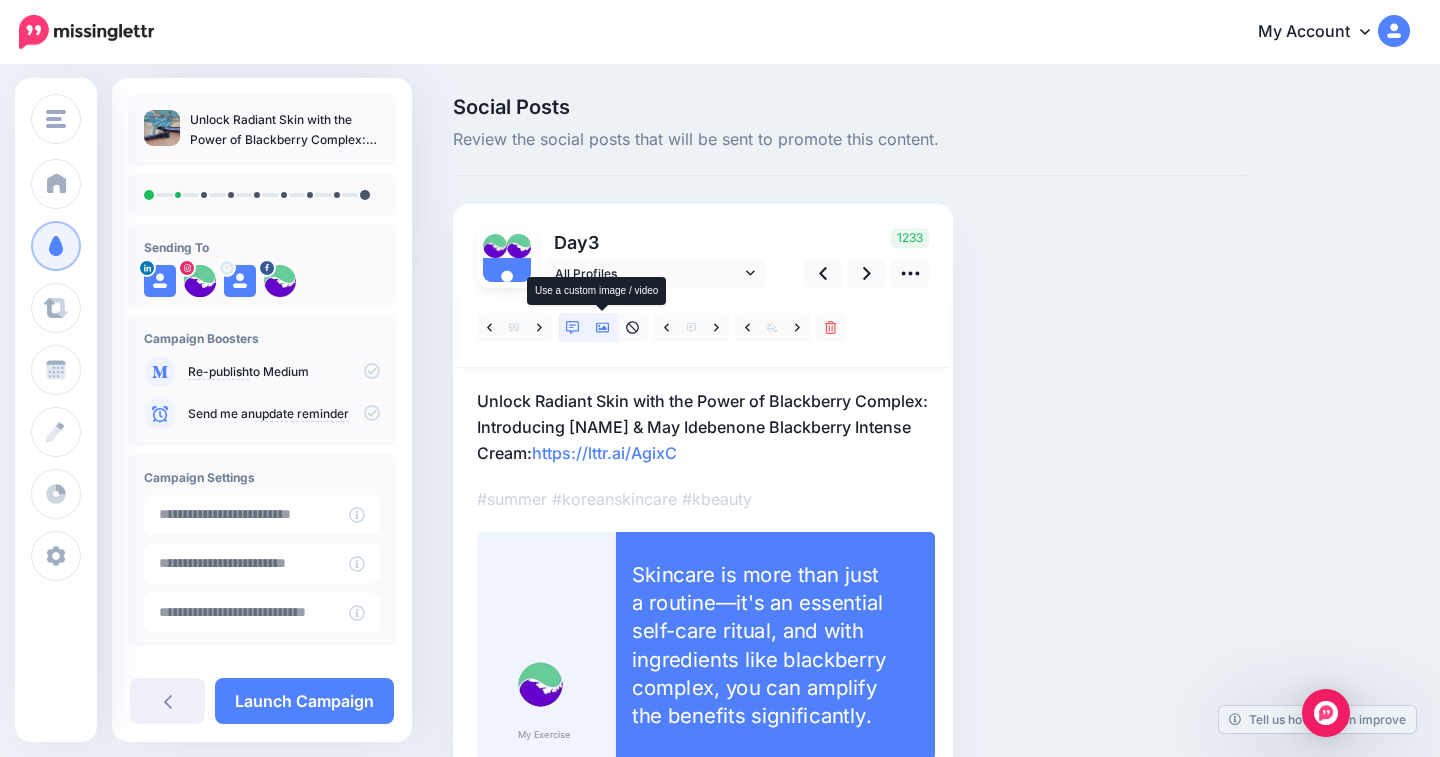click 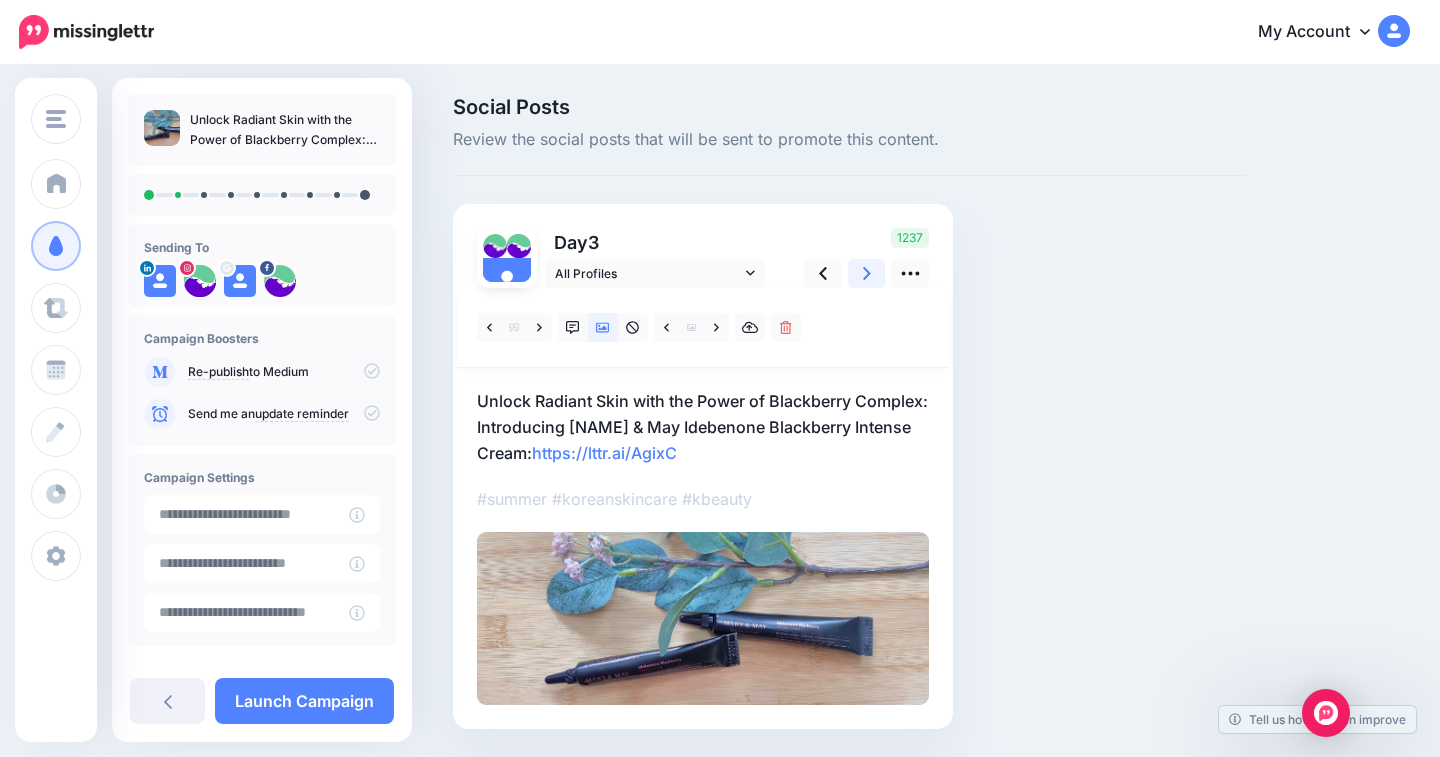 click 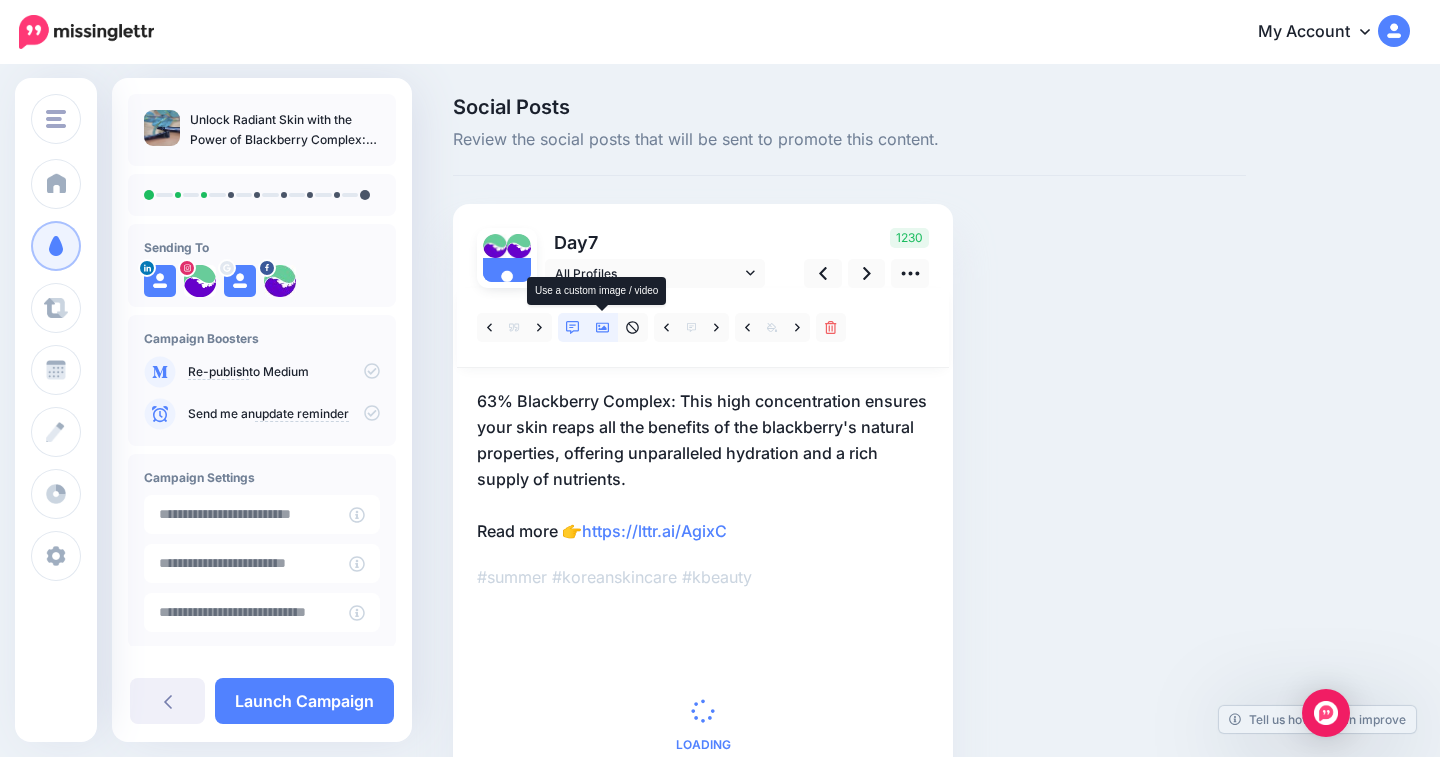 click 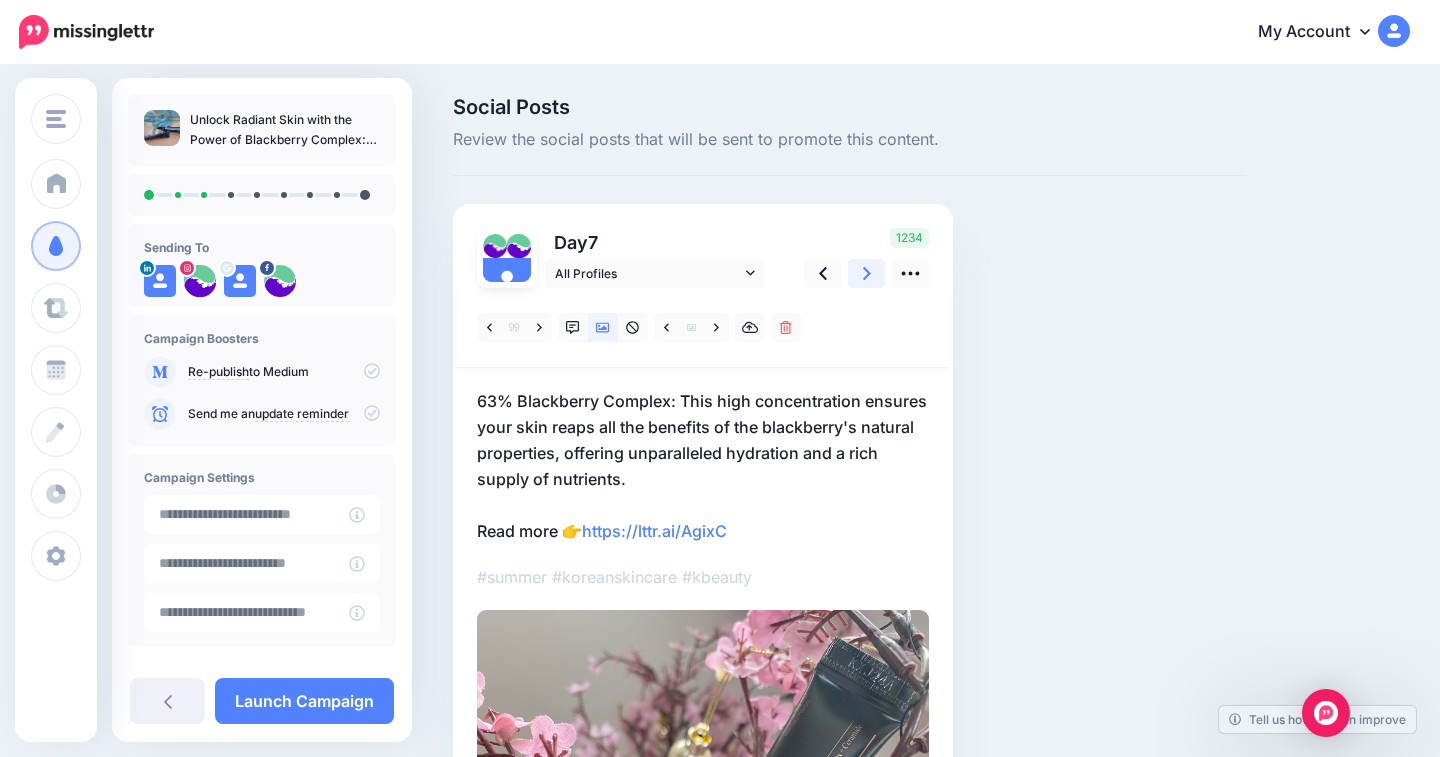 click at bounding box center (867, 273) 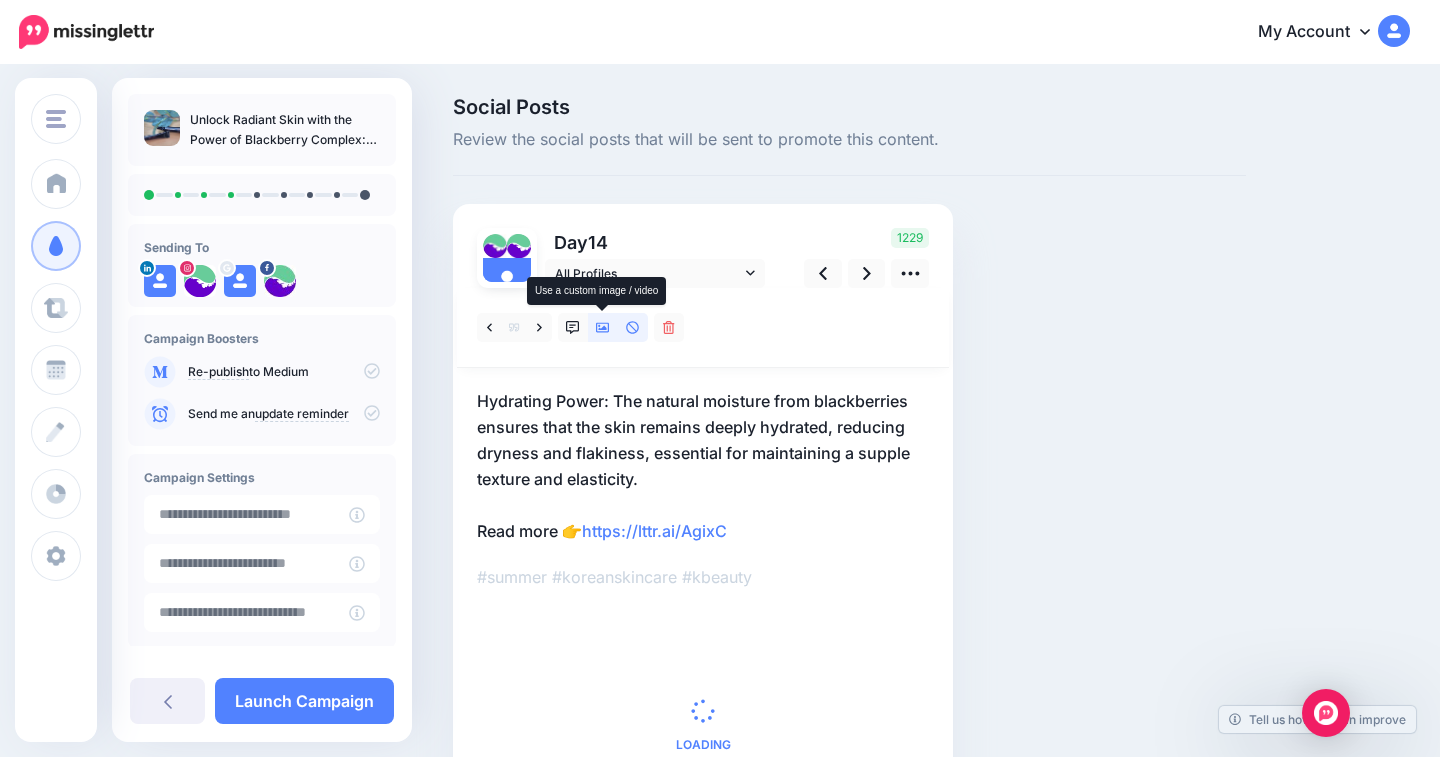 click 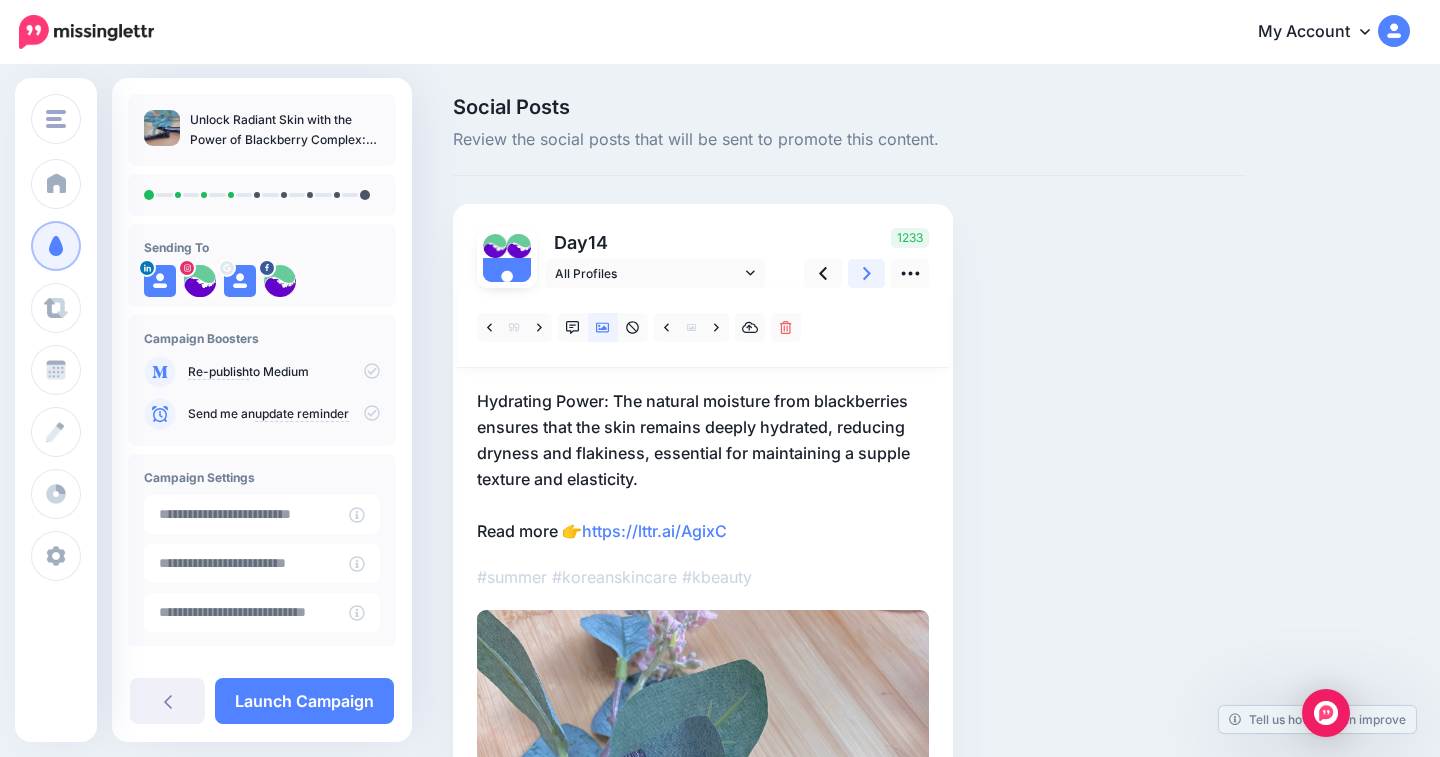 click 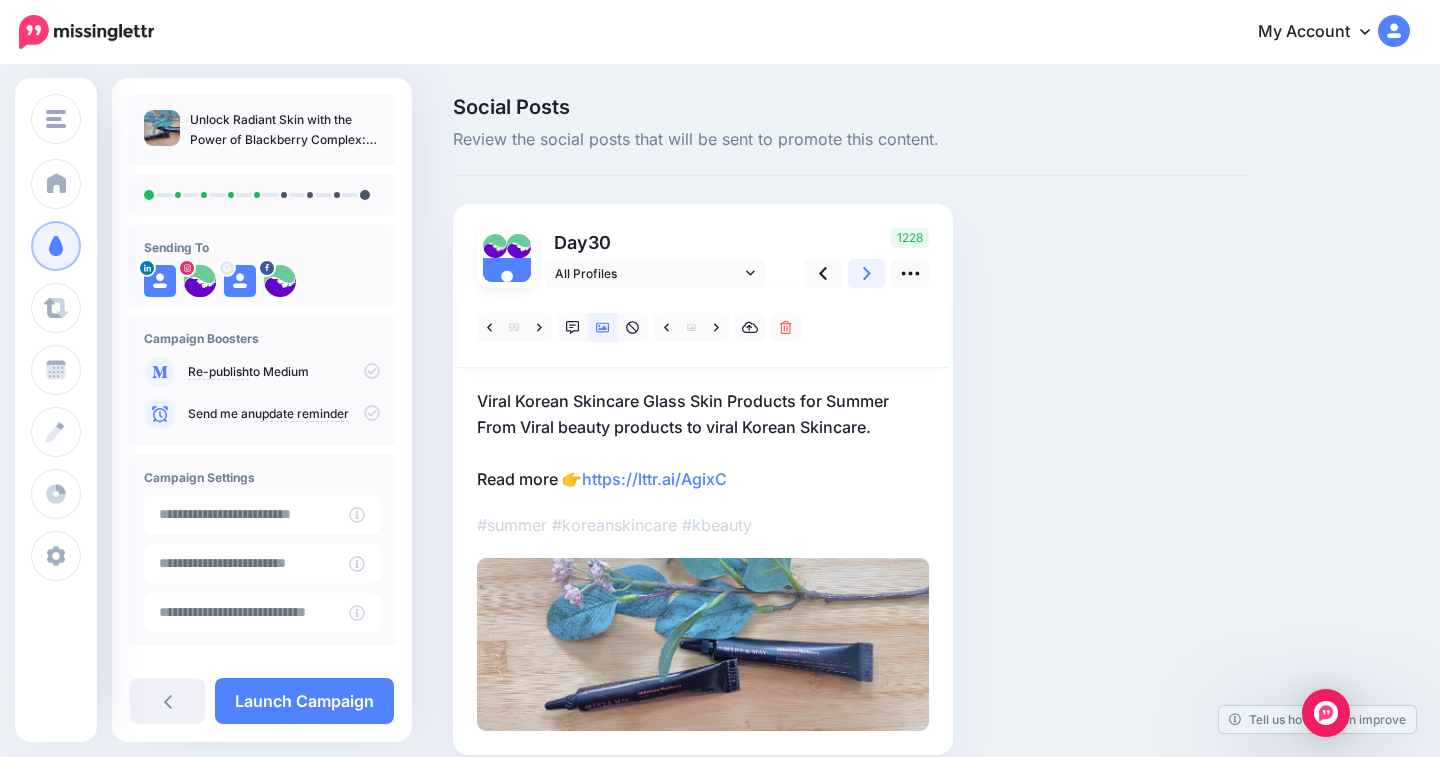 click at bounding box center [867, 273] 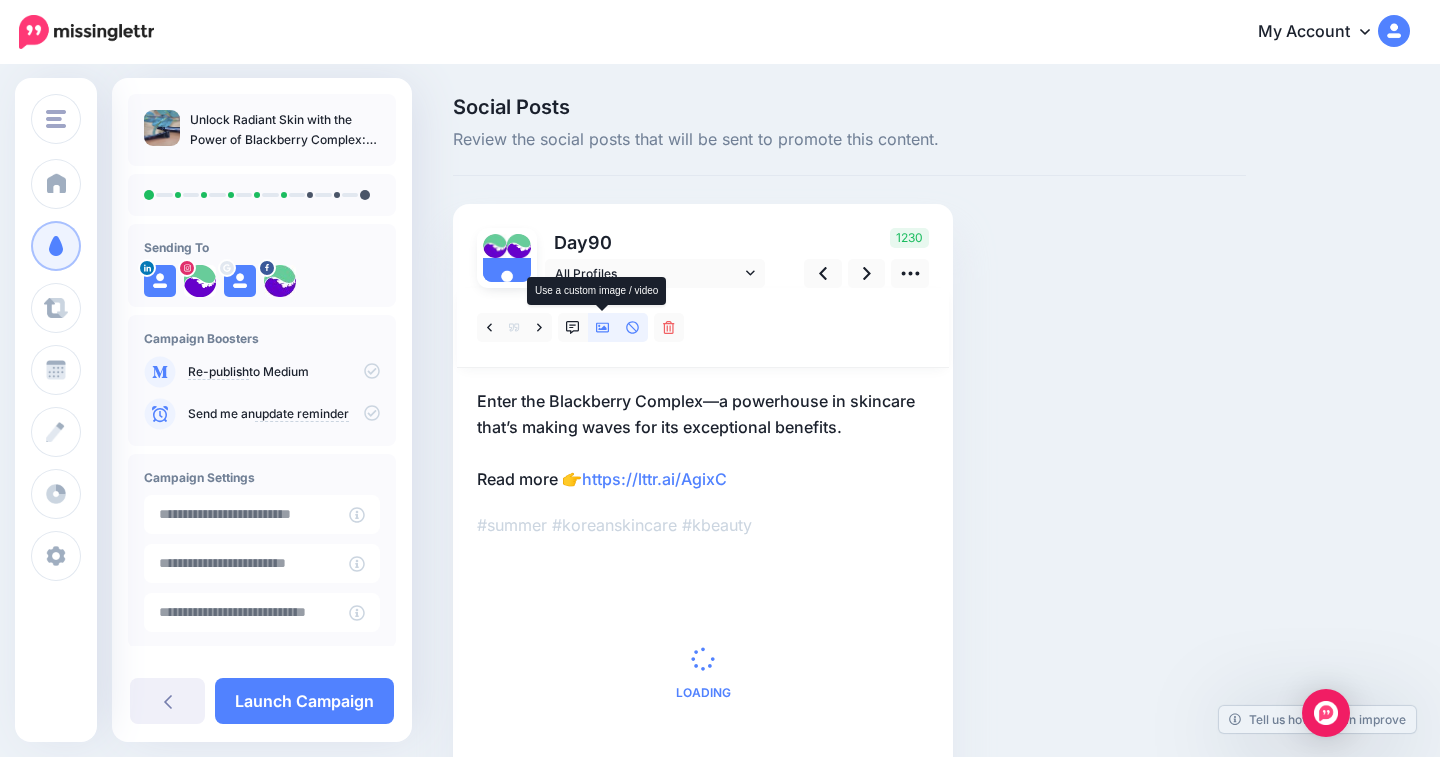 click at bounding box center (603, 327) 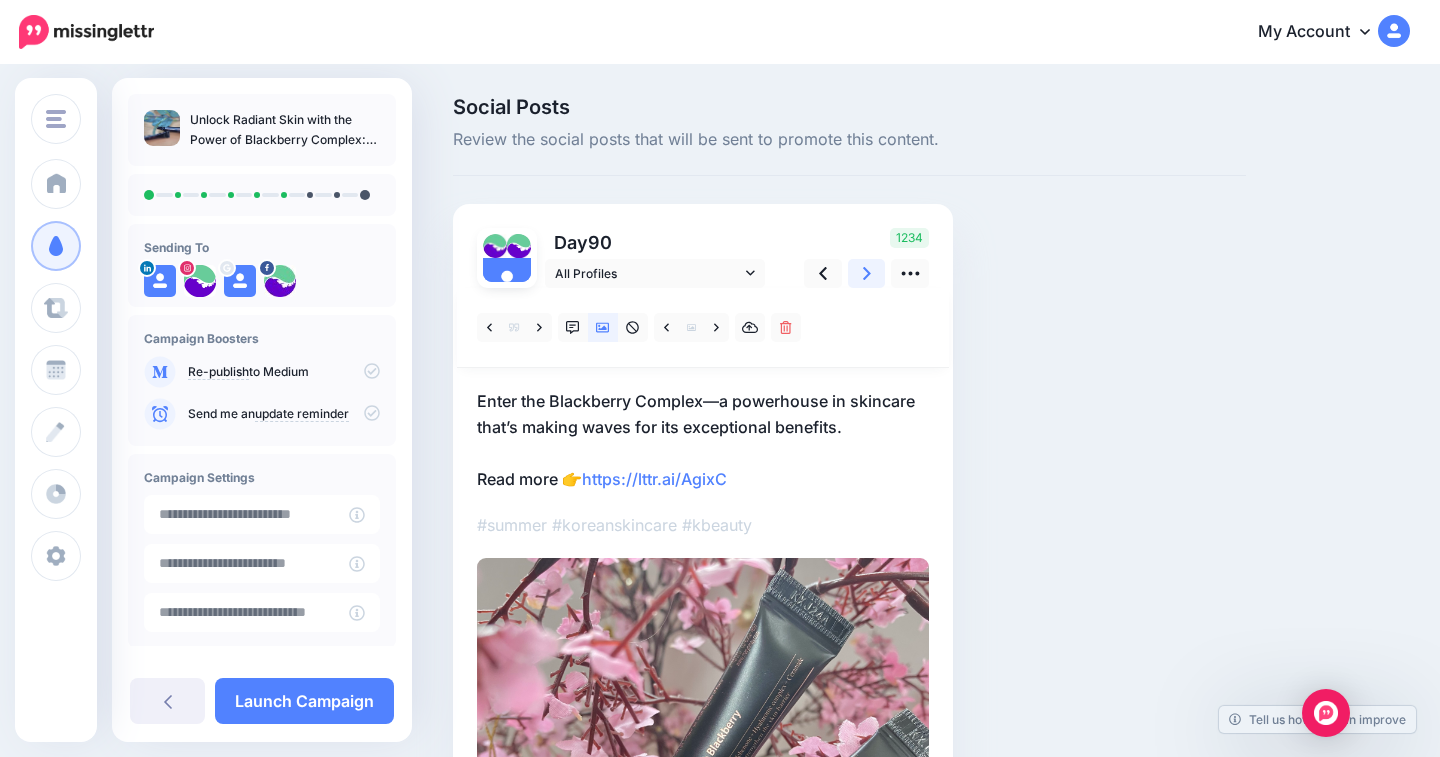 click at bounding box center [867, 273] 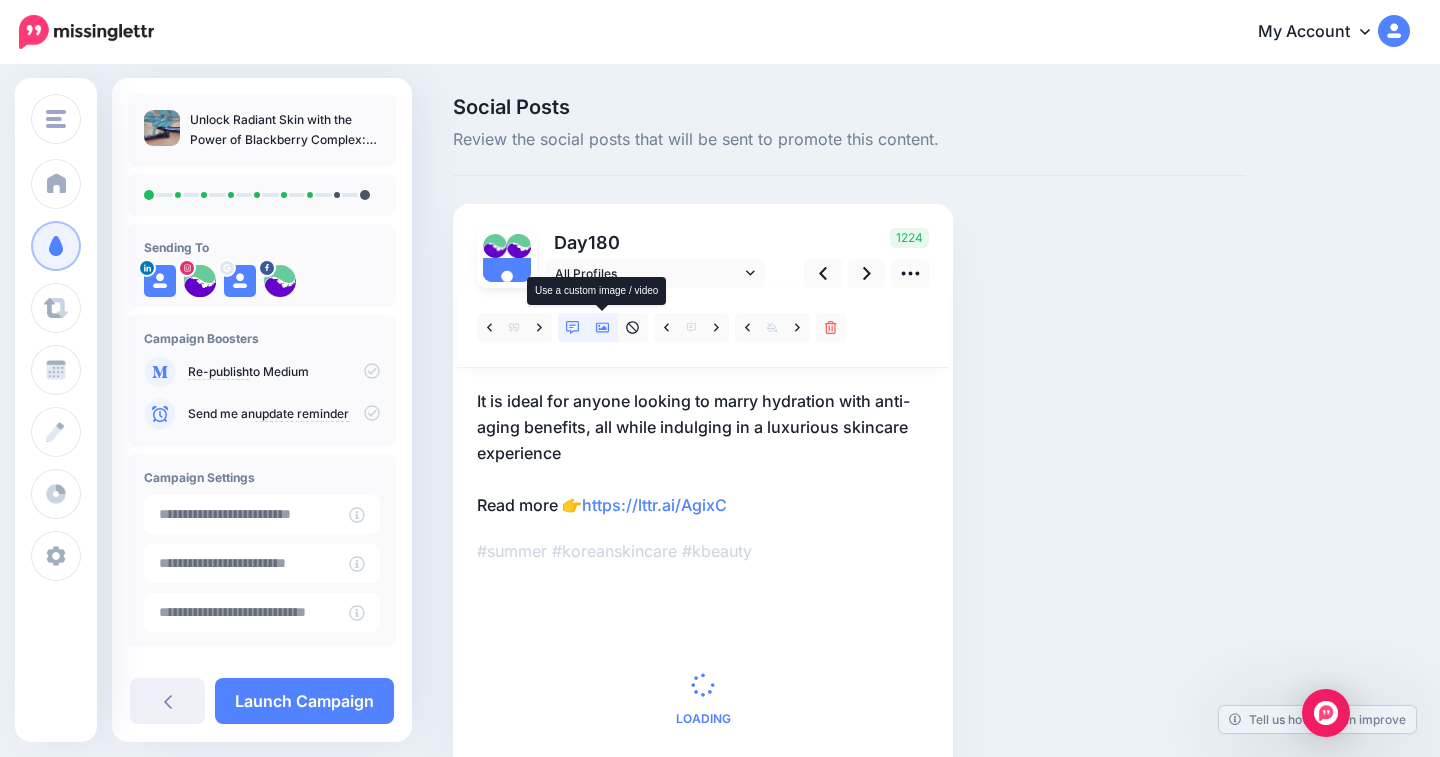 click 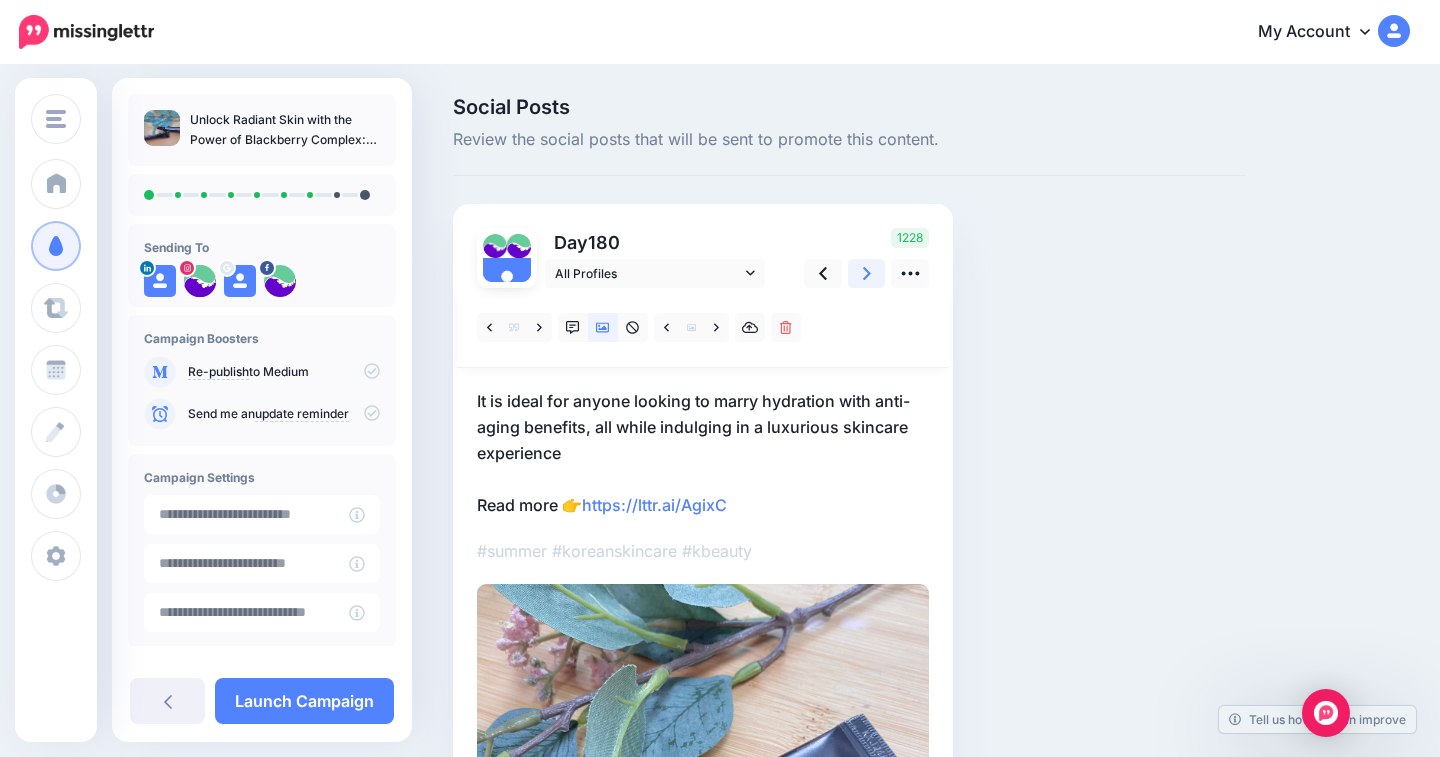 click at bounding box center [867, 273] 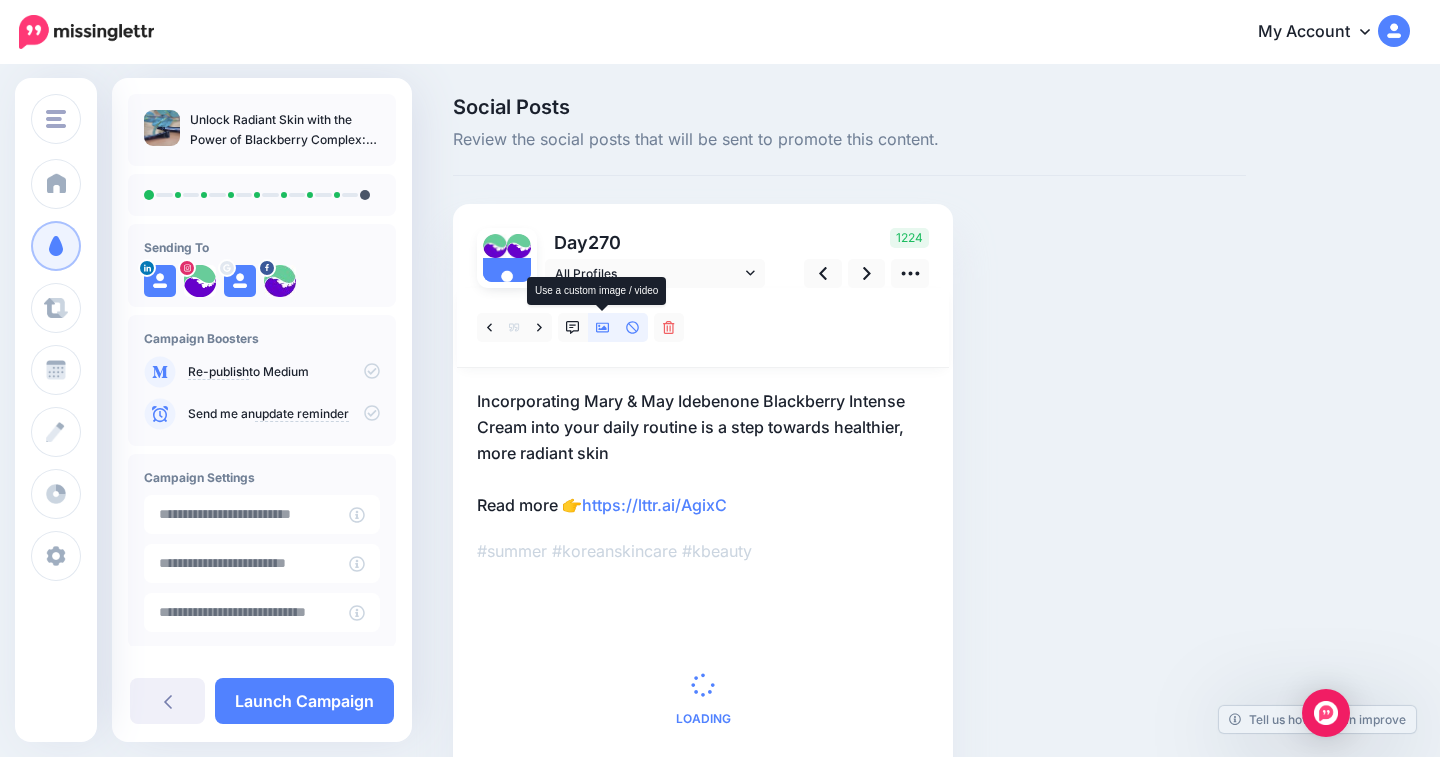 click 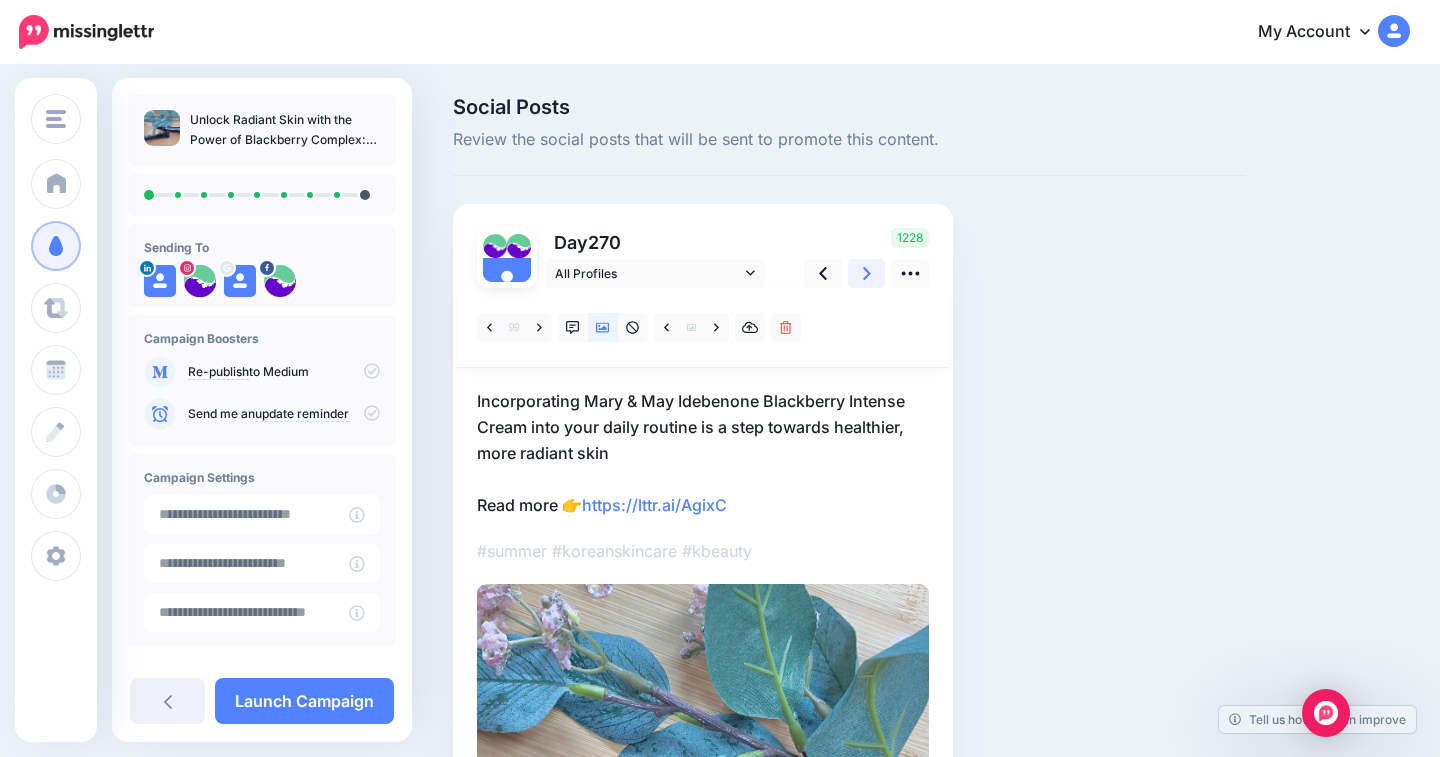 click at bounding box center (867, 273) 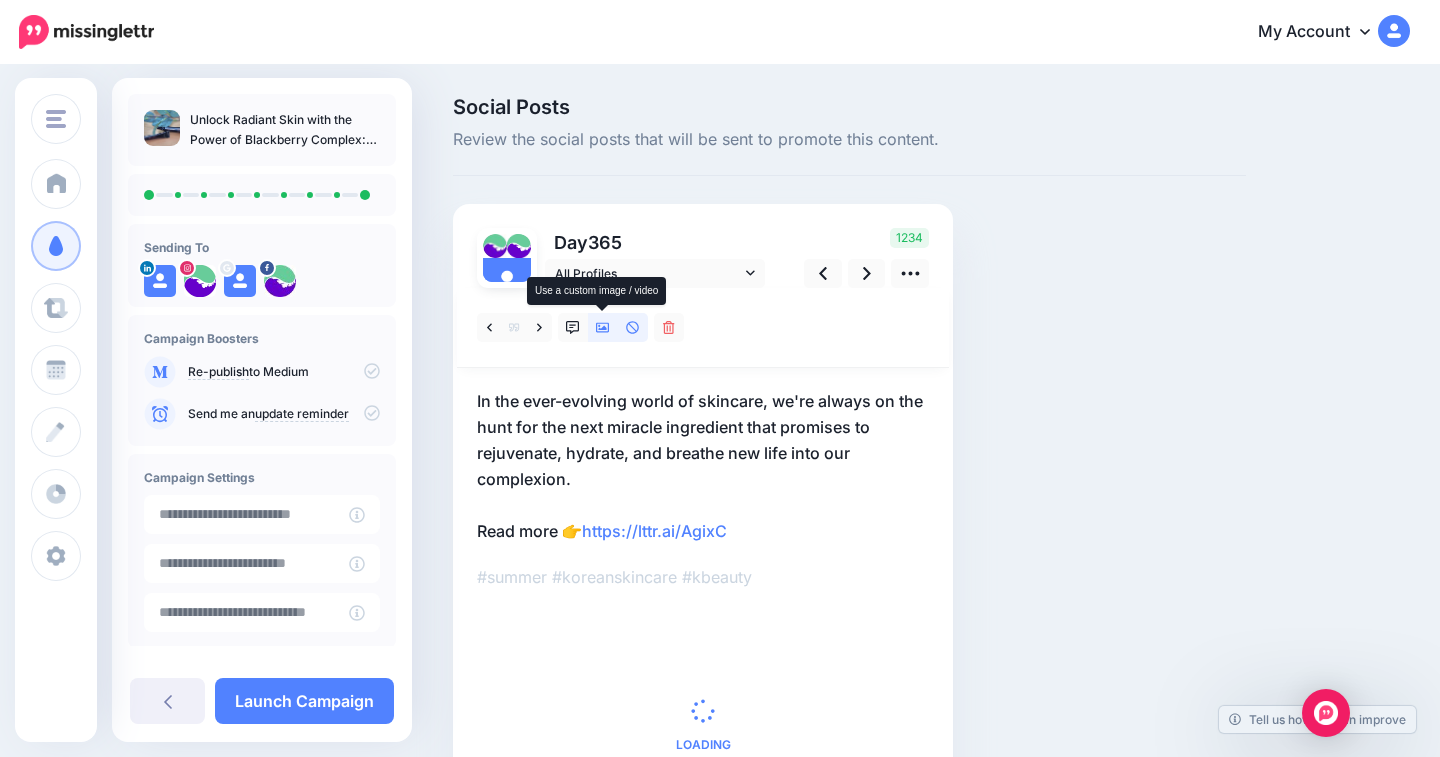 click 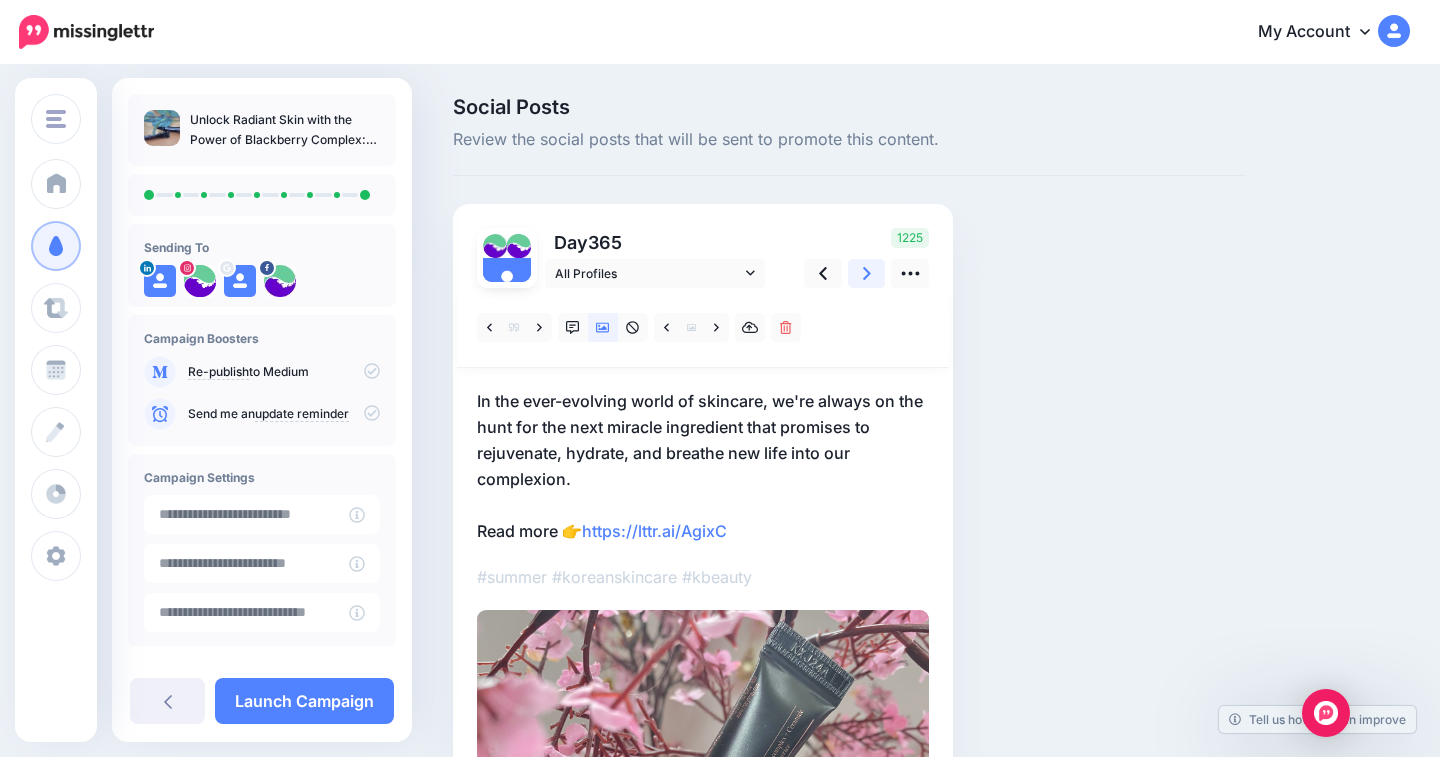 click at bounding box center (867, 273) 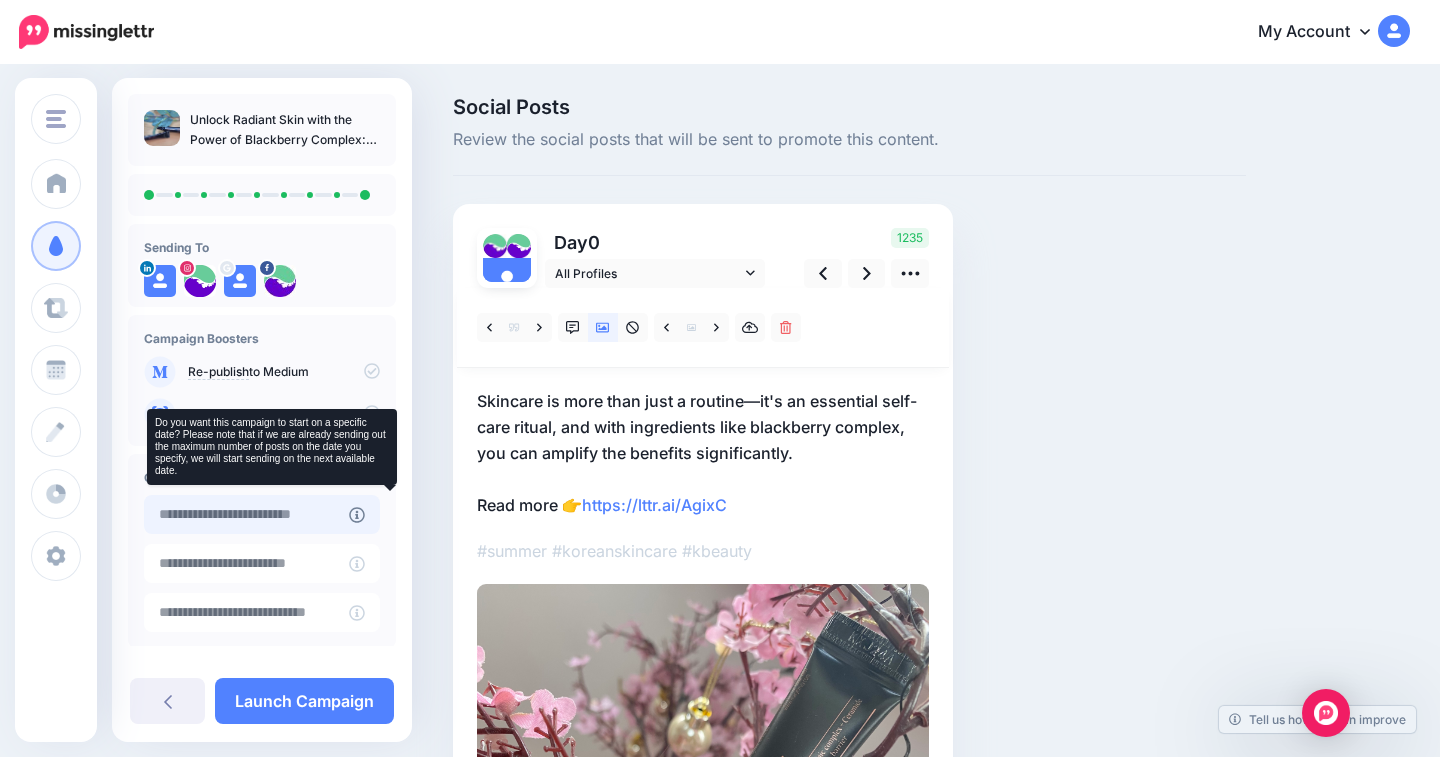 scroll, scrollTop: 0, scrollLeft: 0, axis: both 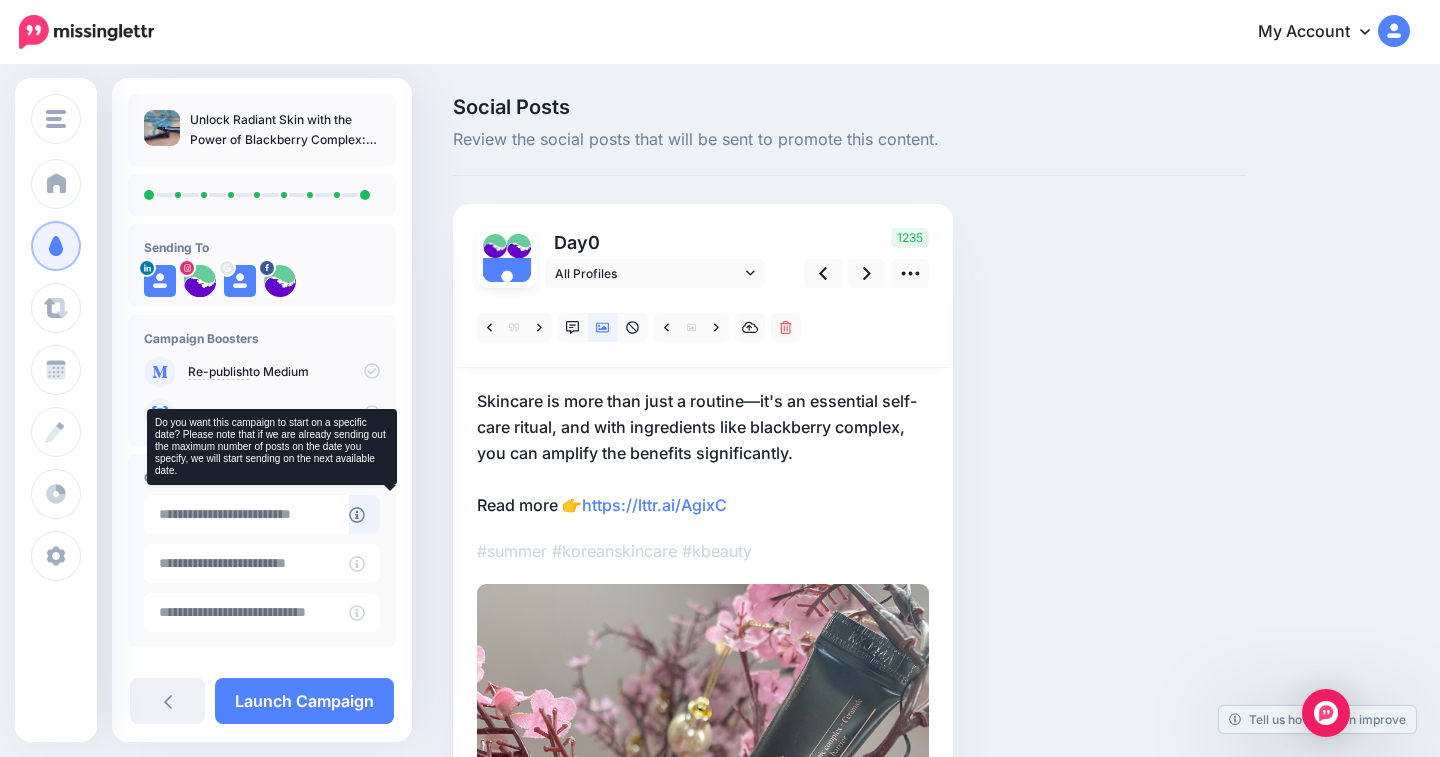 click 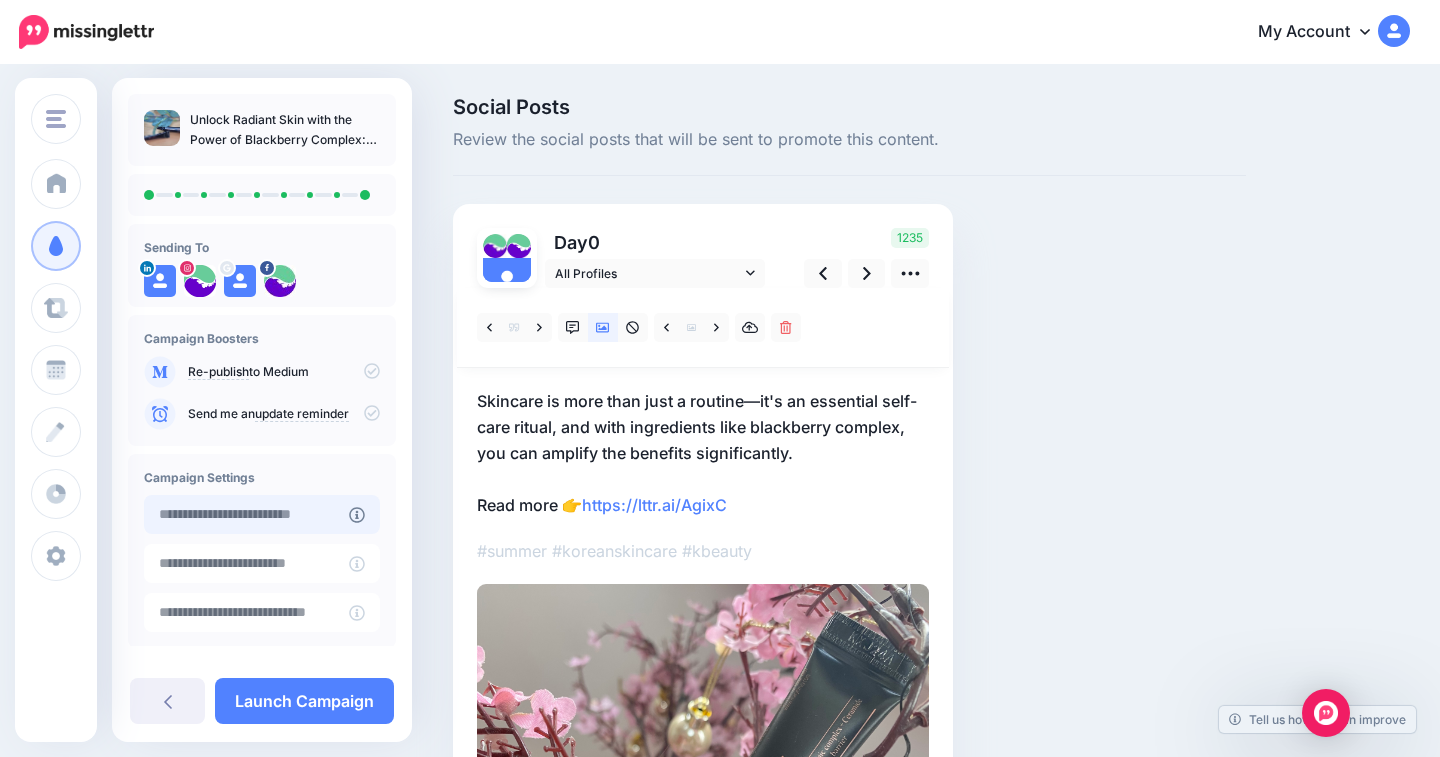 type on "**********" 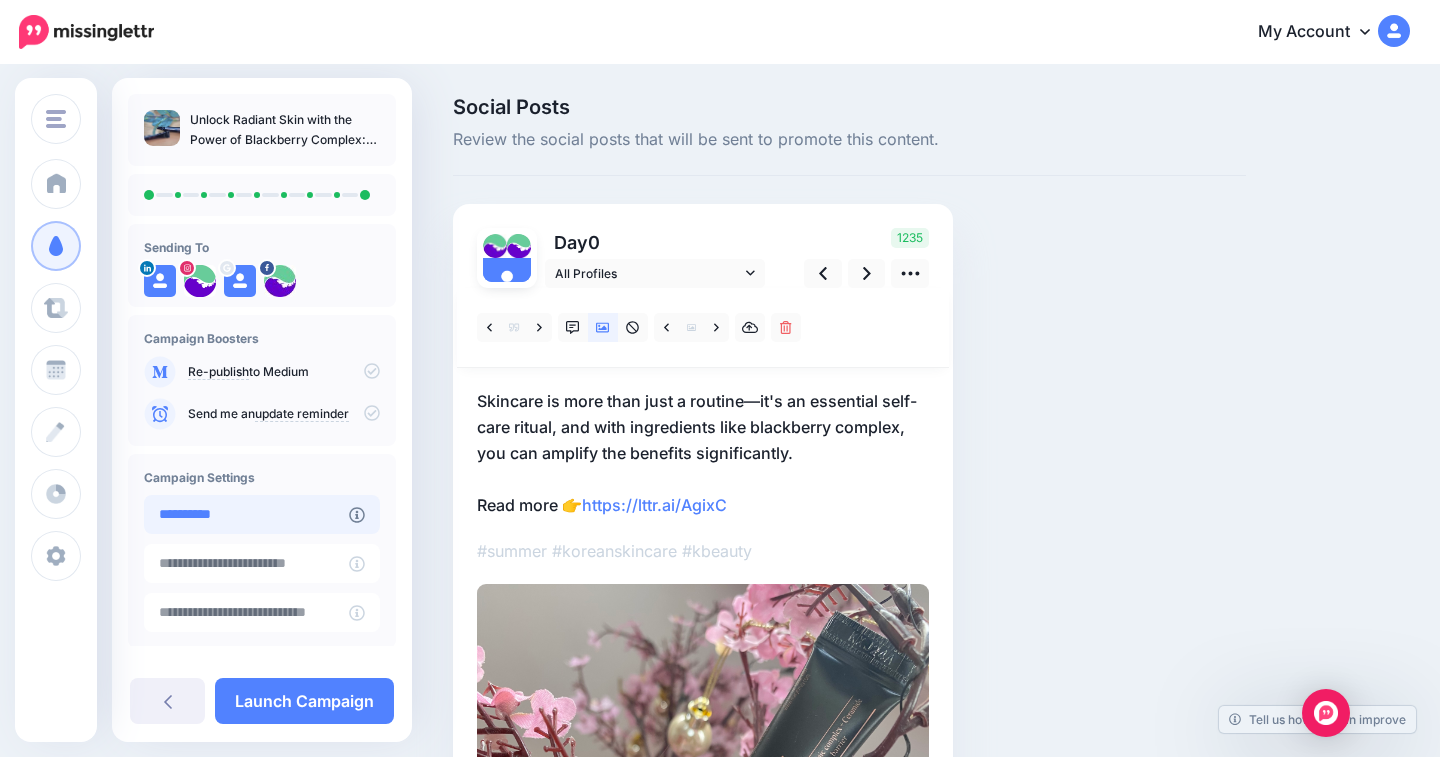 click on "**********" at bounding box center [246, 514] 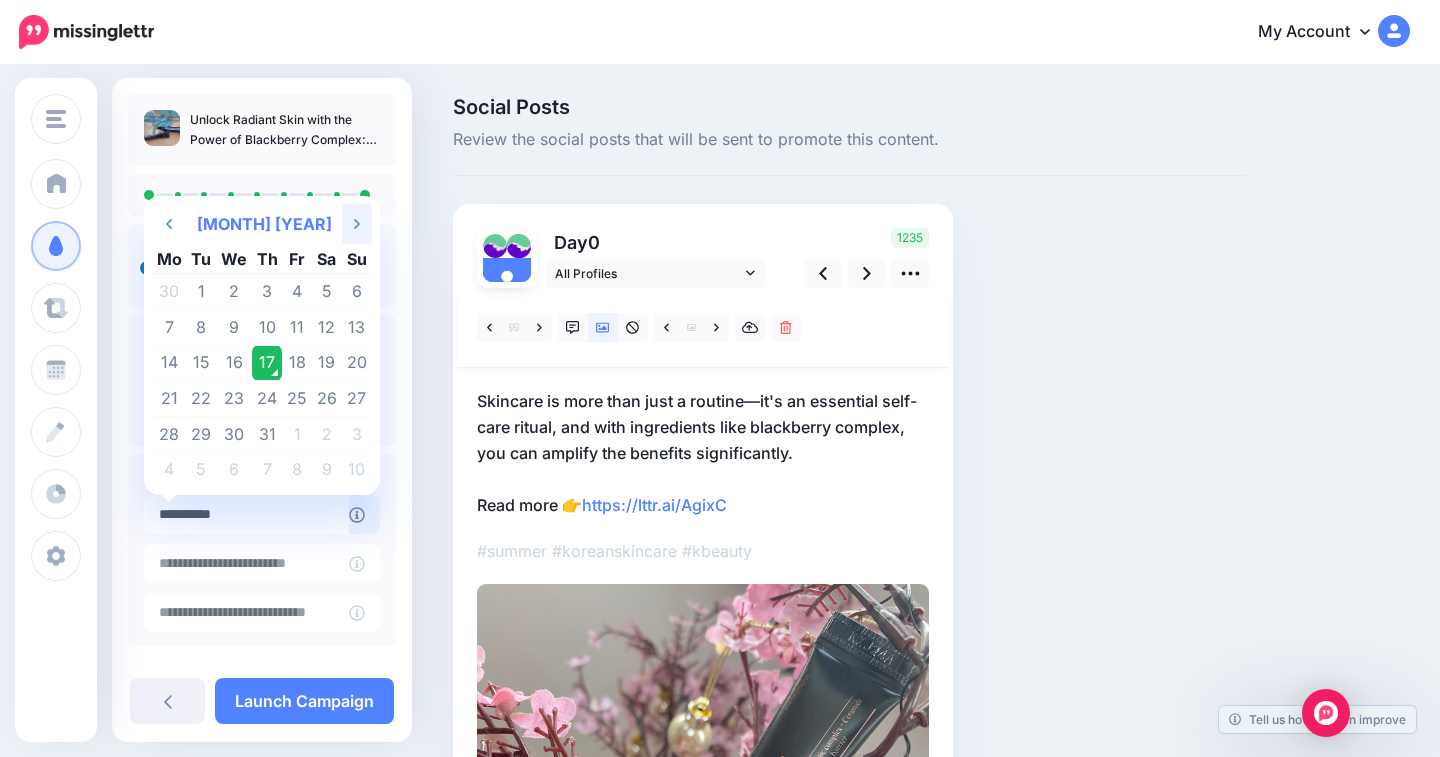 click 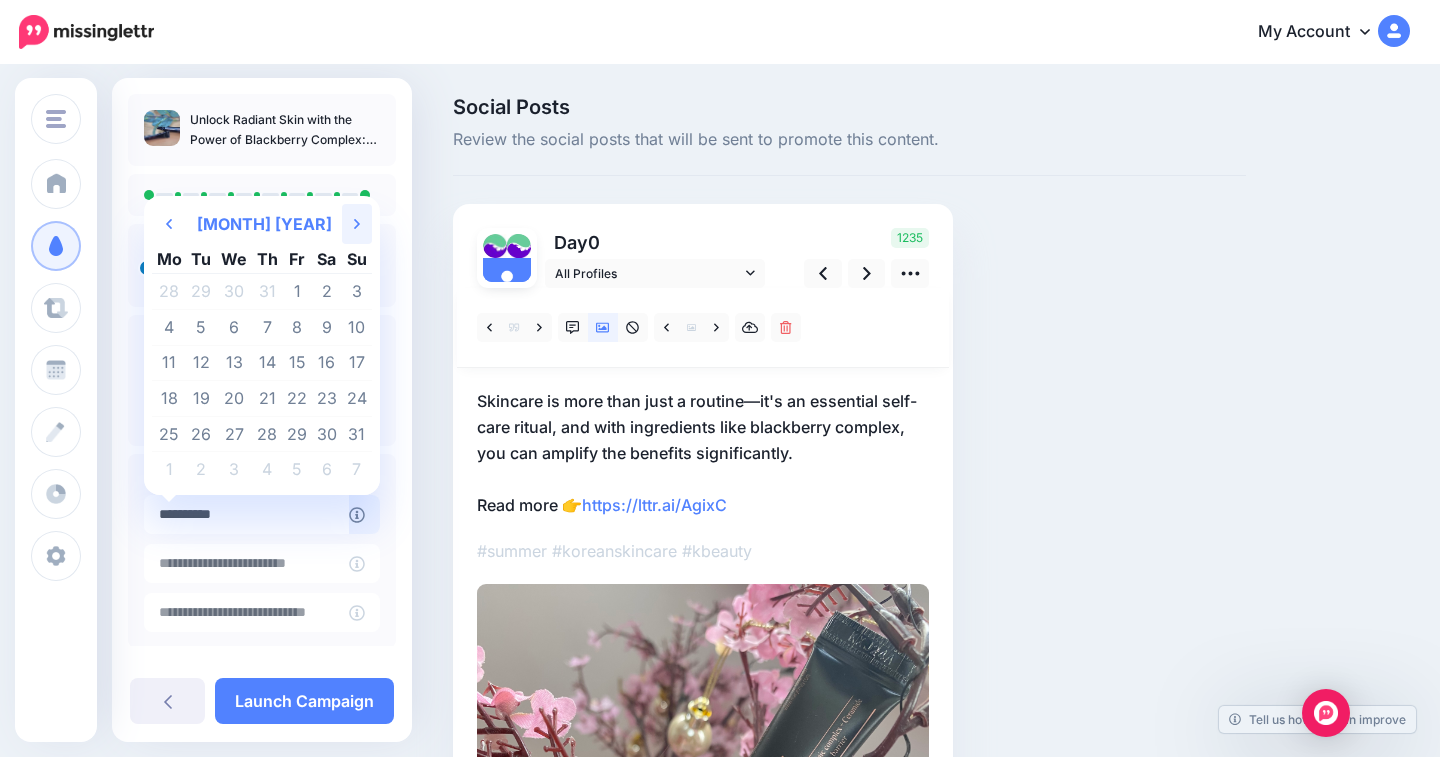 click on "Next Month" at bounding box center (357, 224) 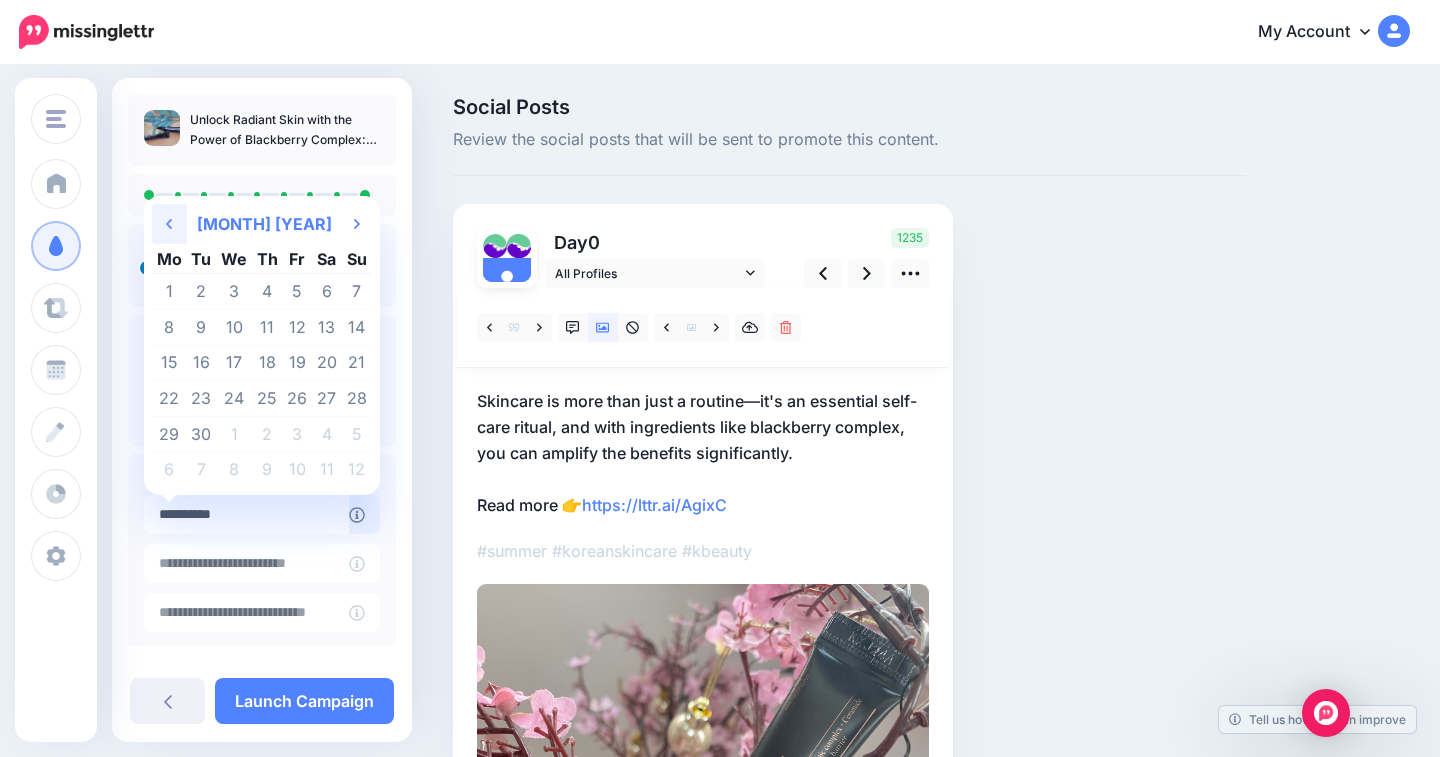 click on "Previous Month" at bounding box center (169, 224) 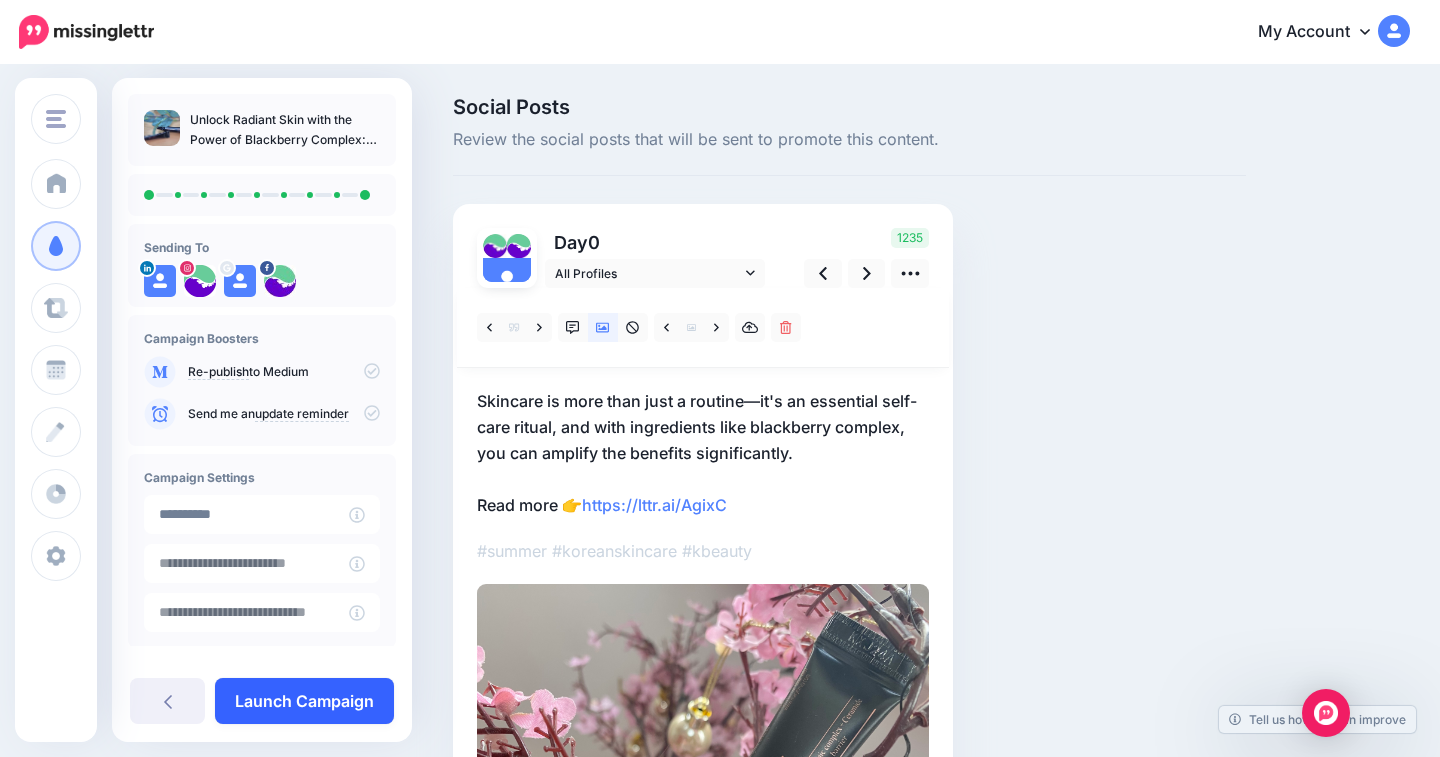 click on "Launch Campaign" at bounding box center [304, 701] 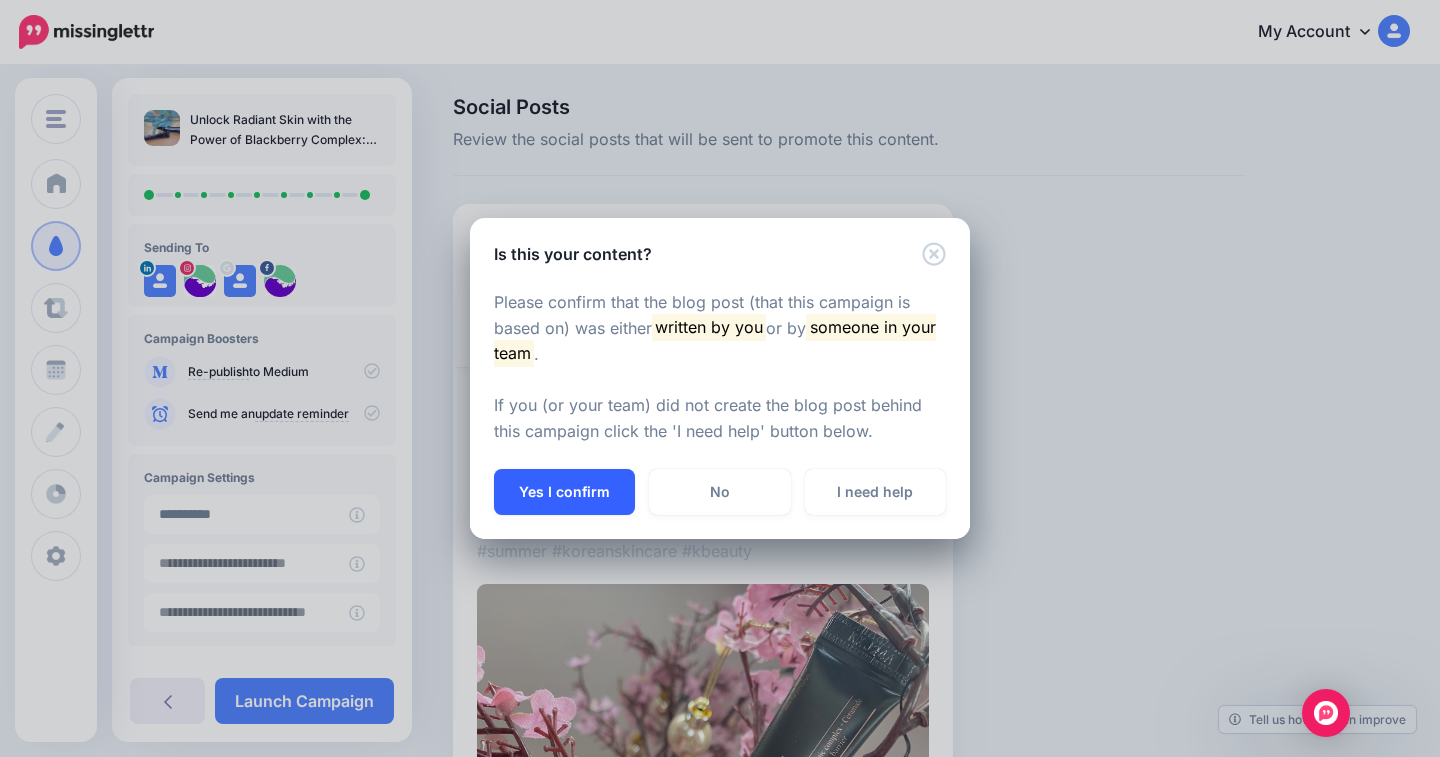 click on "Yes I confirm" at bounding box center (564, 492) 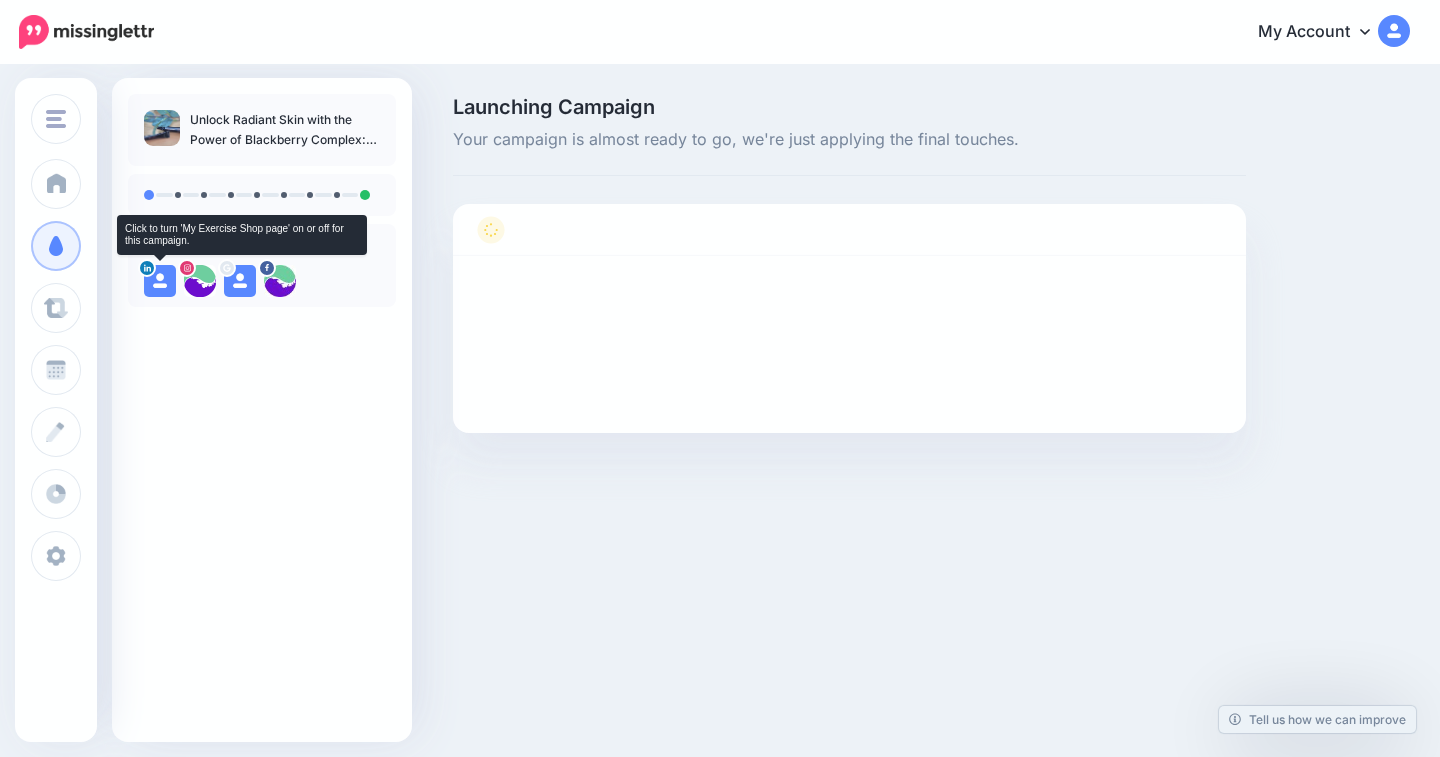 scroll, scrollTop: 0, scrollLeft: 0, axis: both 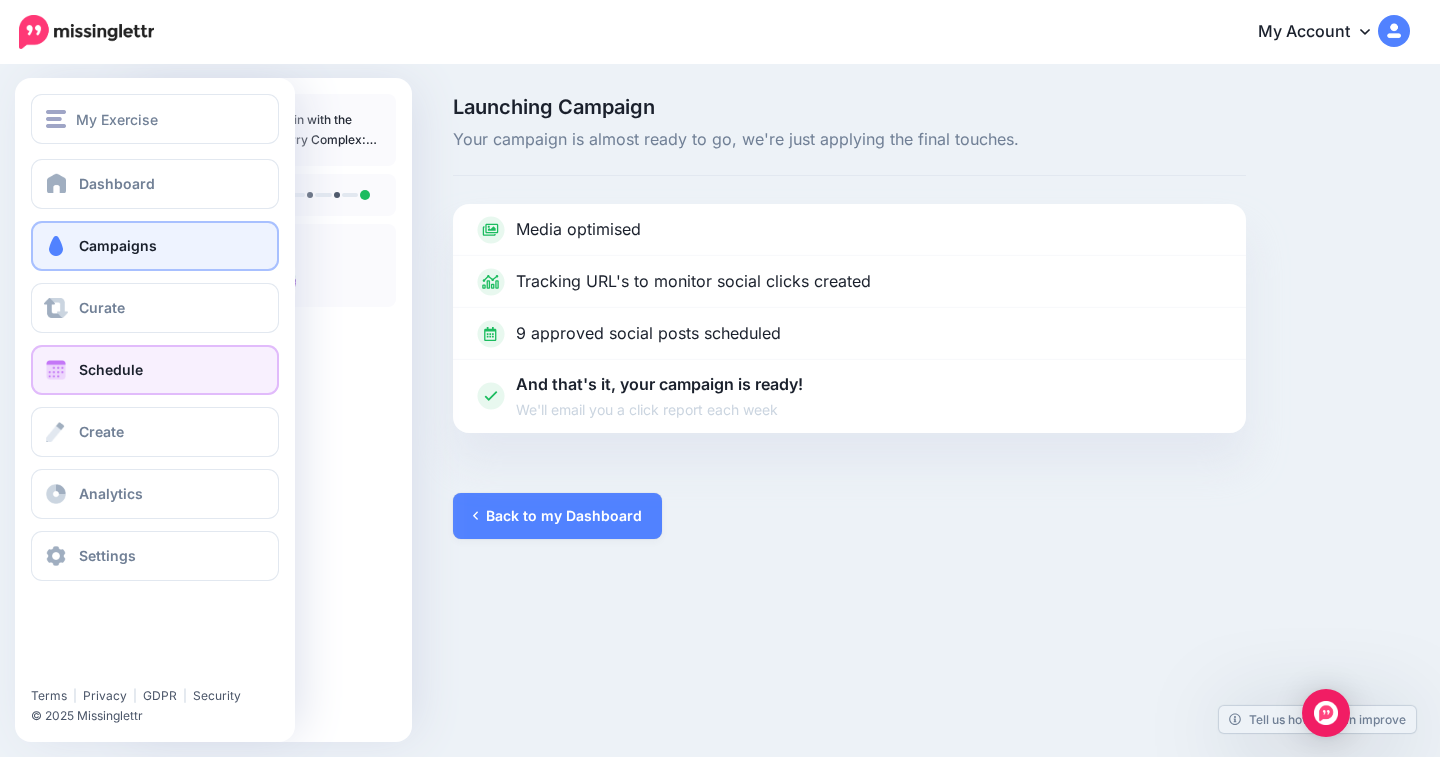 click at bounding box center (56, 370) 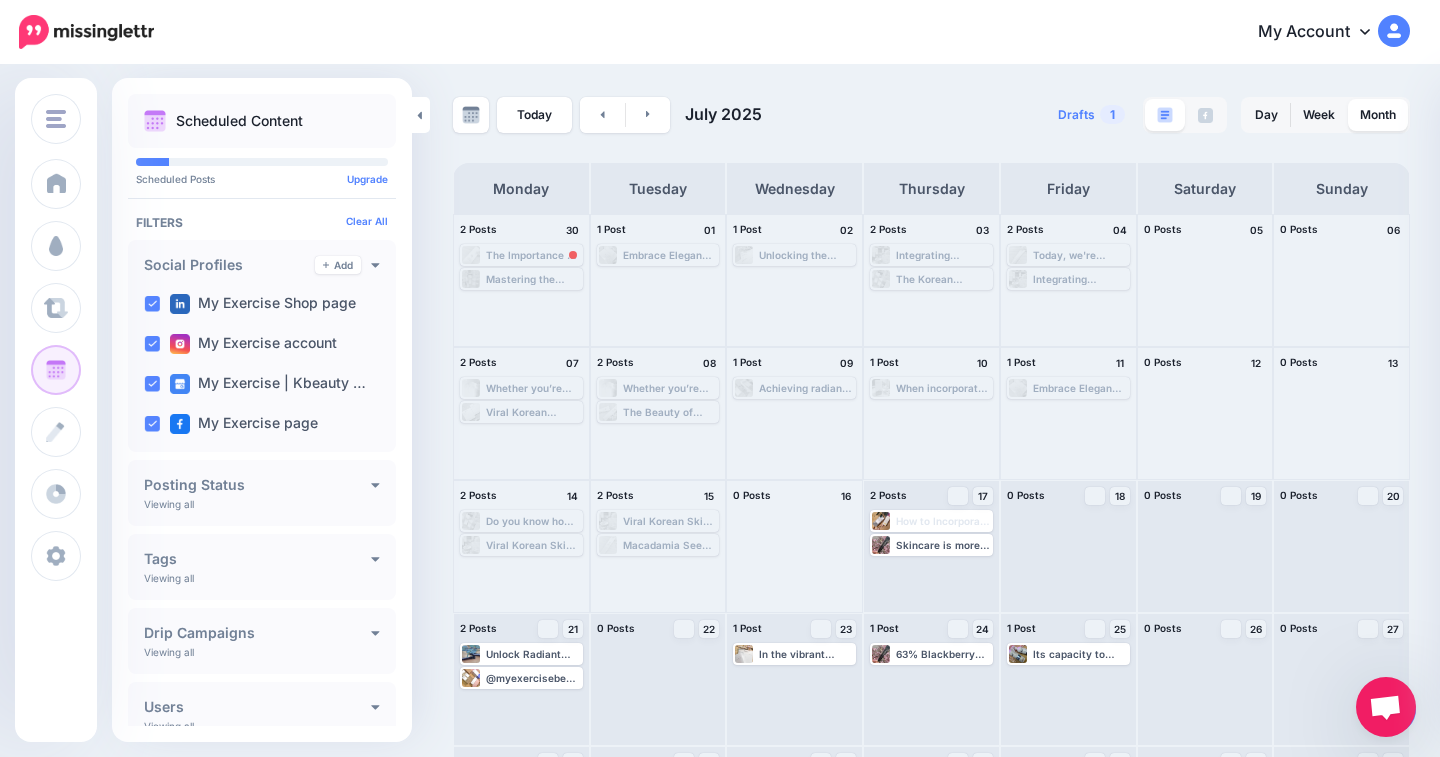 scroll, scrollTop: 0, scrollLeft: 0, axis: both 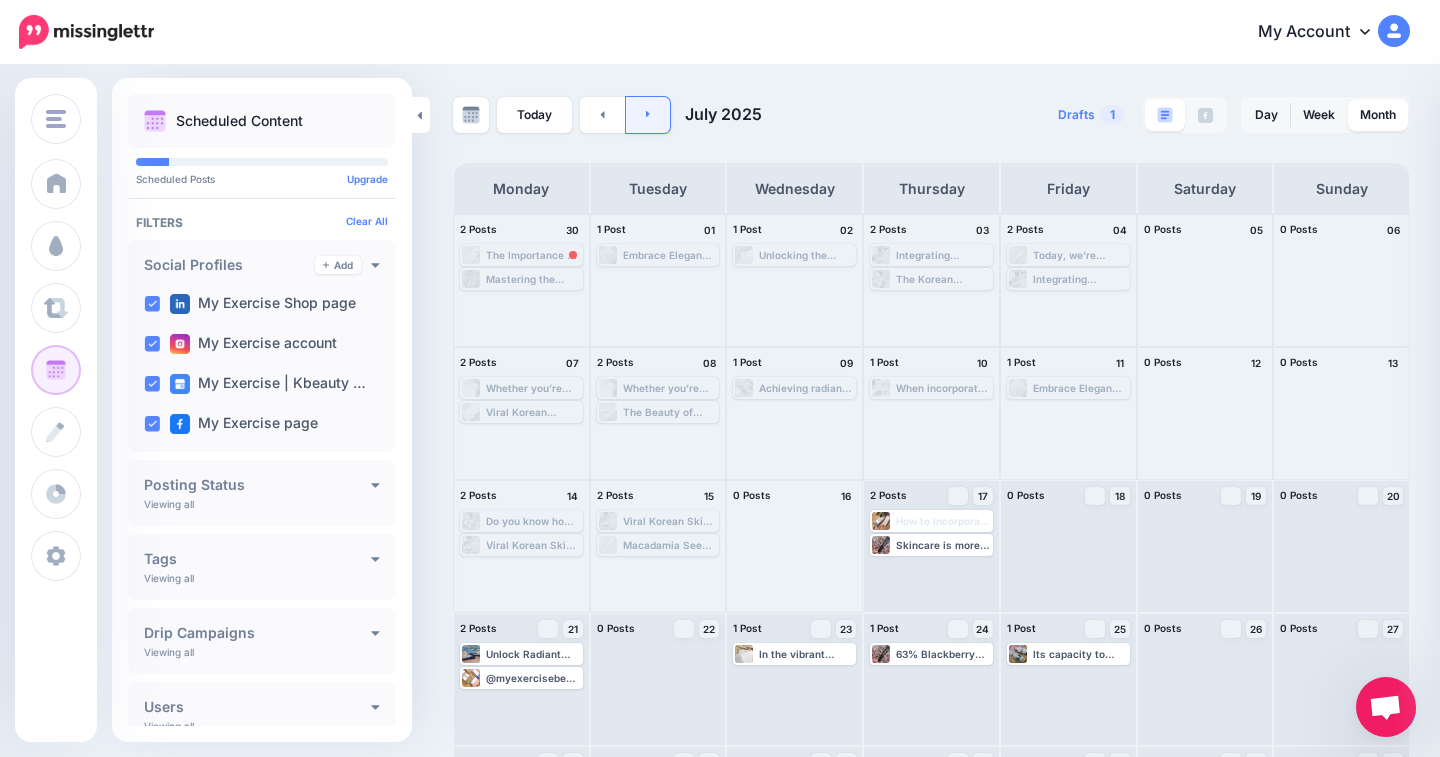 click at bounding box center (648, 115) 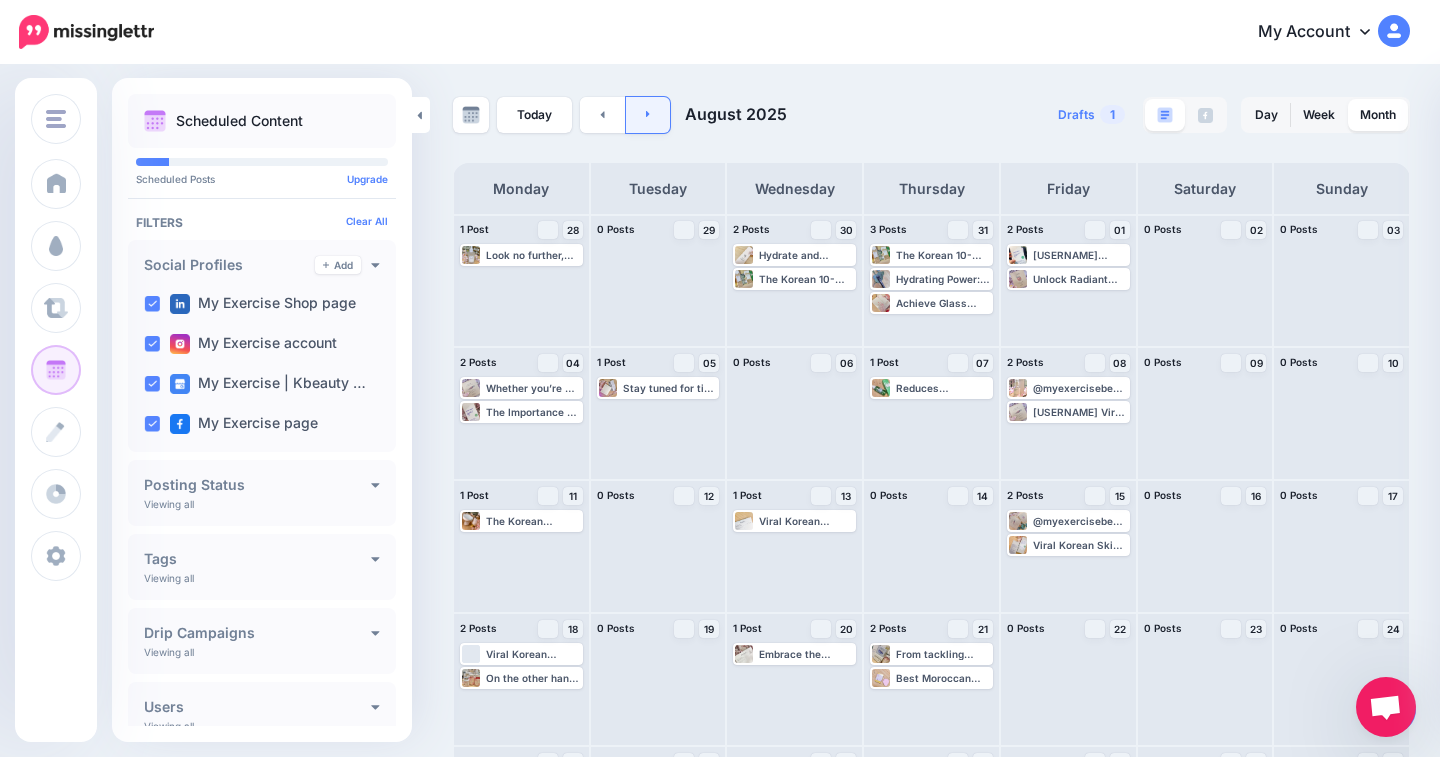 scroll, scrollTop: 0, scrollLeft: 0, axis: both 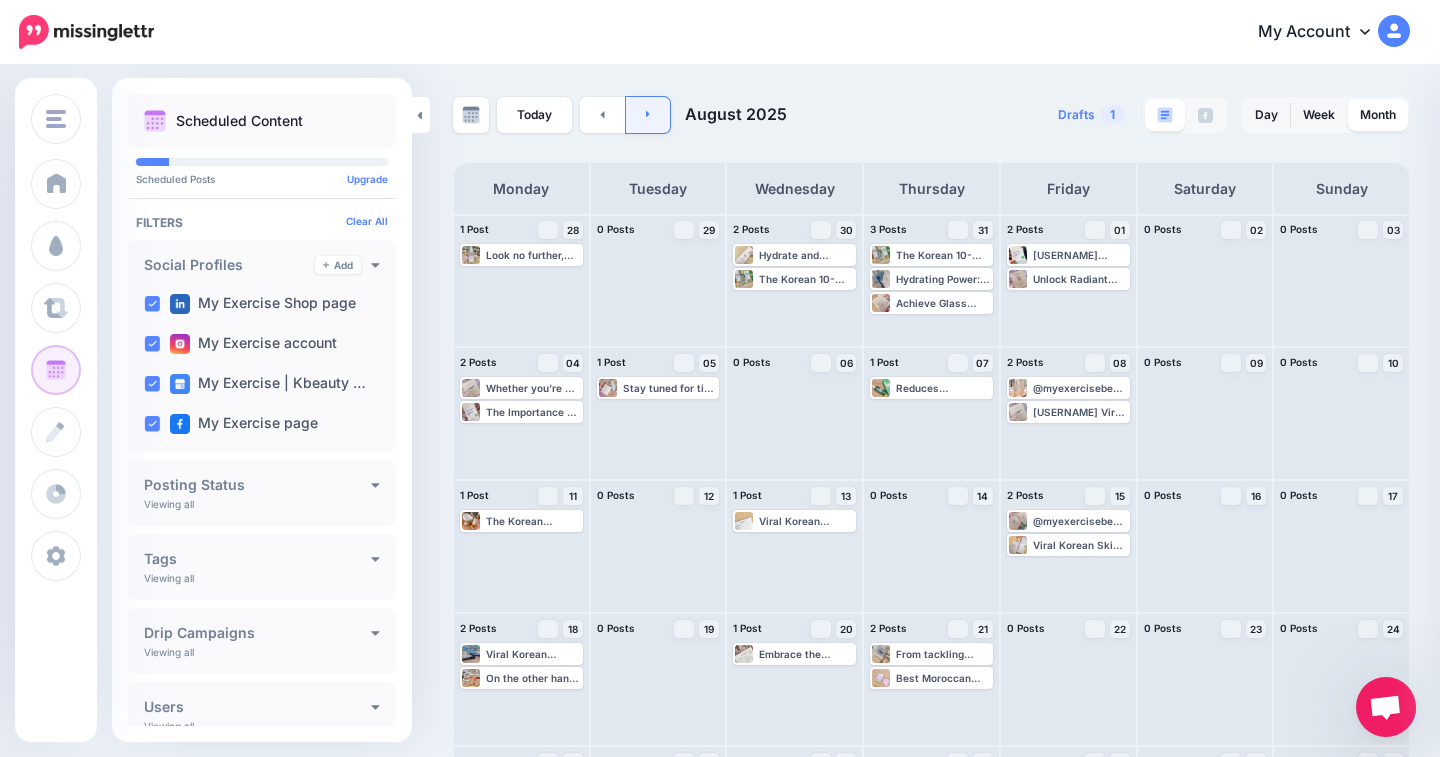 click at bounding box center (648, 115) 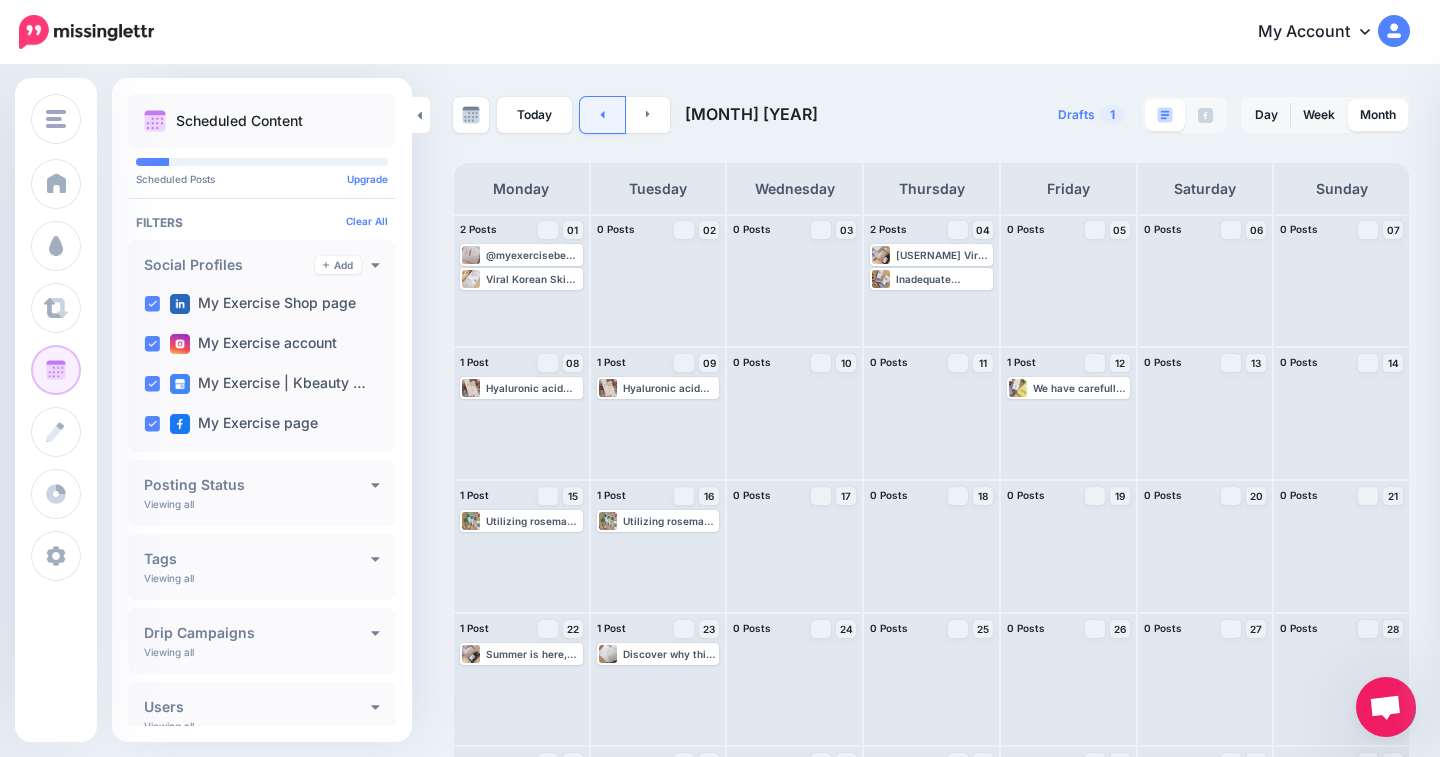 click at bounding box center (602, 115) 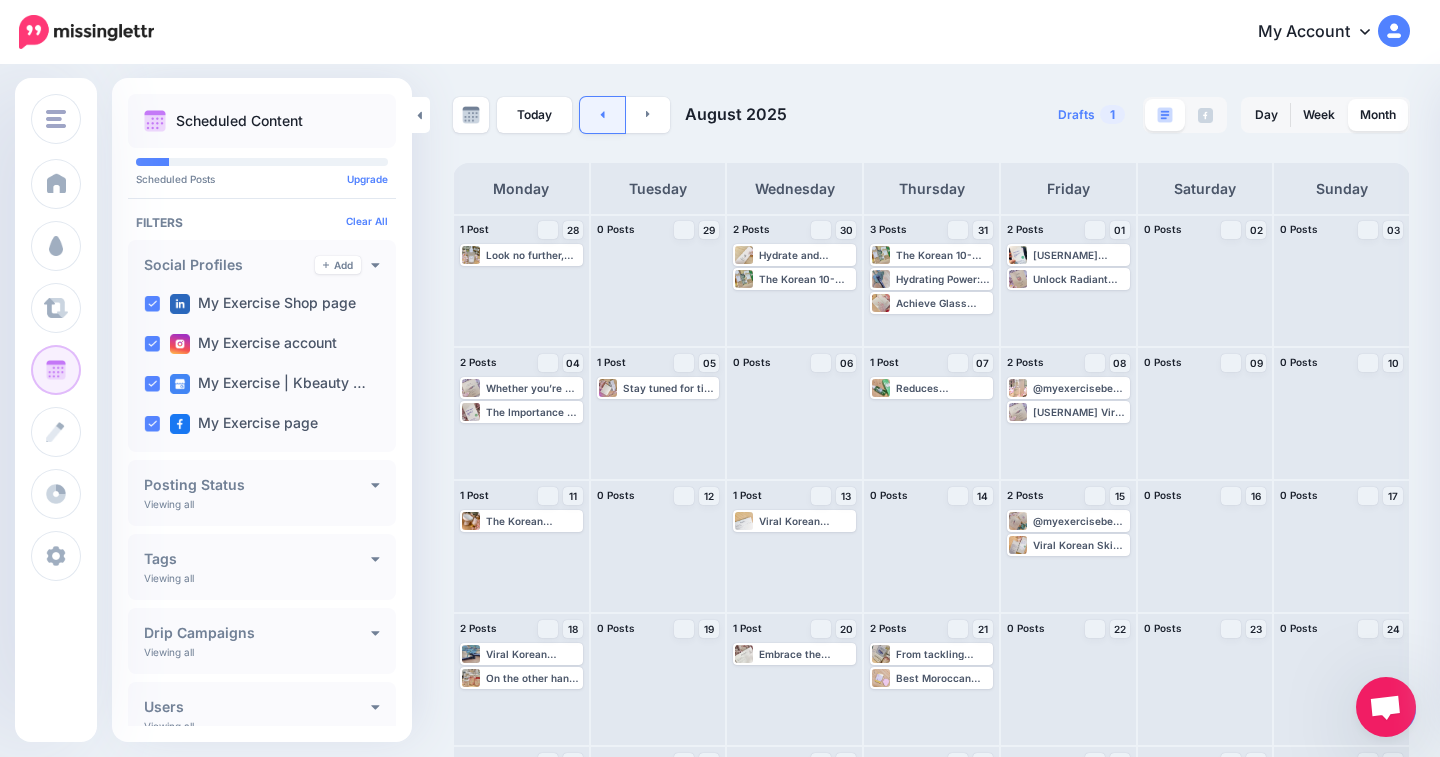click at bounding box center (602, 115) 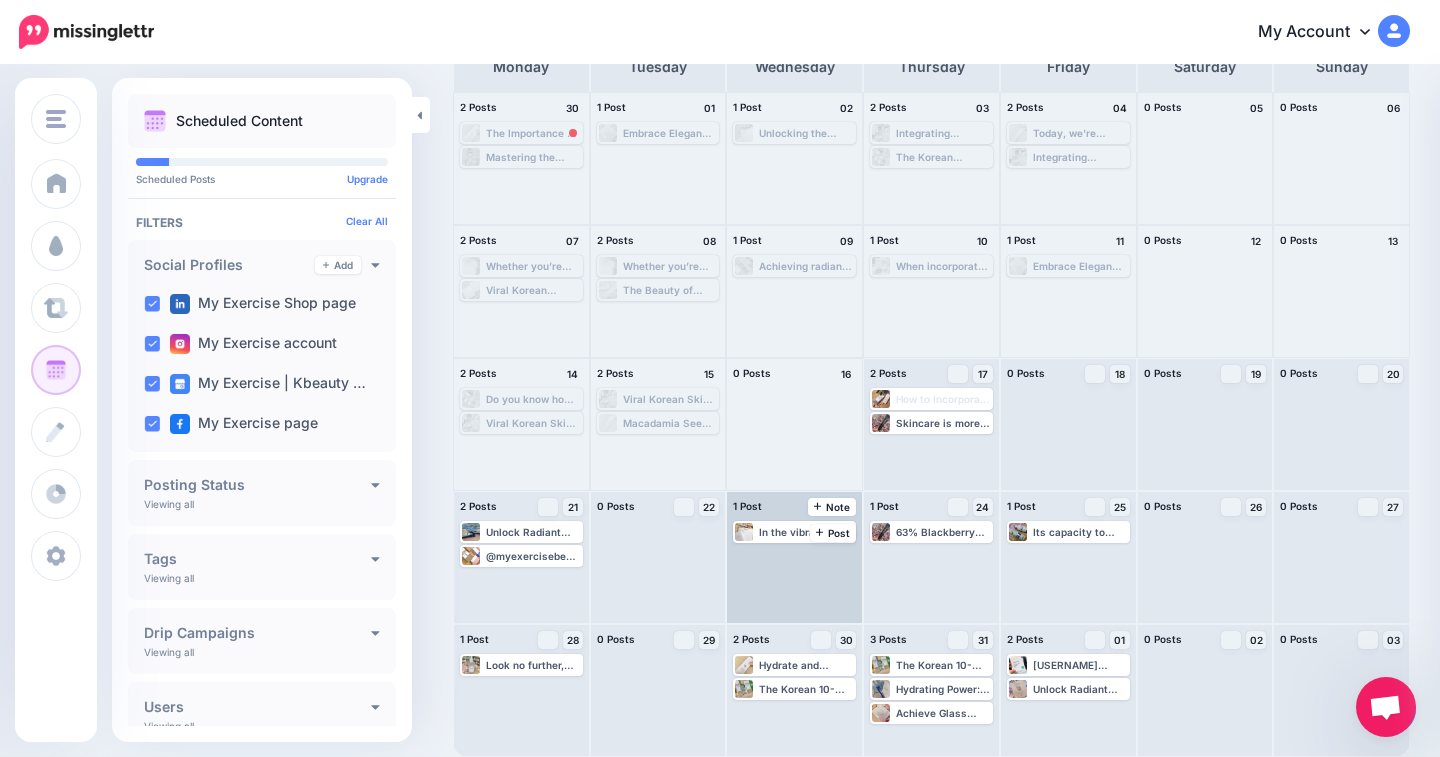 scroll, scrollTop: 122, scrollLeft: 0, axis: vertical 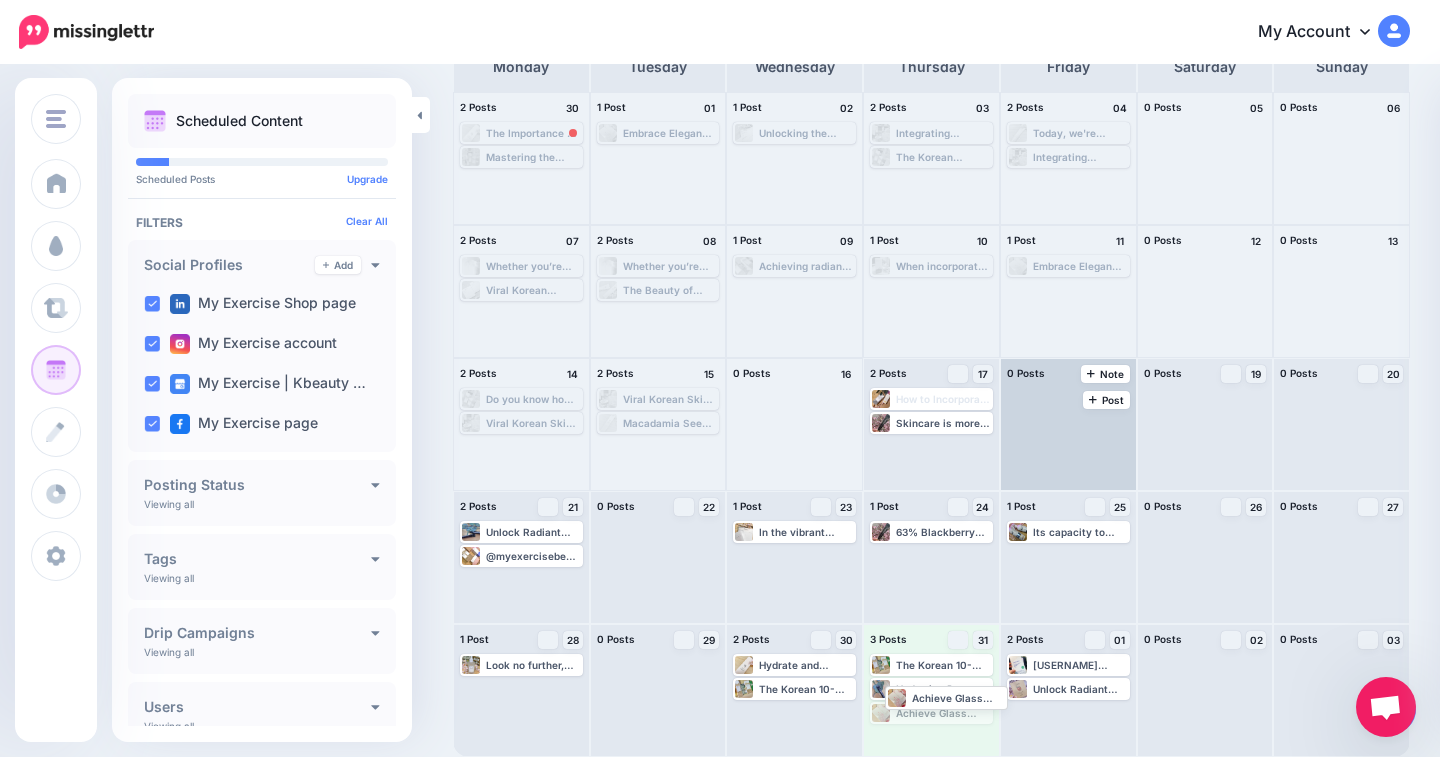 drag, startPoint x: 912, startPoint y: 713, endPoint x: 1056, endPoint y: 430, distance: 317.52954 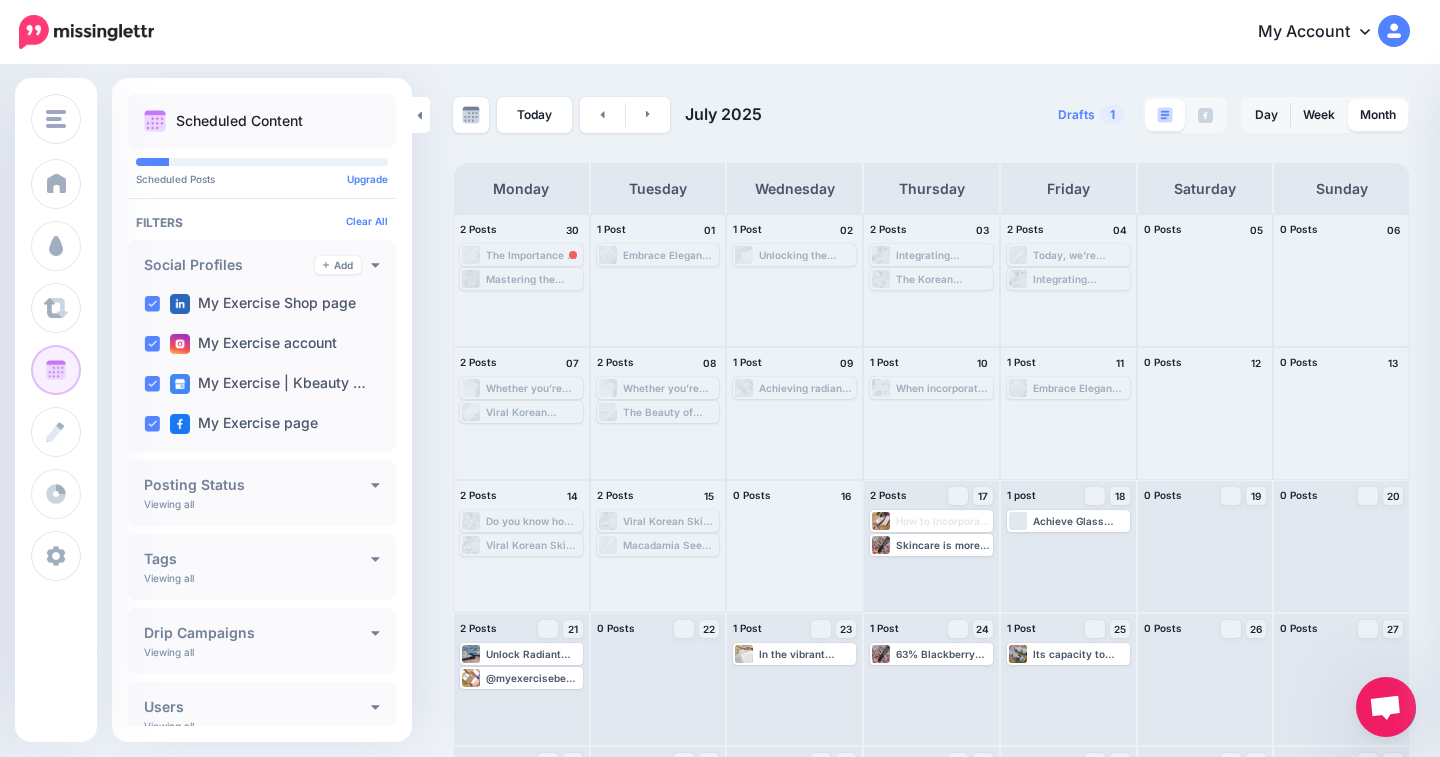 scroll, scrollTop: 0, scrollLeft: 0, axis: both 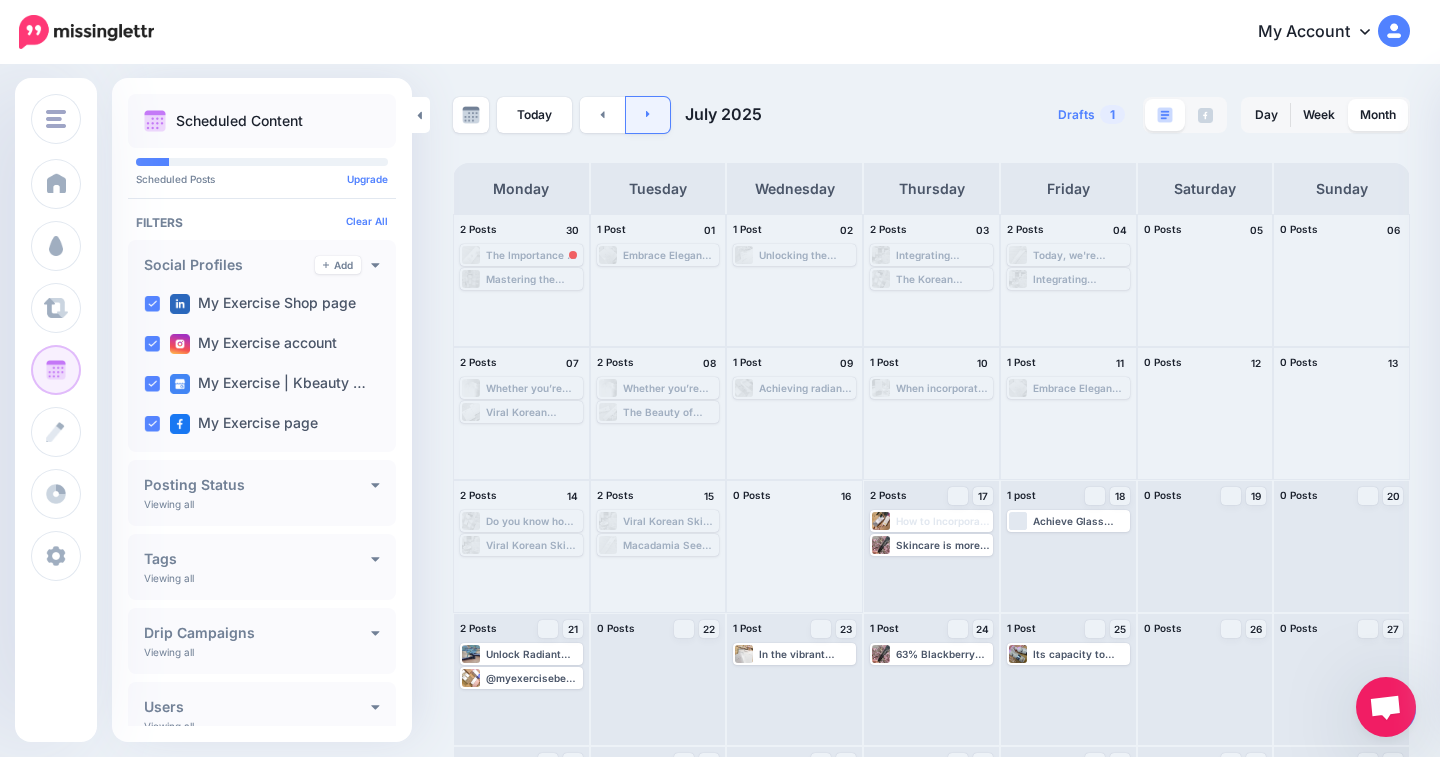 click at bounding box center (648, 115) 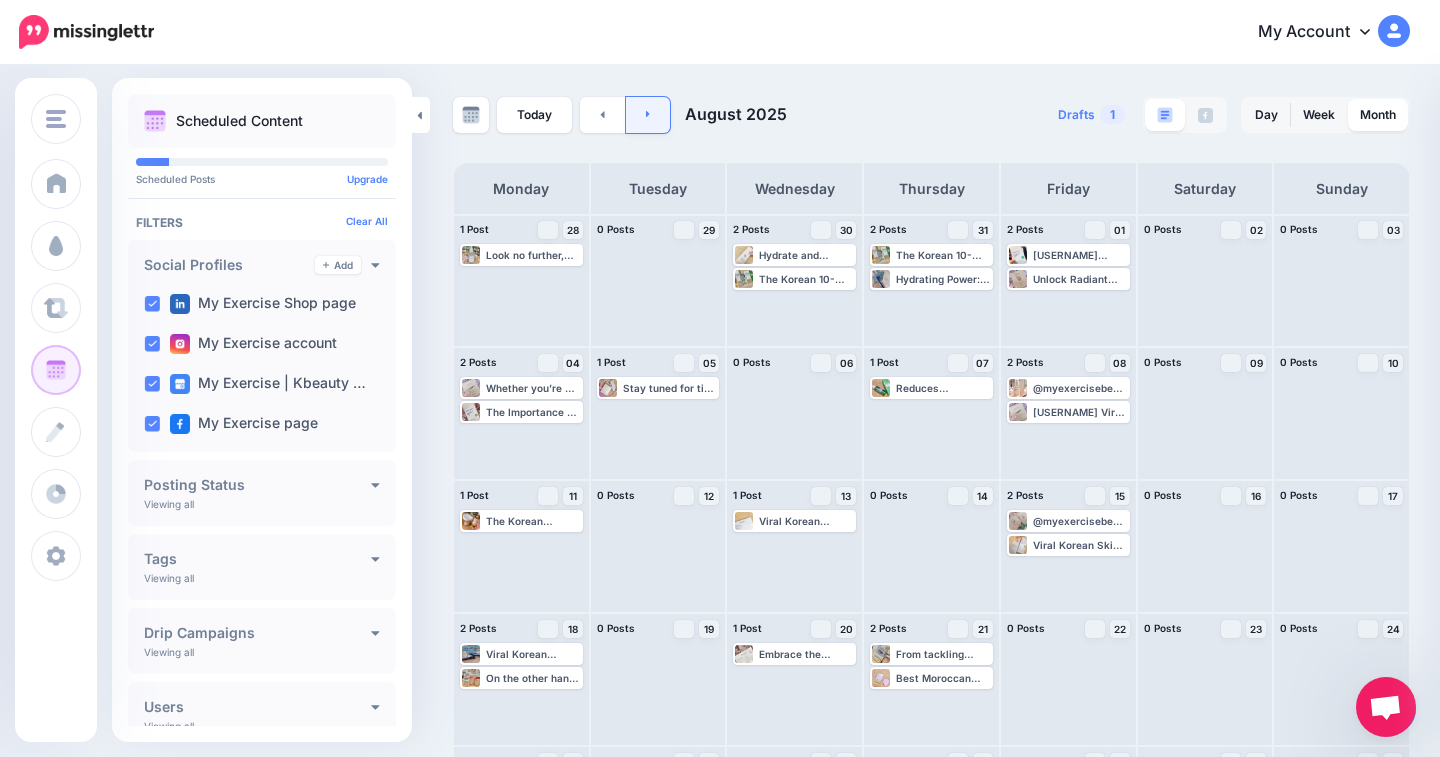 click 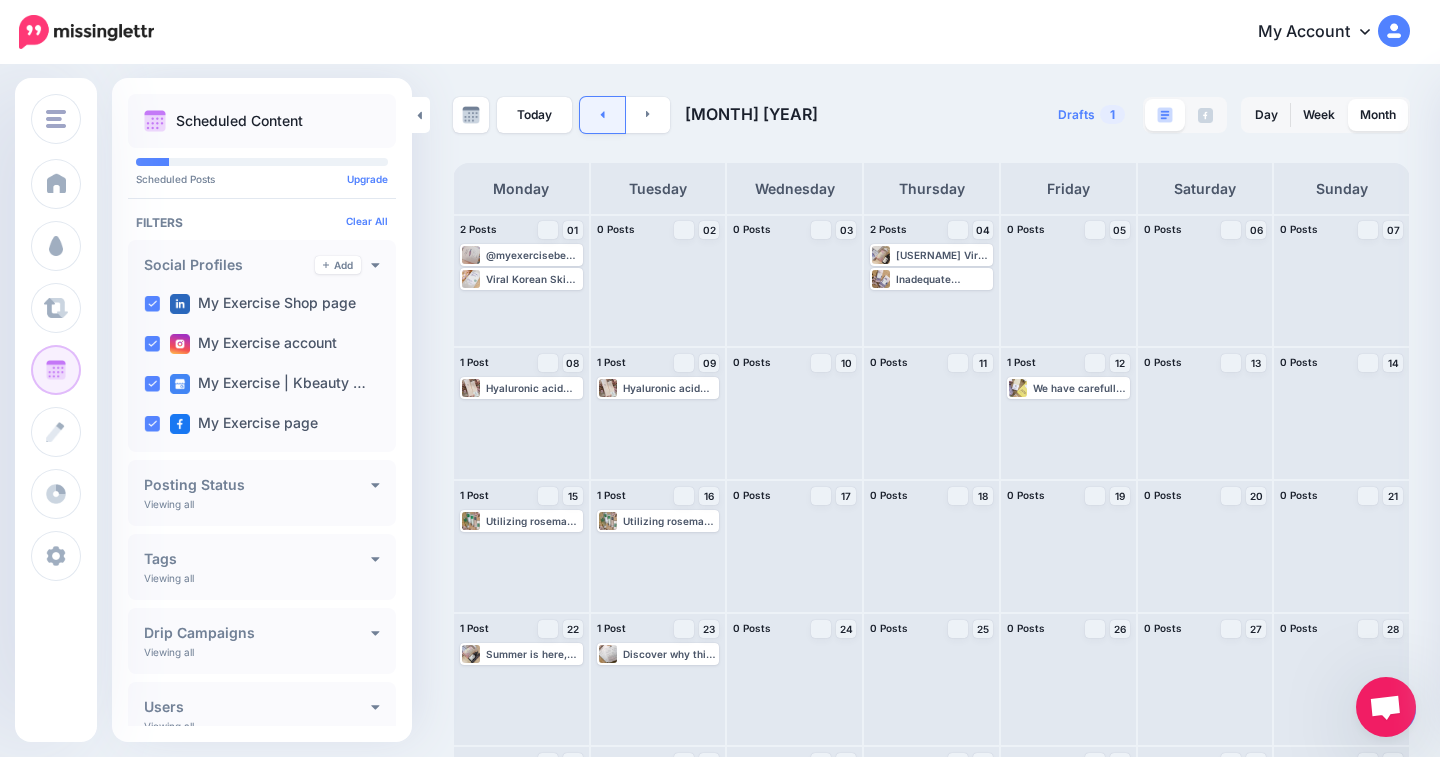 click at bounding box center [602, 115] 